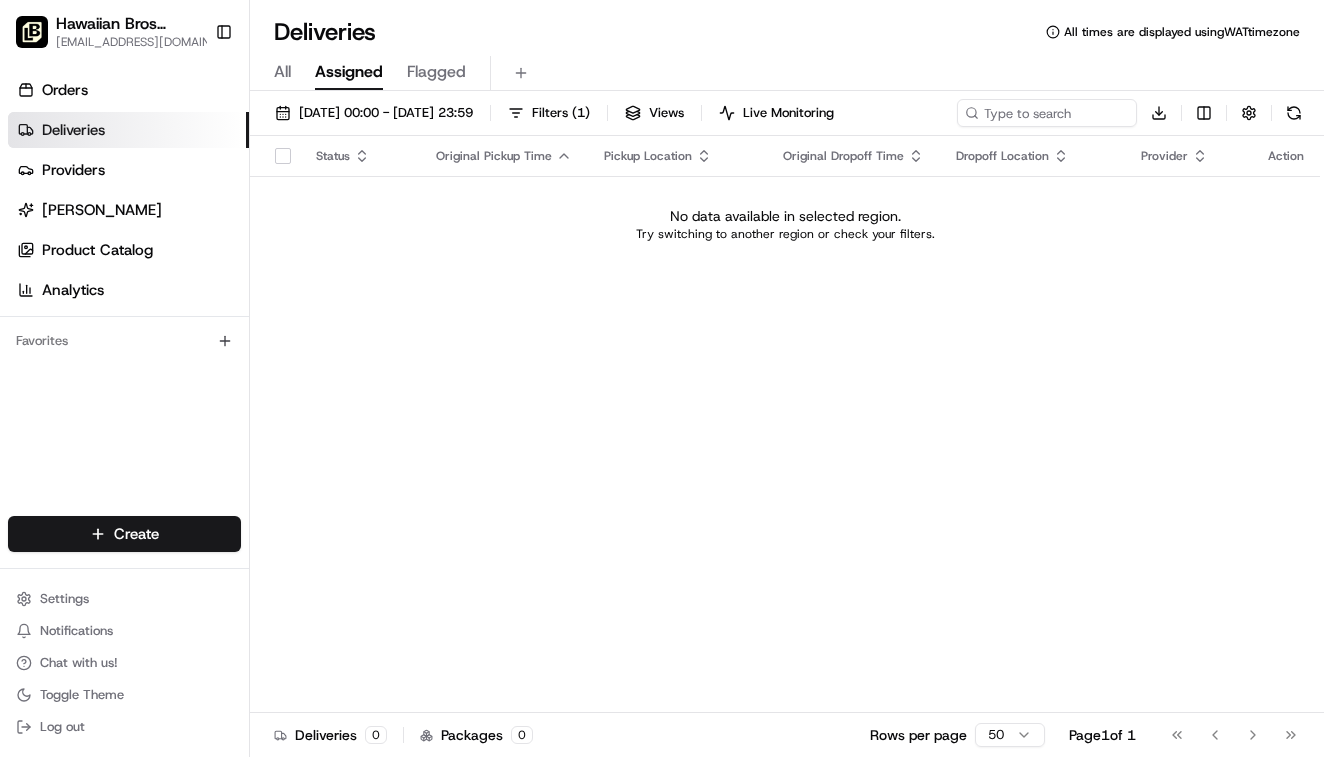 scroll, scrollTop: 0, scrollLeft: 0, axis: both 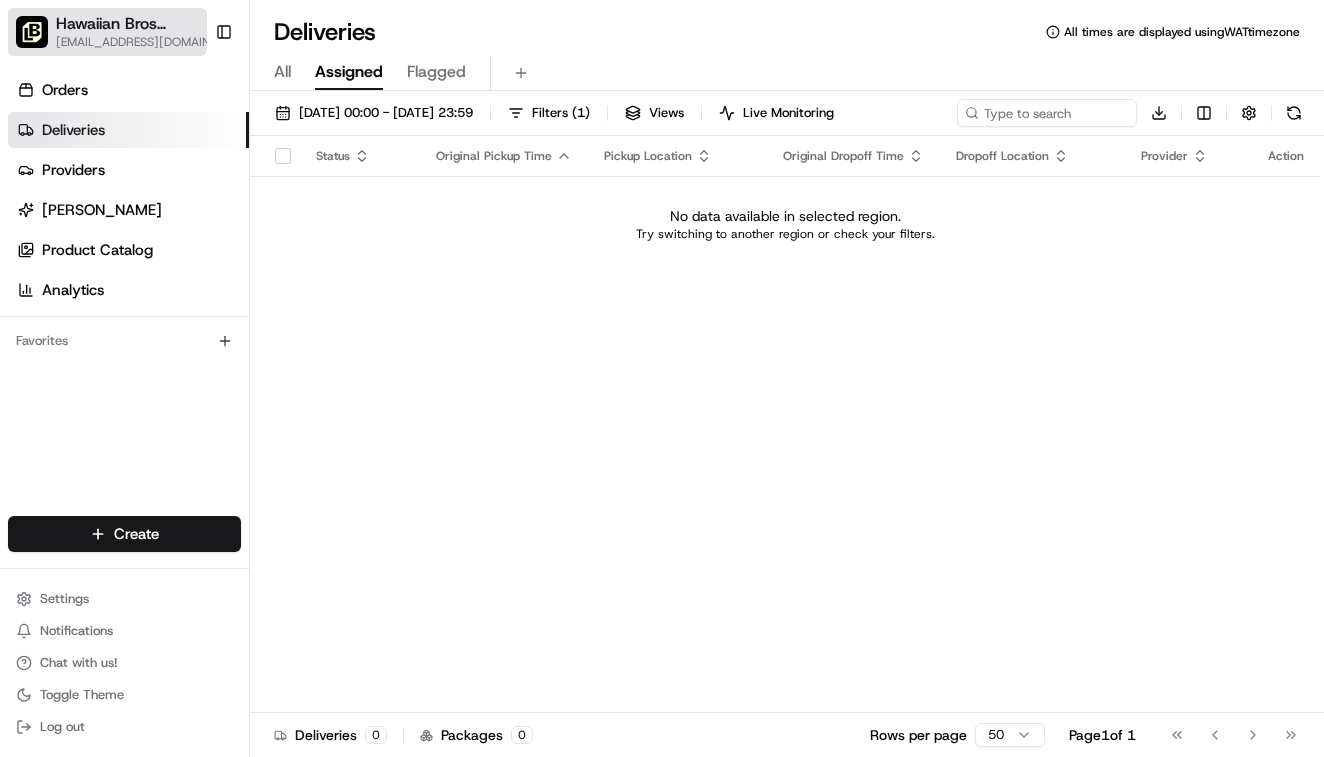 click on "Hawaiian Bros (Phoenix_AZ_Thomas Rd)" at bounding box center (137, 24) 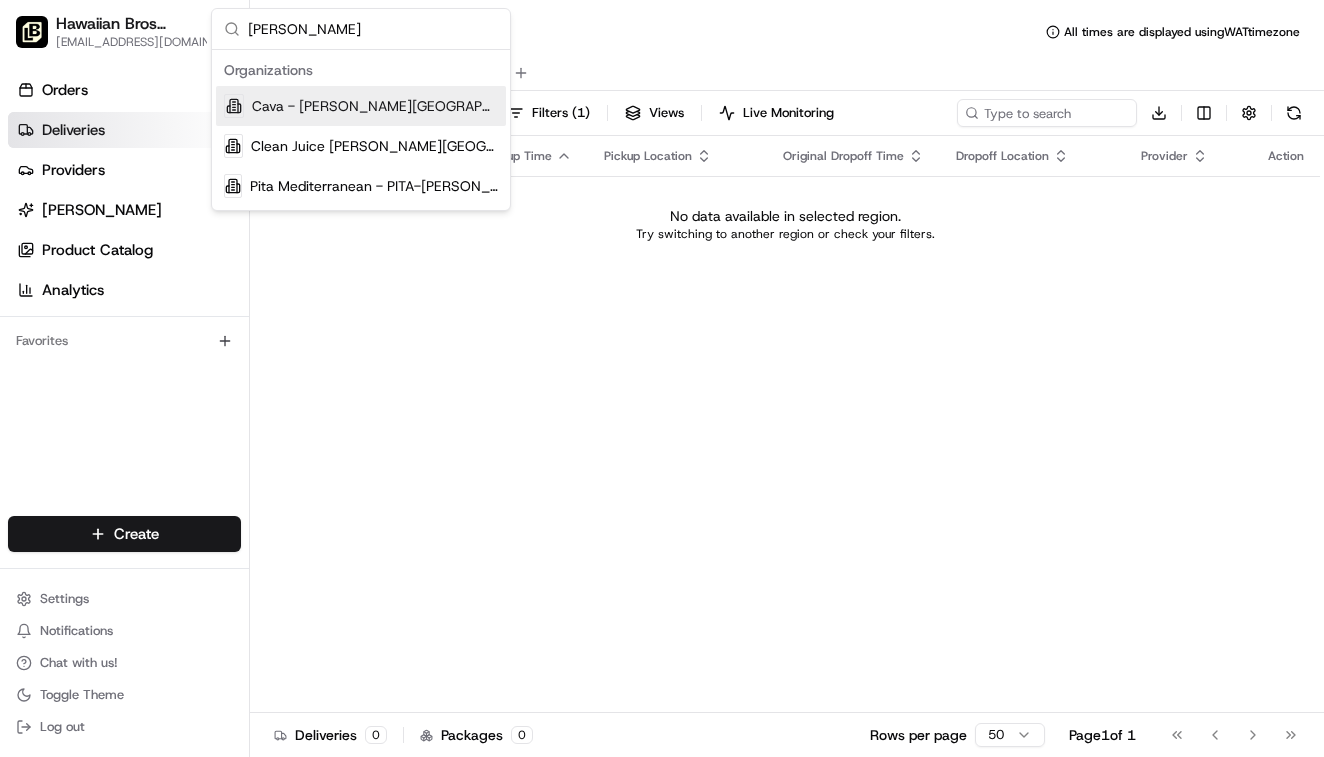 type on "sandy" 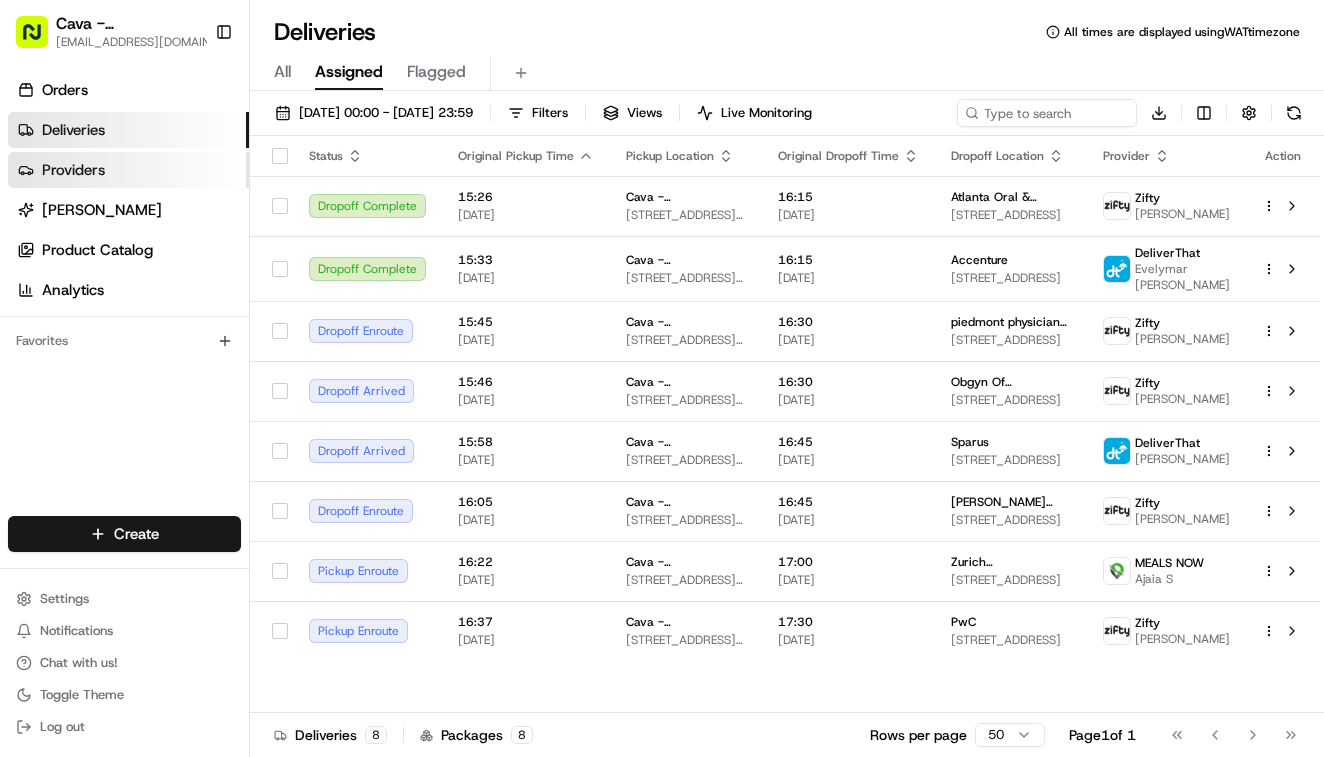 click on "Providers" at bounding box center [73, 170] 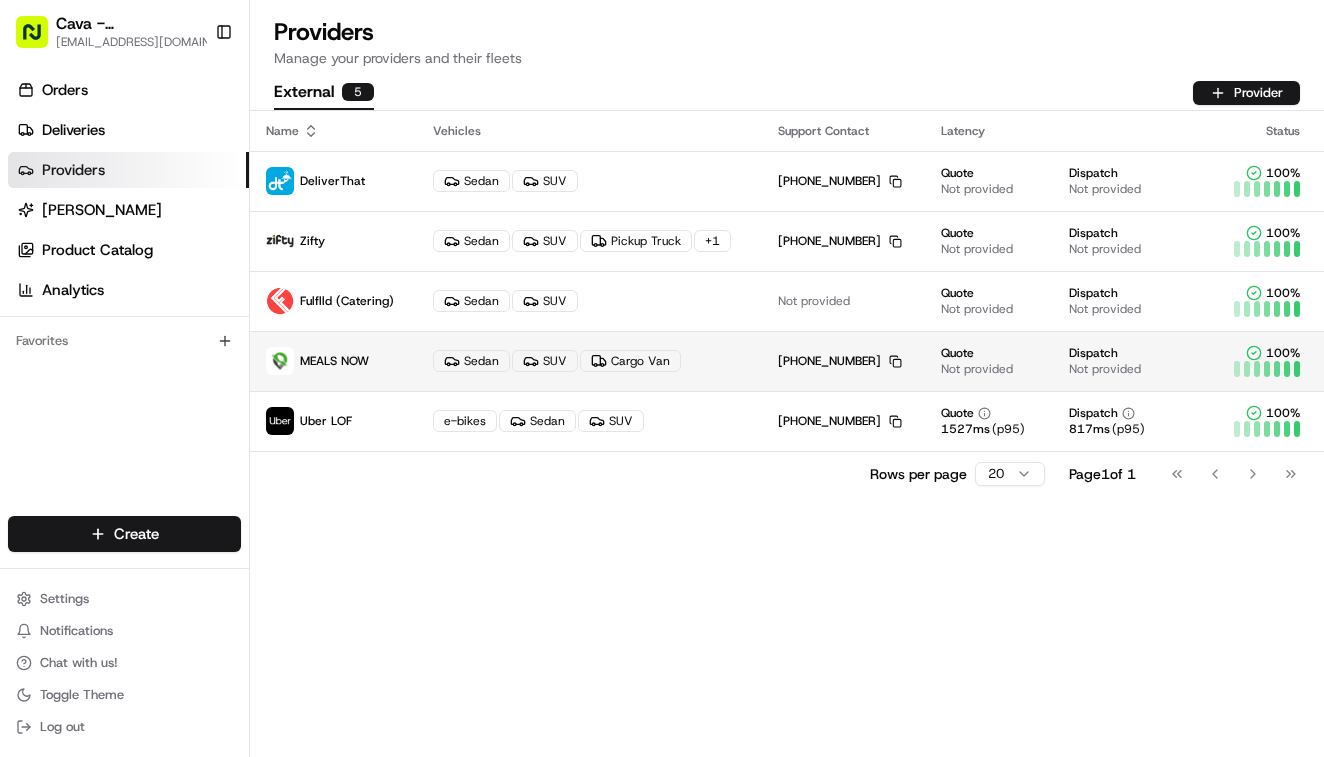 click on "MEALS NOW" at bounding box center (334, 361) 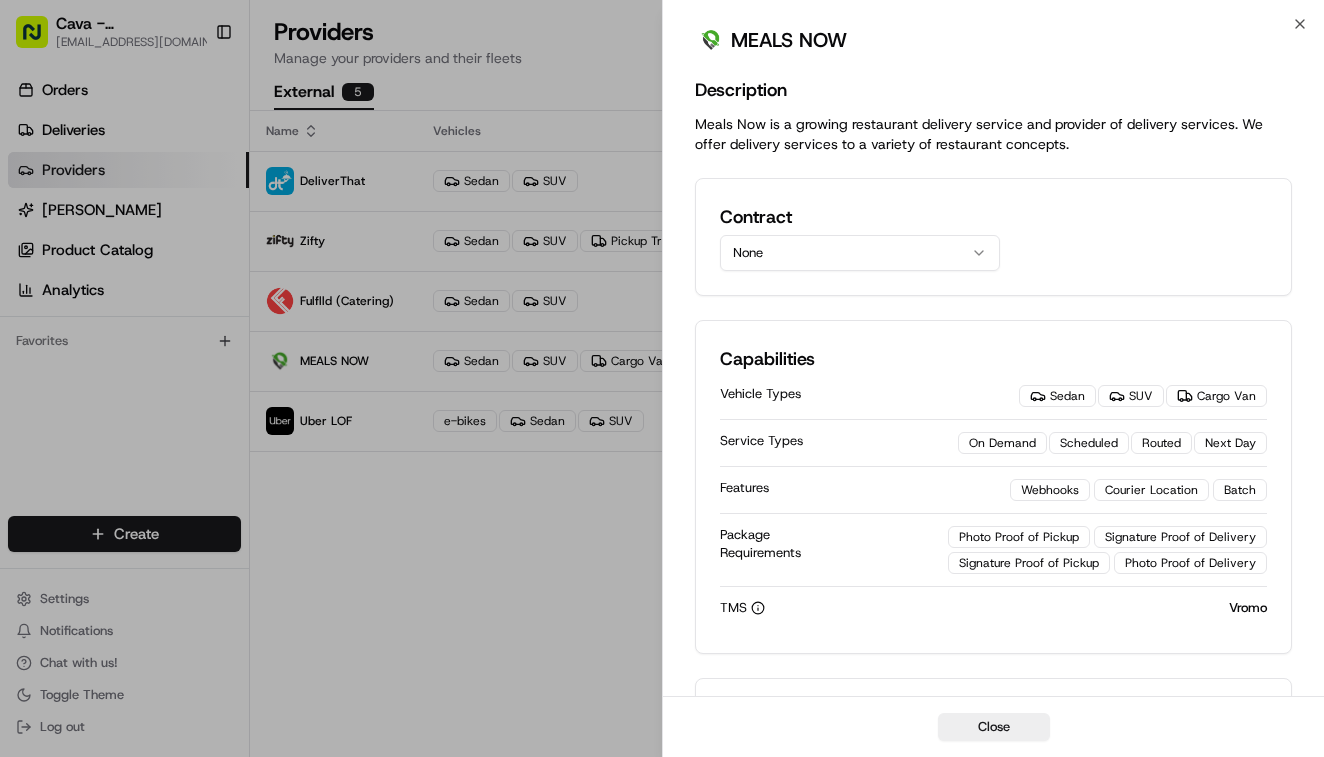 click on "None" at bounding box center (860, 253) 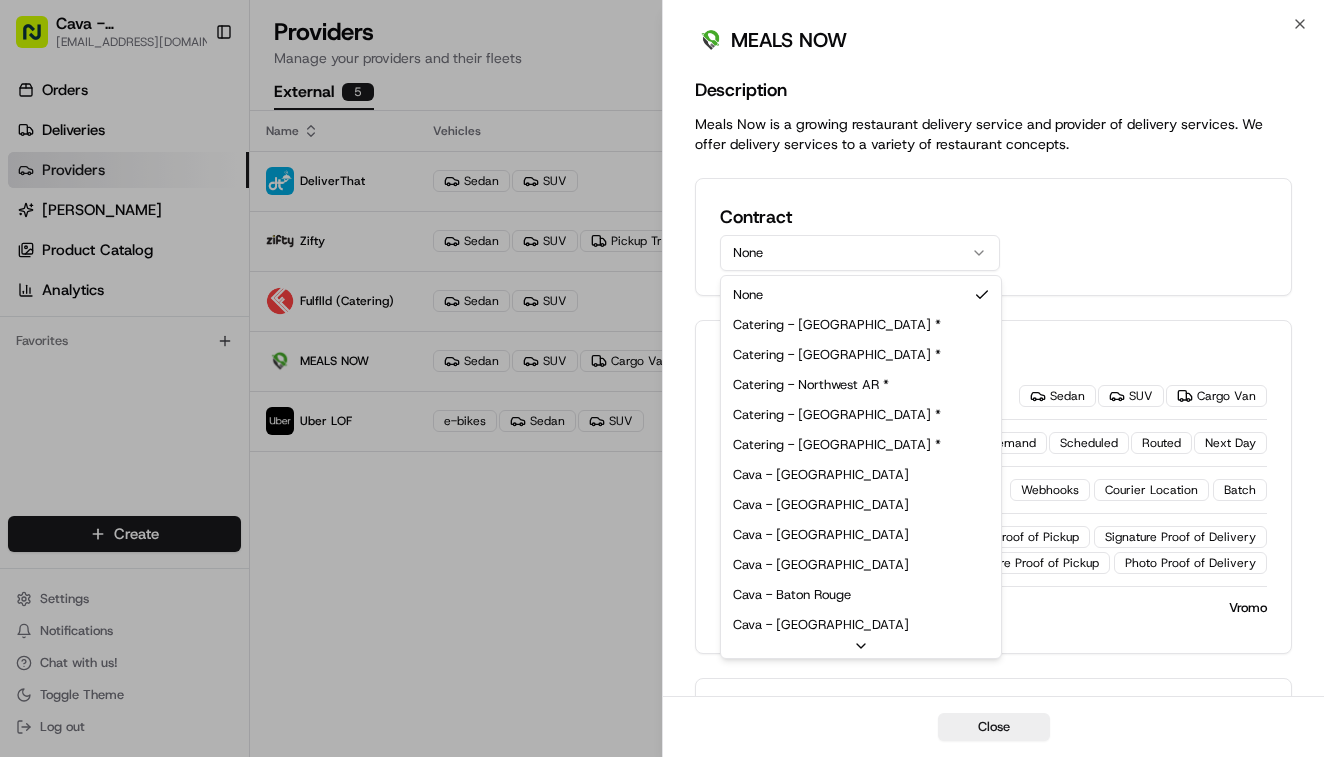 scroll, scrollTop: -3, scrollLeft: 0, axis: vertical 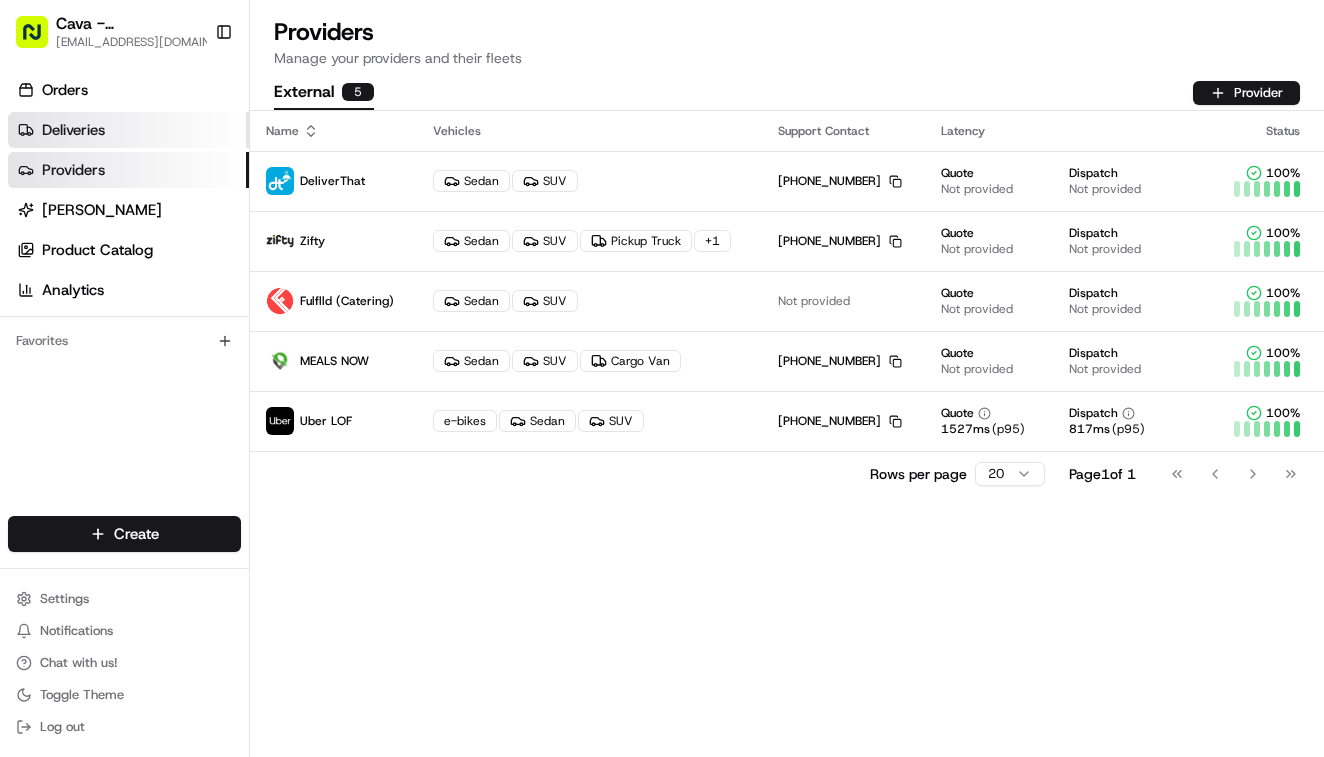 click on "Deliveries" at bounding box center [73, 130] 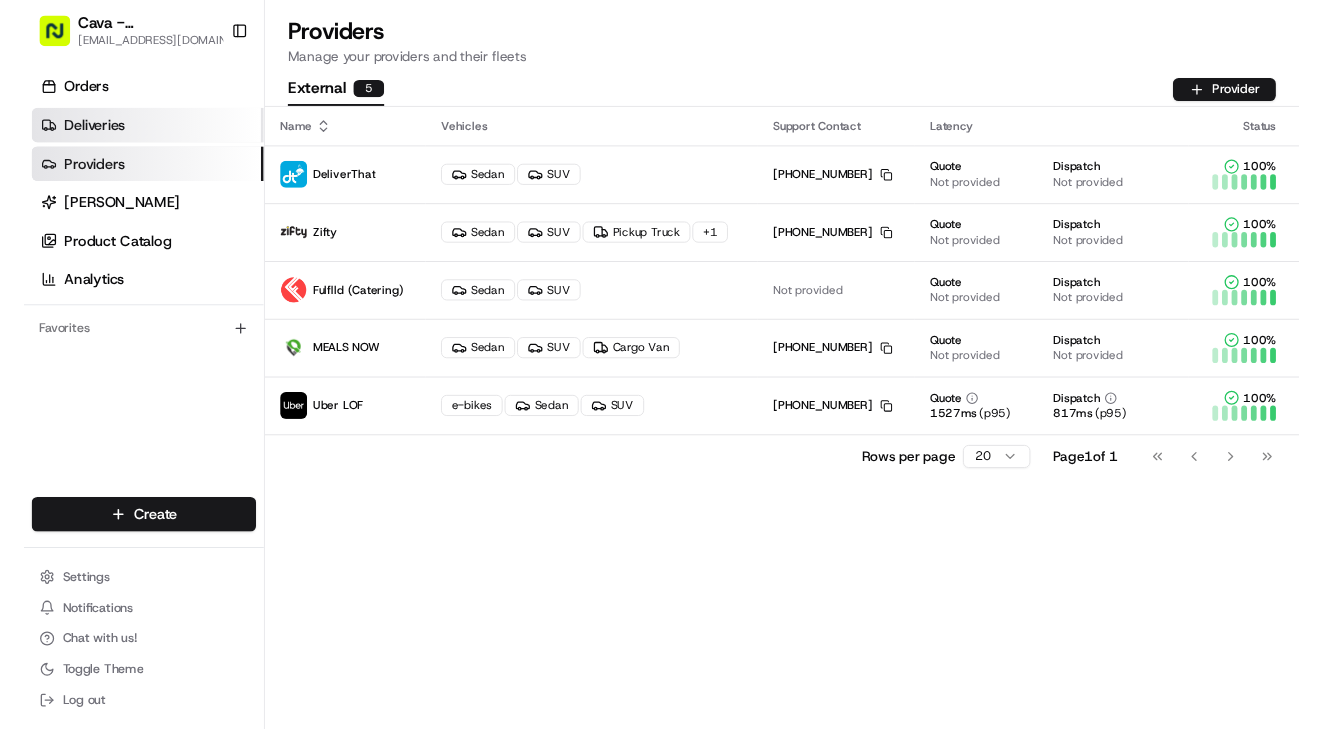 scroll, scrollTop: 0, scrollLeft: 0, axis: both 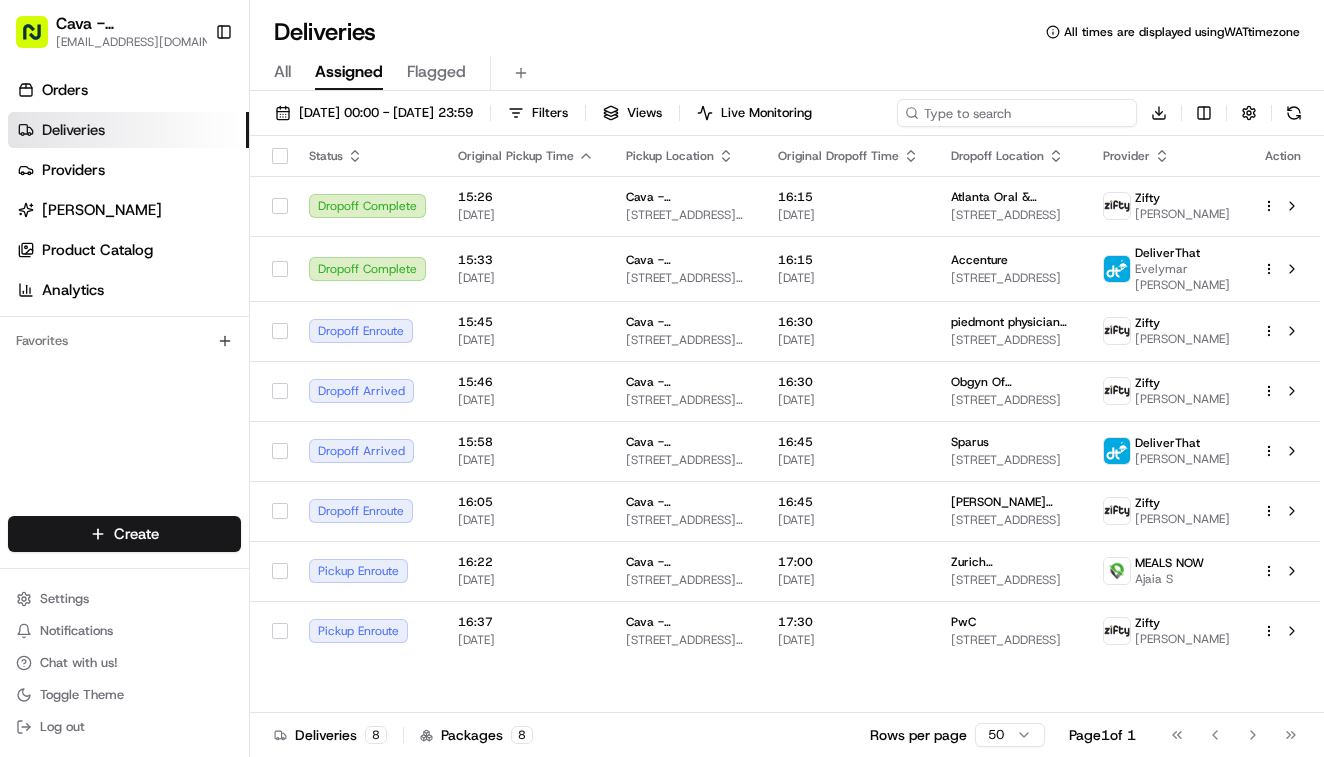 click at bounding box center (1017, 113) 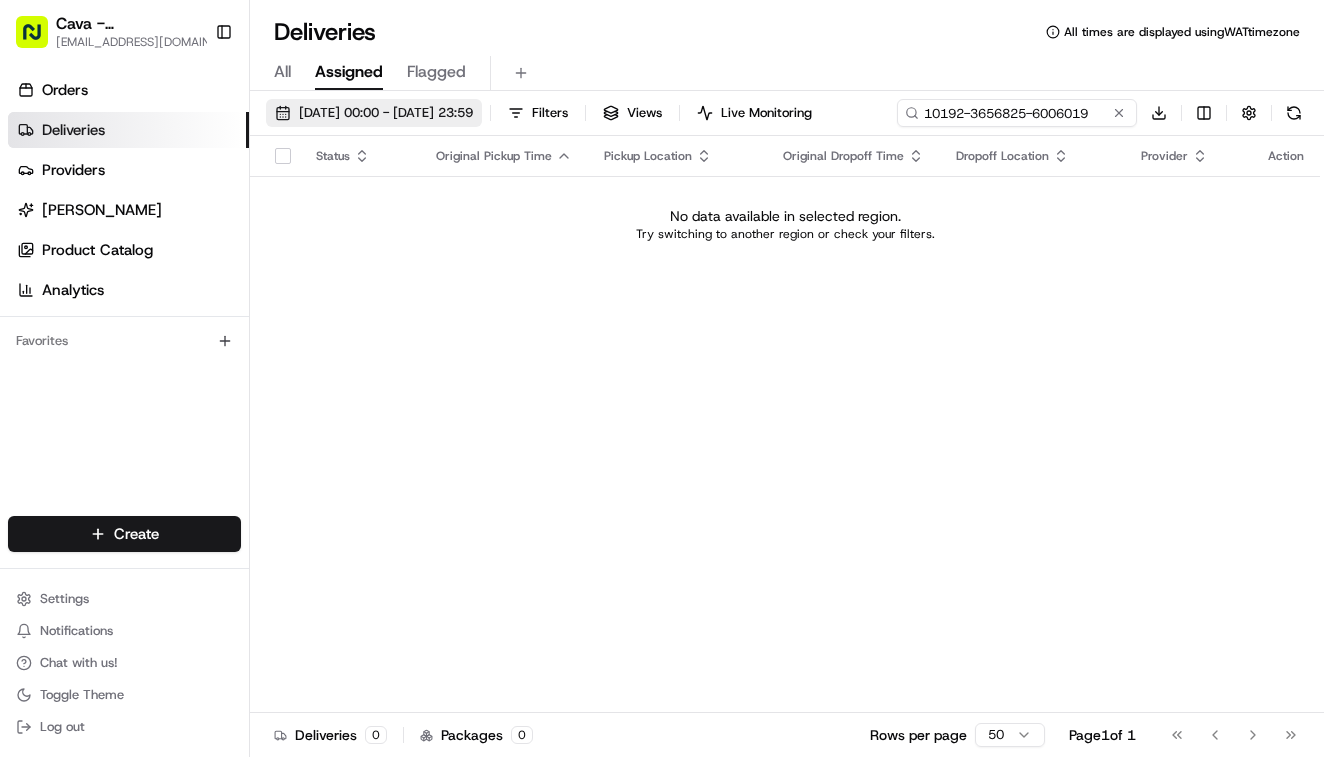 type on "10192-3656825-6006019" 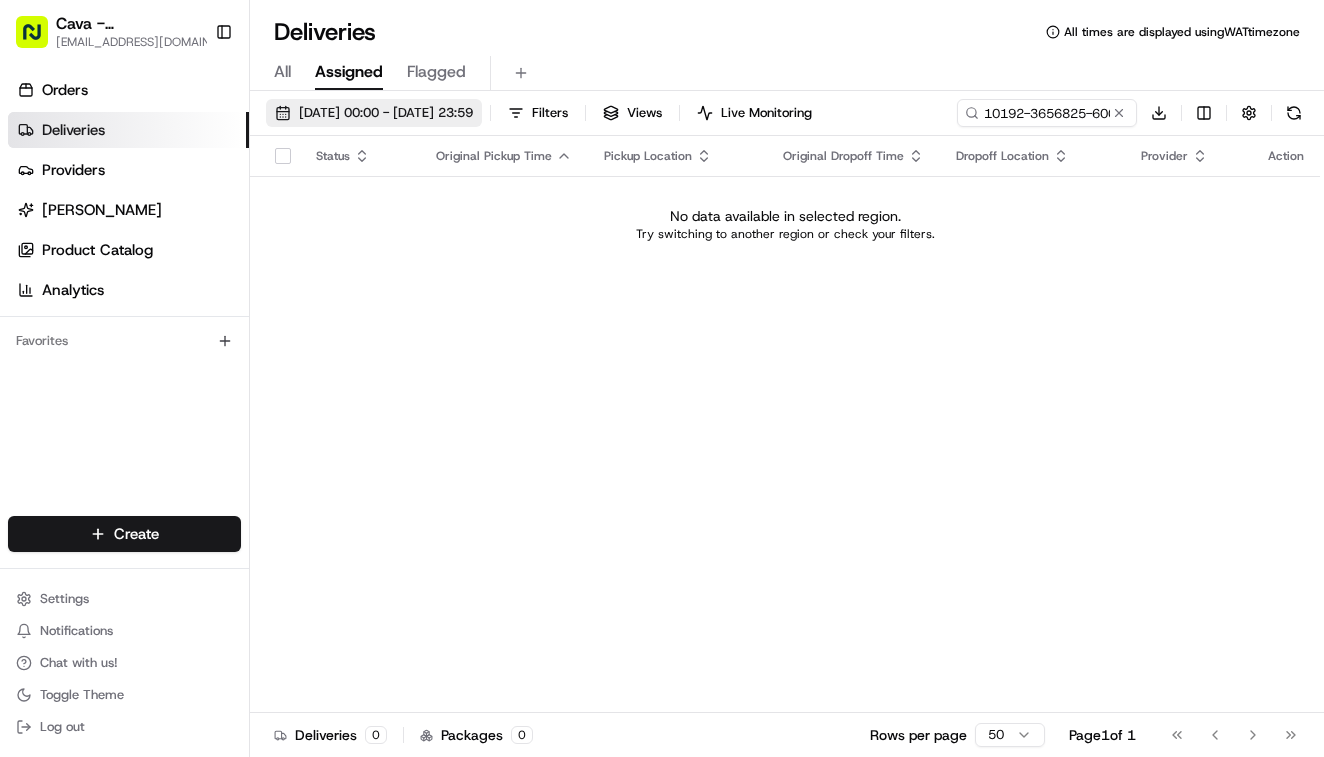 click on "10/07/2025 00:00 - 10/07/2025 23:59" at bounding box center [386, 113] 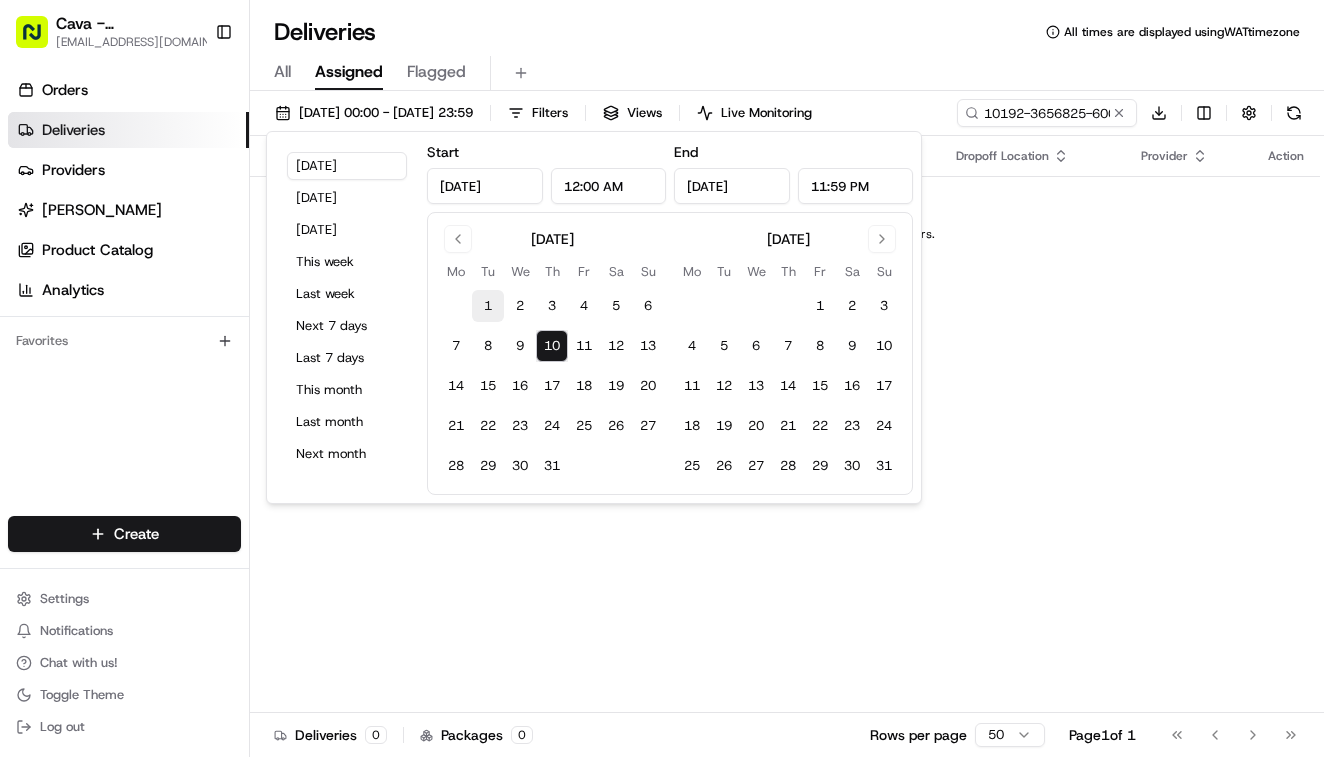 click on "1" at bounding box center [488, 306] 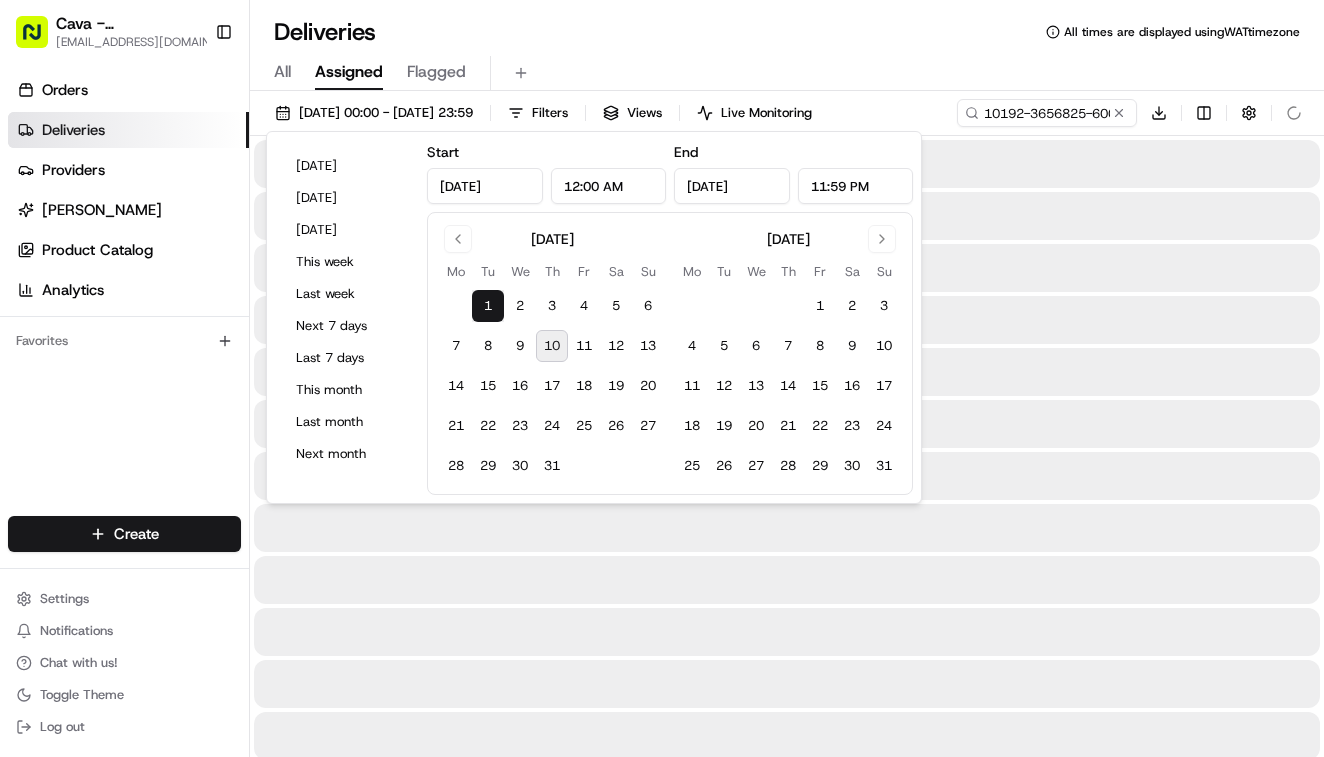 click on "10" at bounding box center [552, 346] 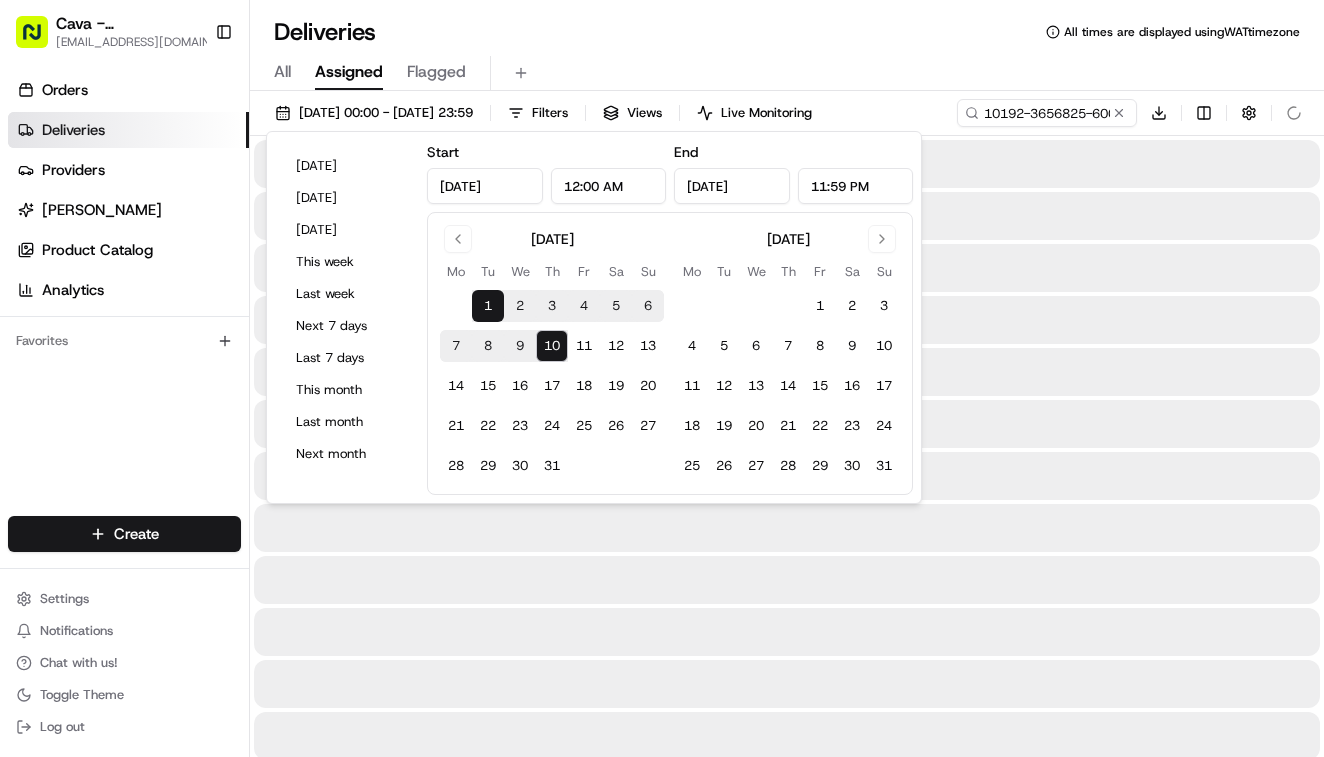 type on "Jul 10, 2025" 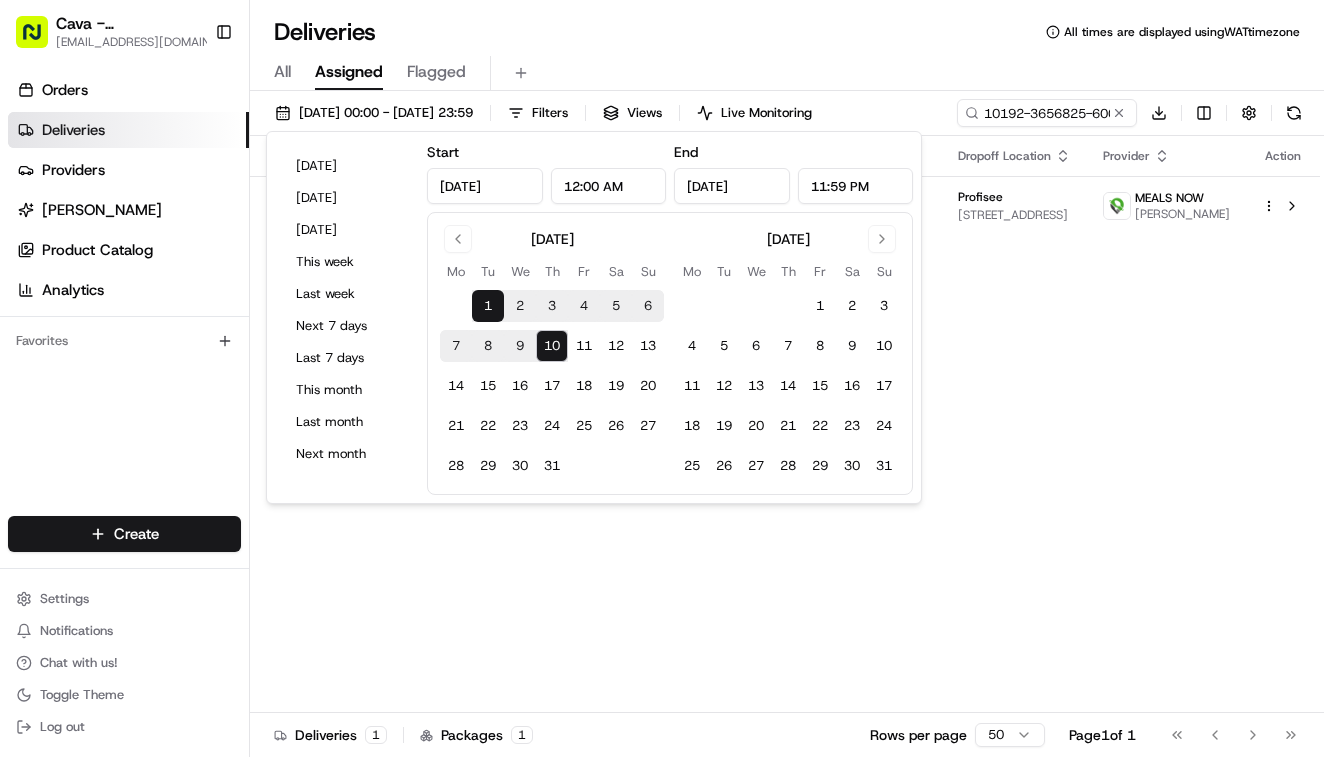 click on "Deliveries All times are displayed using  WAT  timezone" at bounding box center [787, 32] 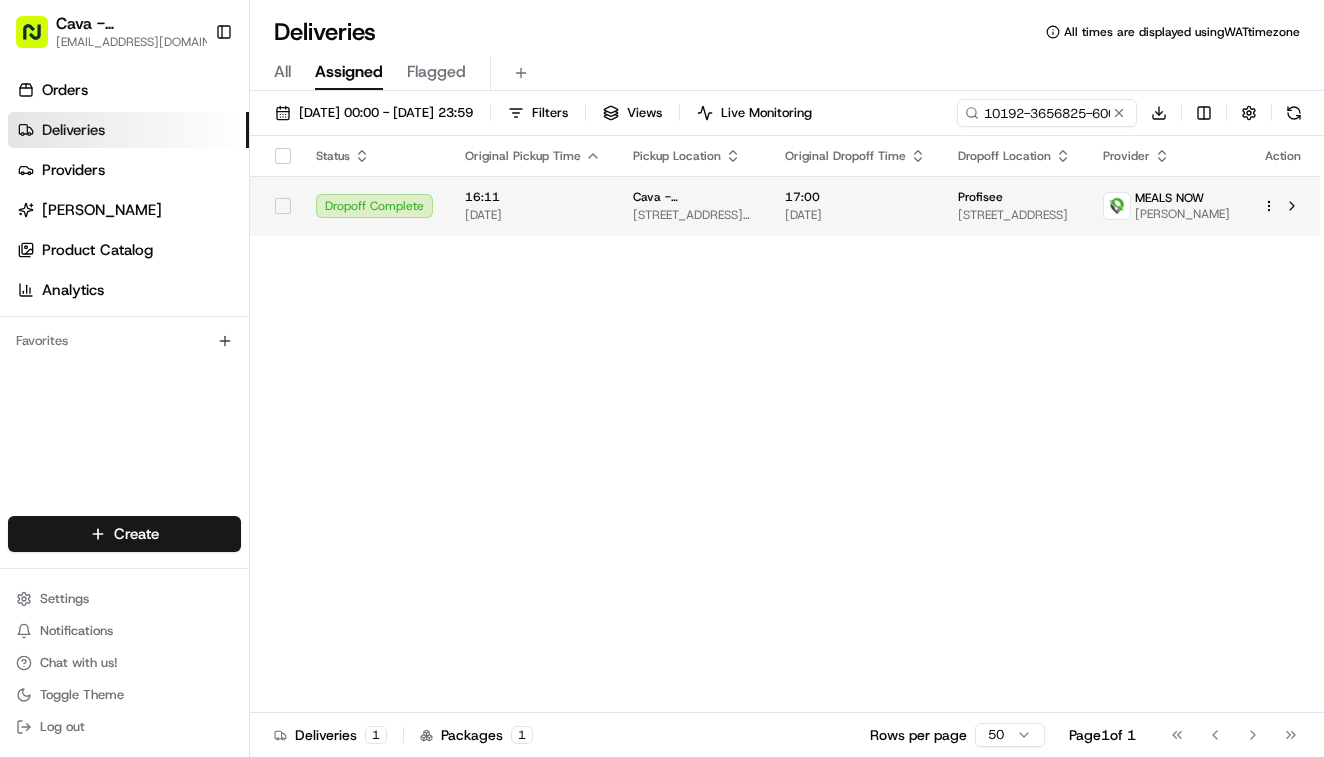 click on "5840 Roswell Rd, Sandy Springs, GA 30328, USA" at bounding box center [693, 215] 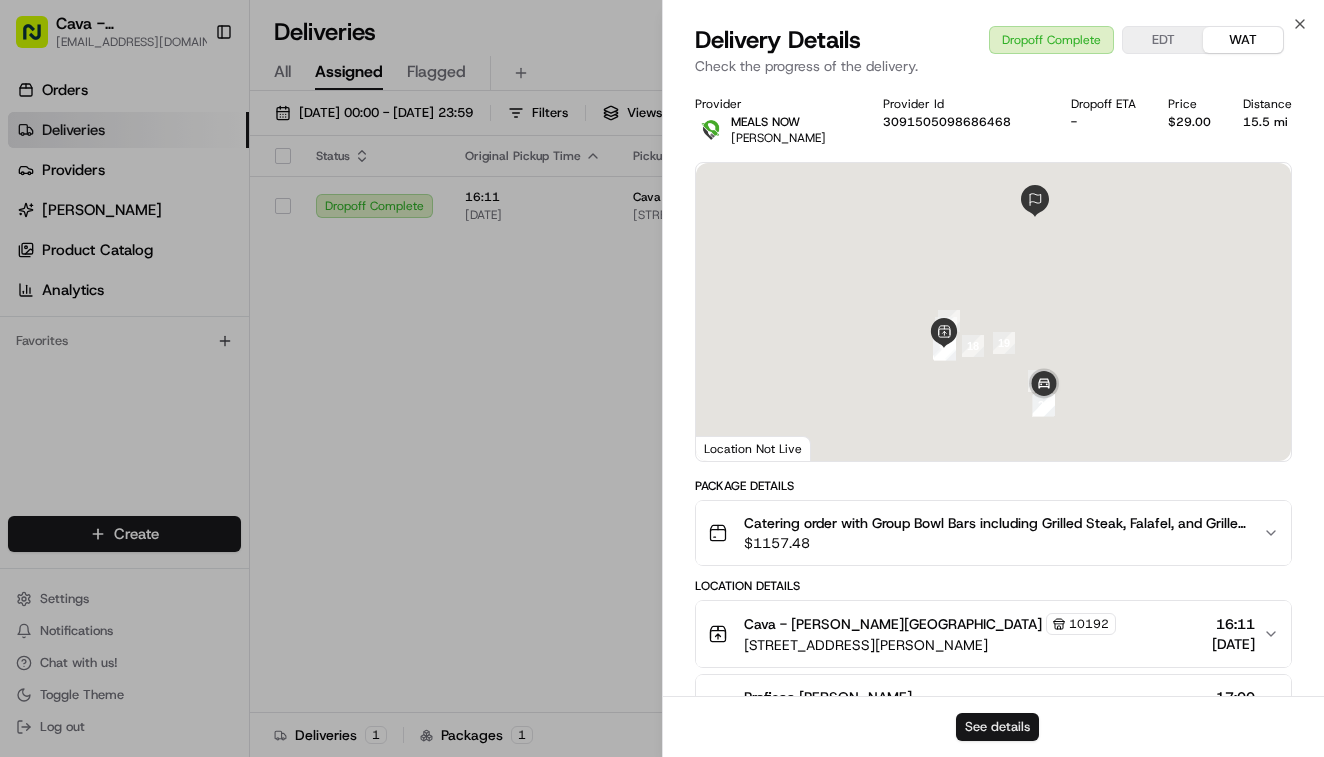 click on "See details" at bounding box center [997, 727] 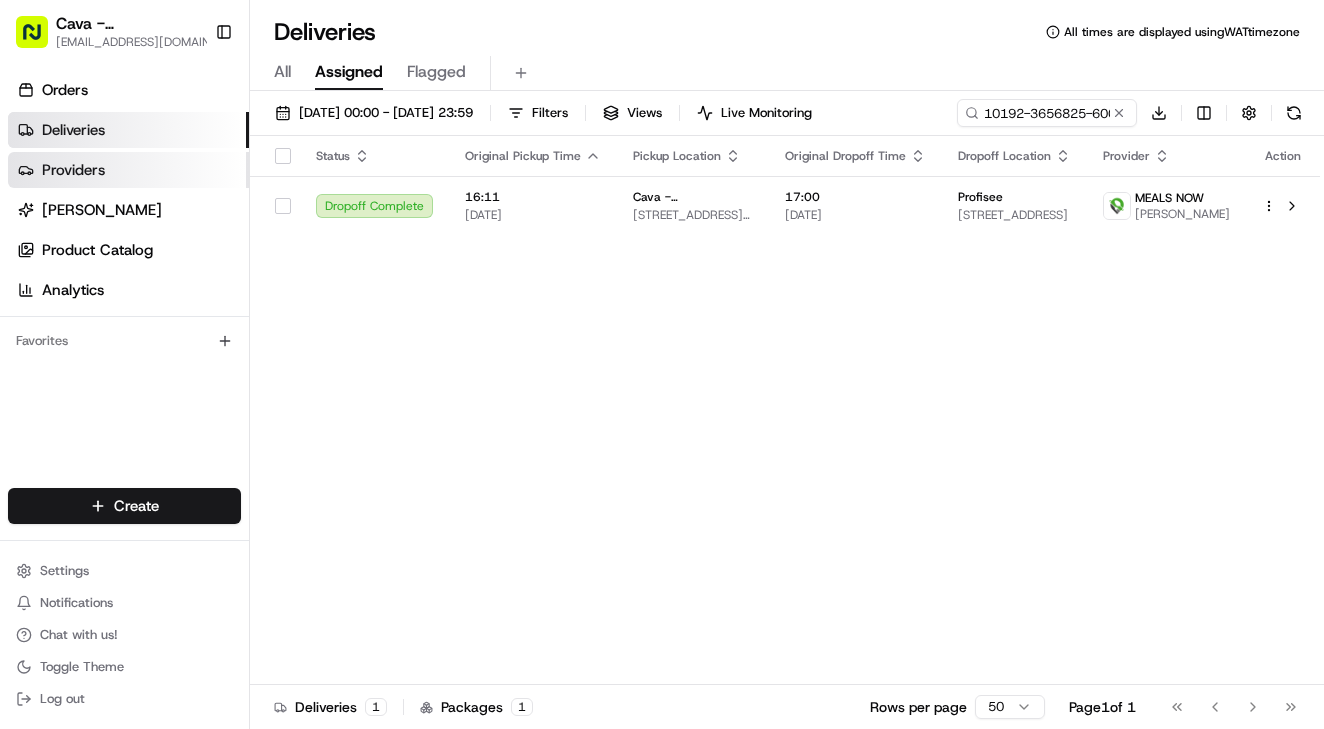 click on "Providers" at bounding box center (73, 170) 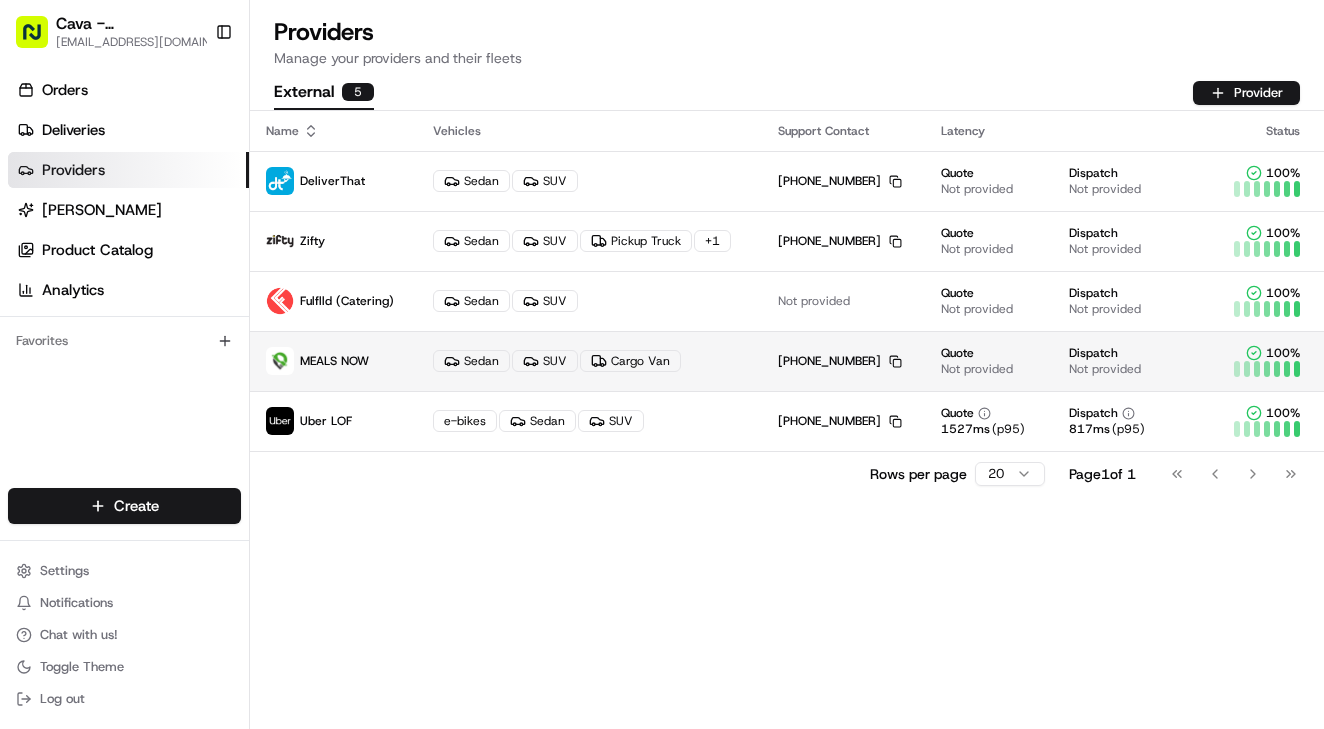 click on "MEALS NOW" at bounding box center [333, 361] 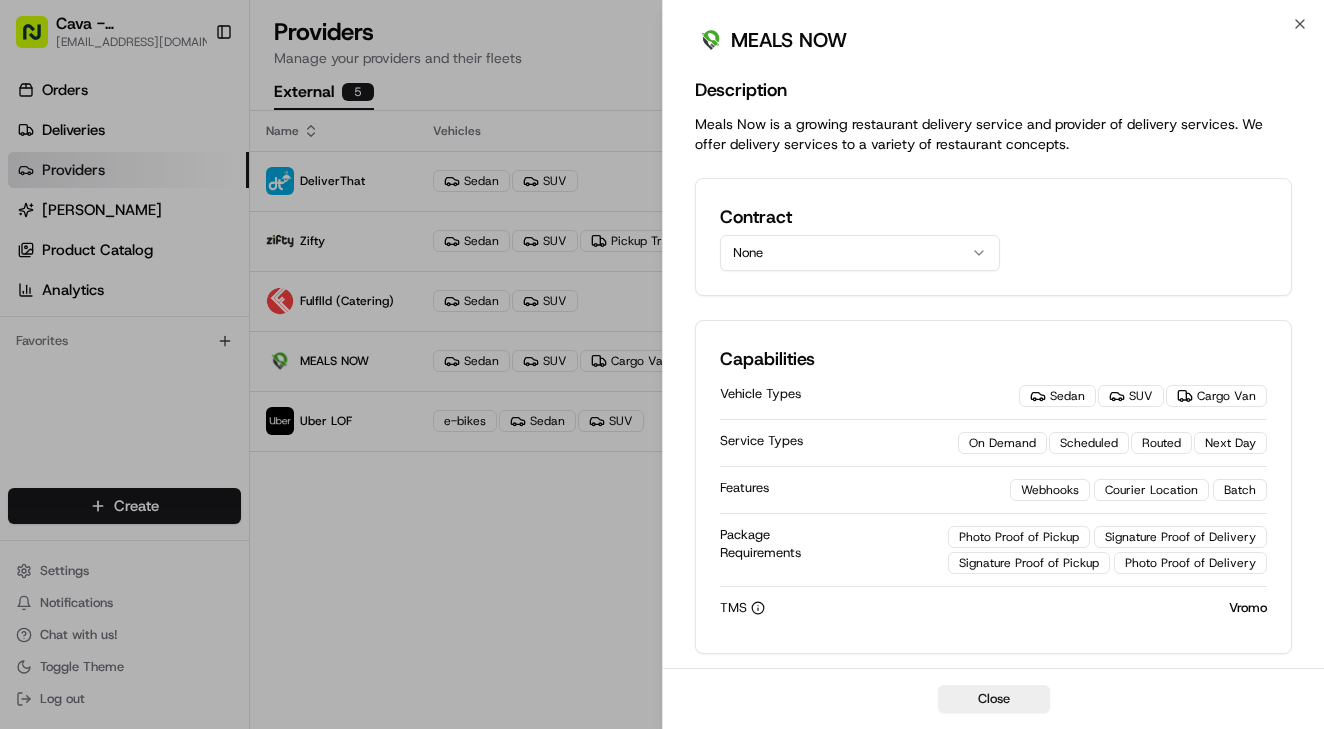 click on "None" at bounding box center (860, 253) 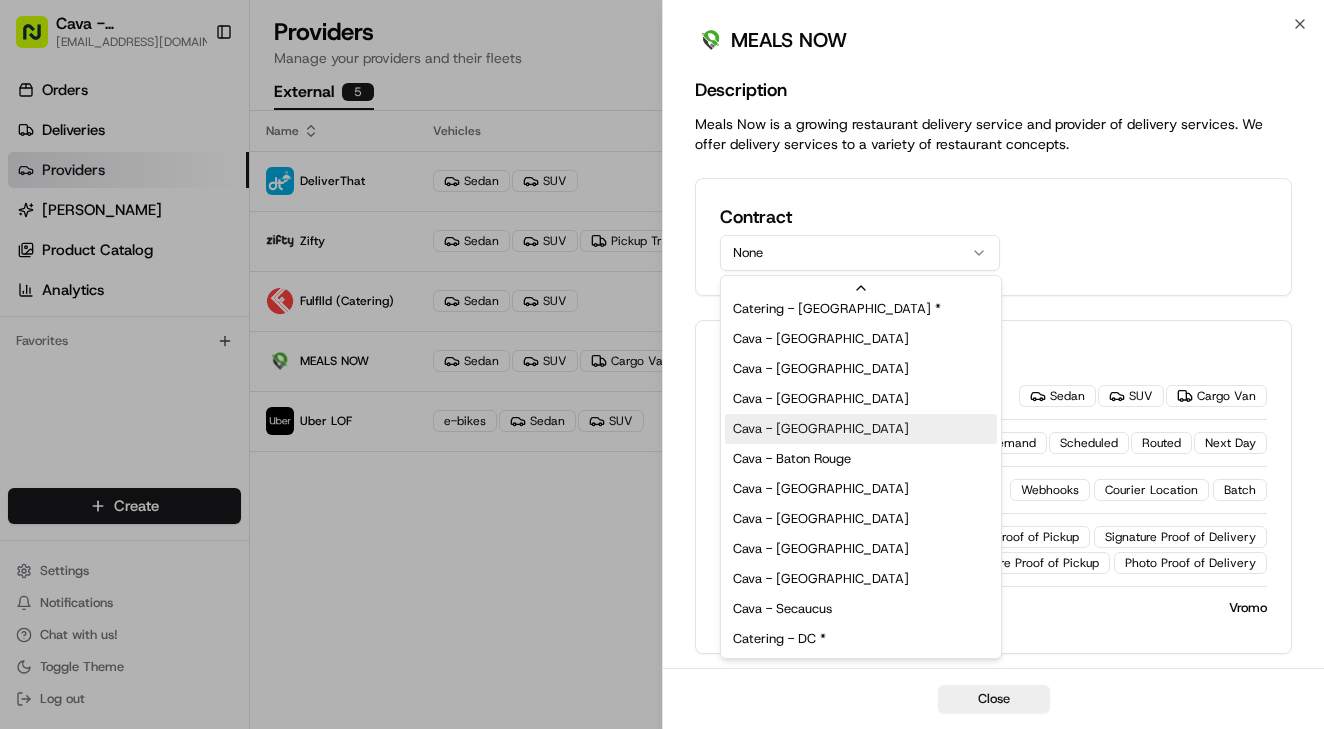 scroll, scrollTop: 160, scrollLeft: 0, axis: vertical 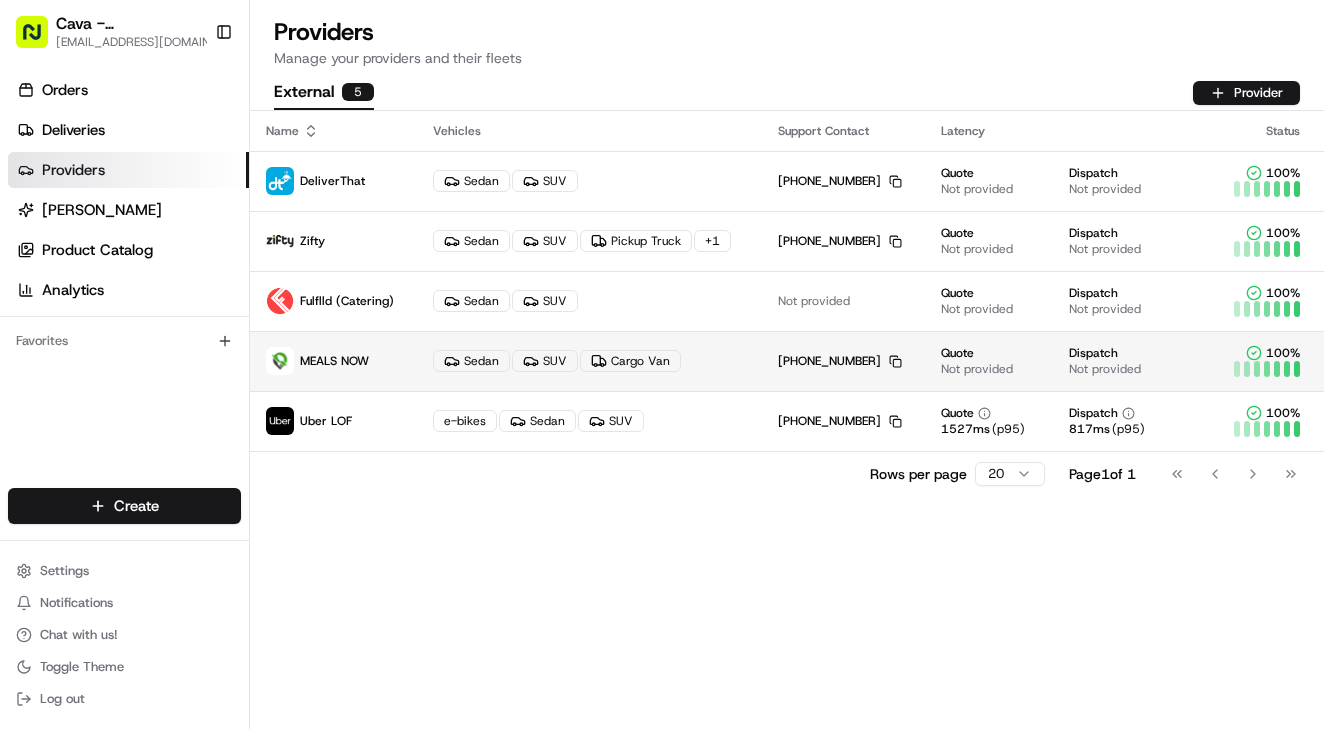 click on "MEALS NOW" at bounding box center [334, 361] 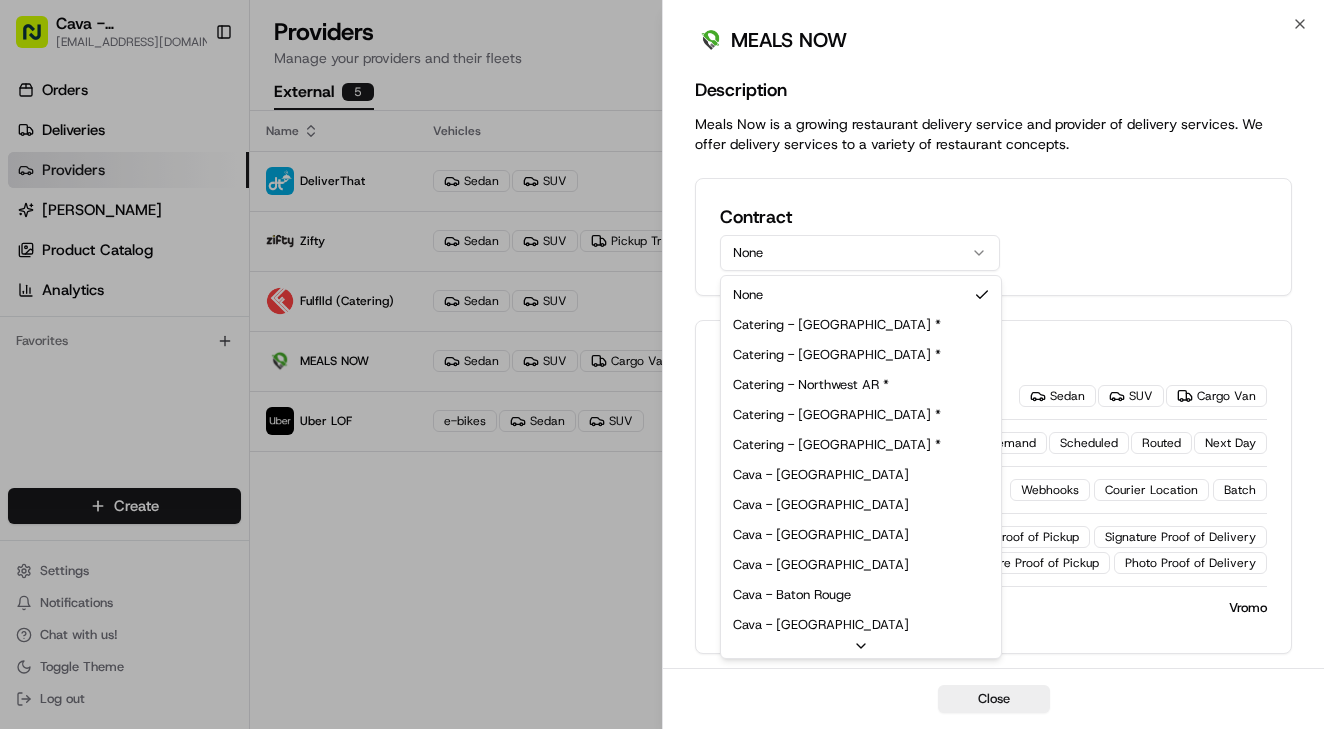 click on "None" at bounding box center (860, 253) 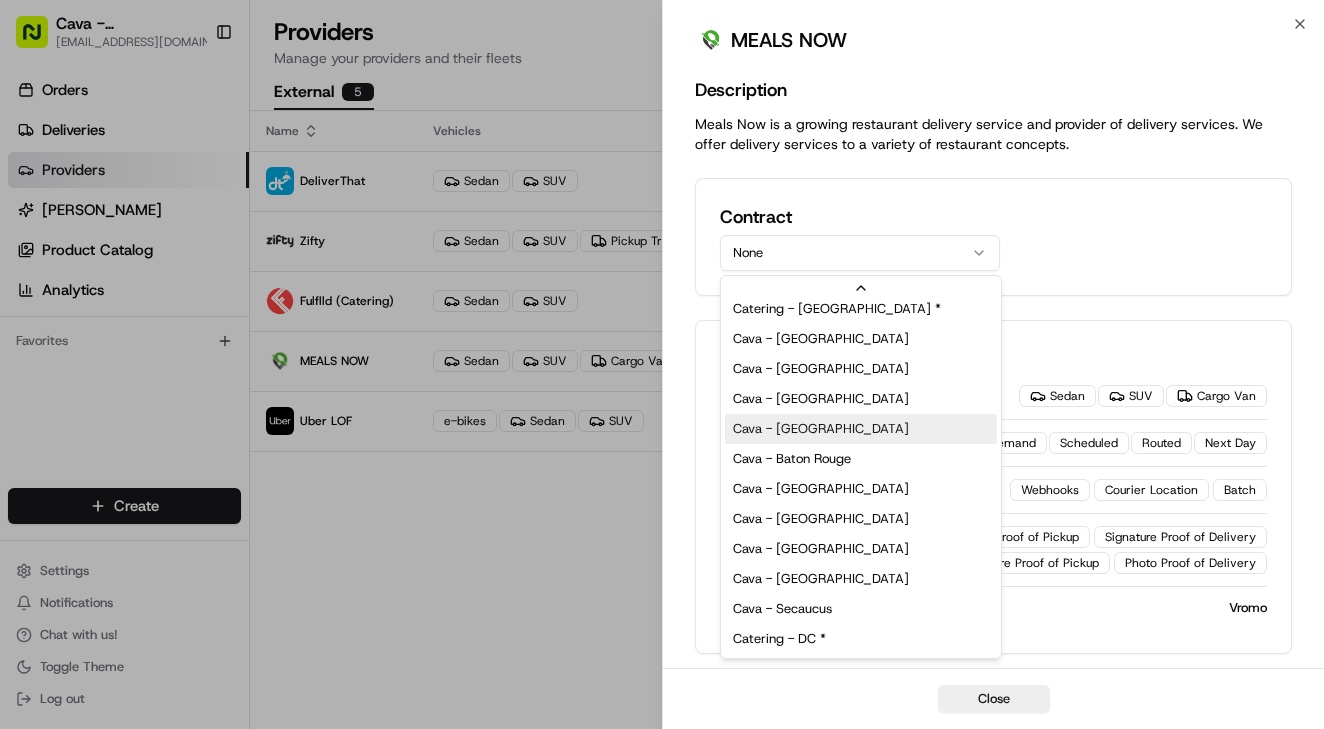 scroll, scrollTop: 160, scrollLeft: 0, axis: vertical 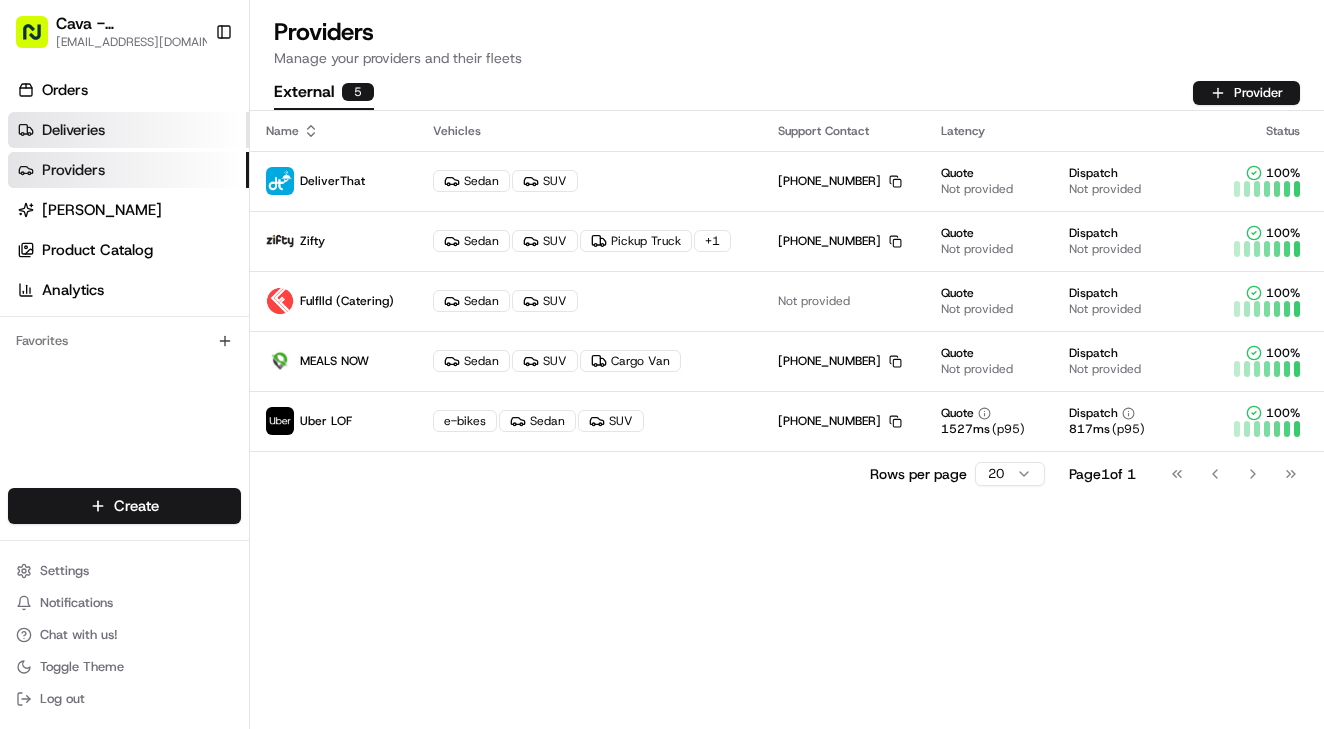 click on "Deliveries" at bounding box center (73, 130) 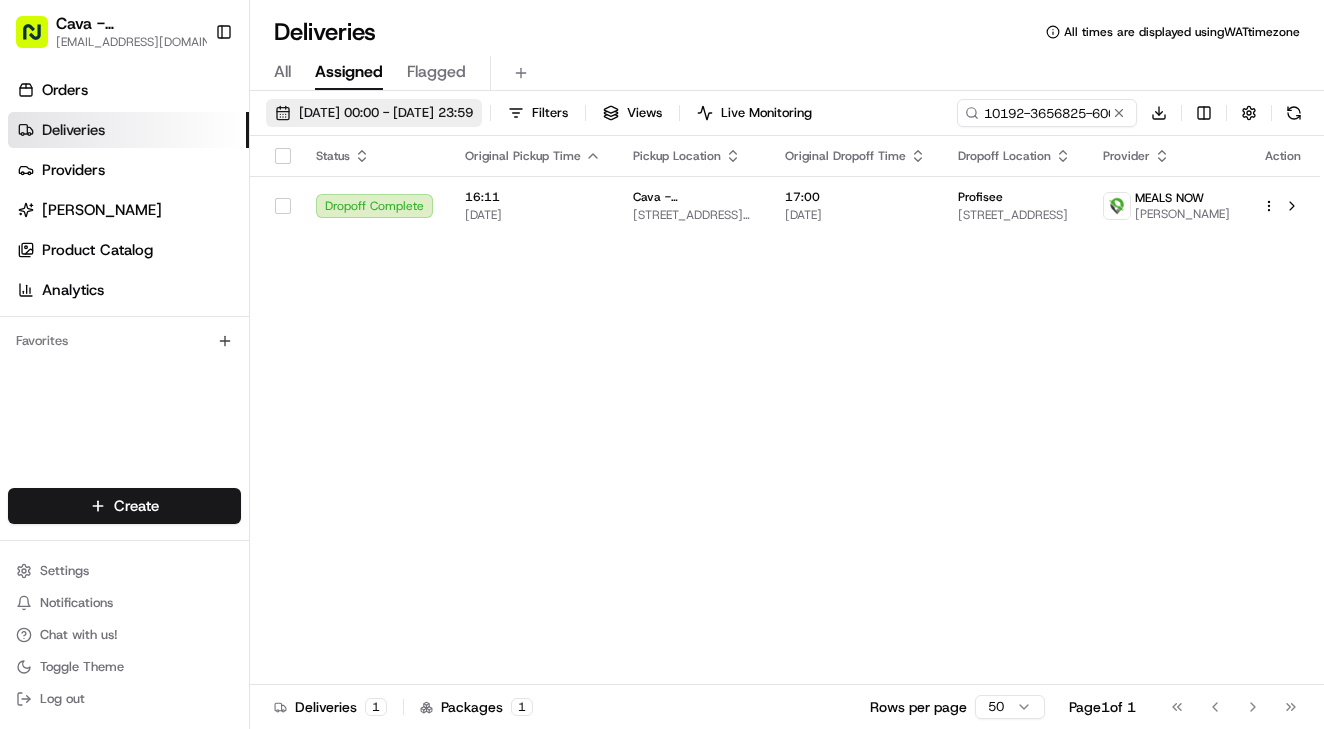 click on "01/07/2025 00:00 - 10/07/2025 23:59" at bounding box center (386, 113) 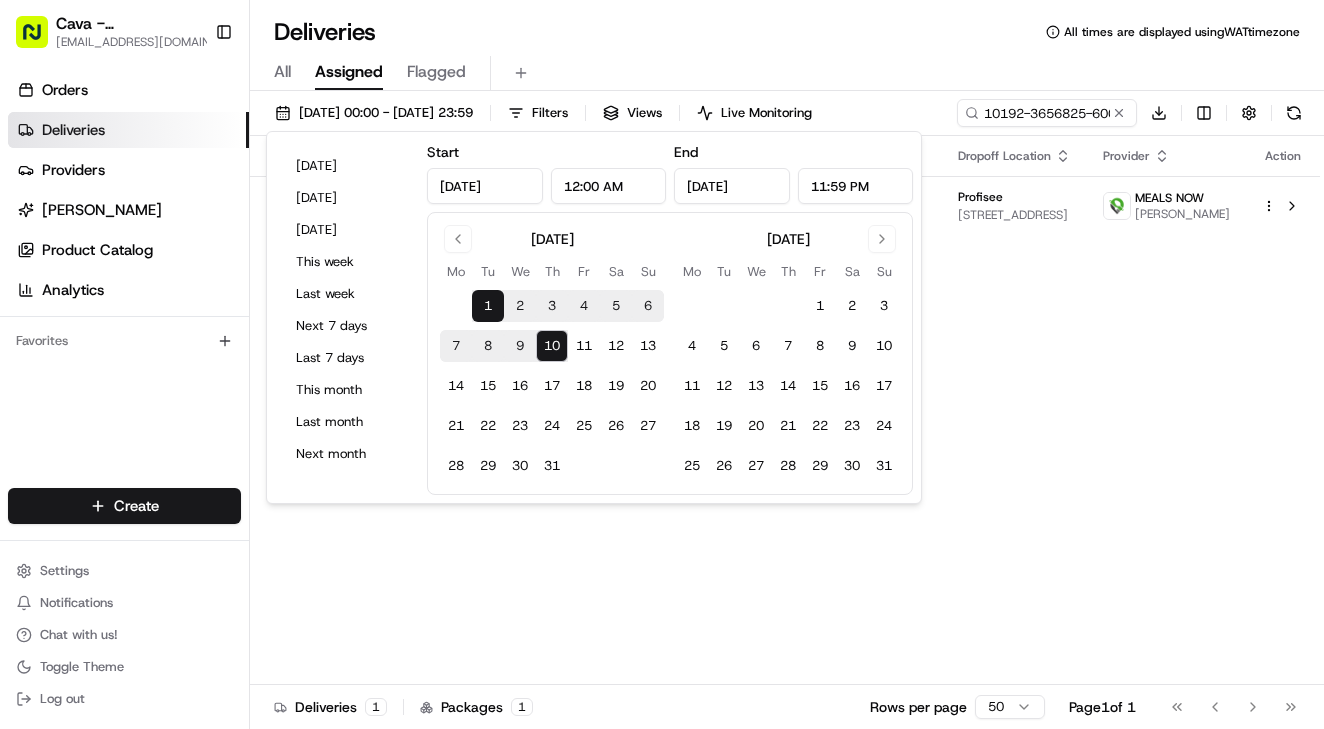 click on "All Assigned Flagged" at bounding box center [787, 69] 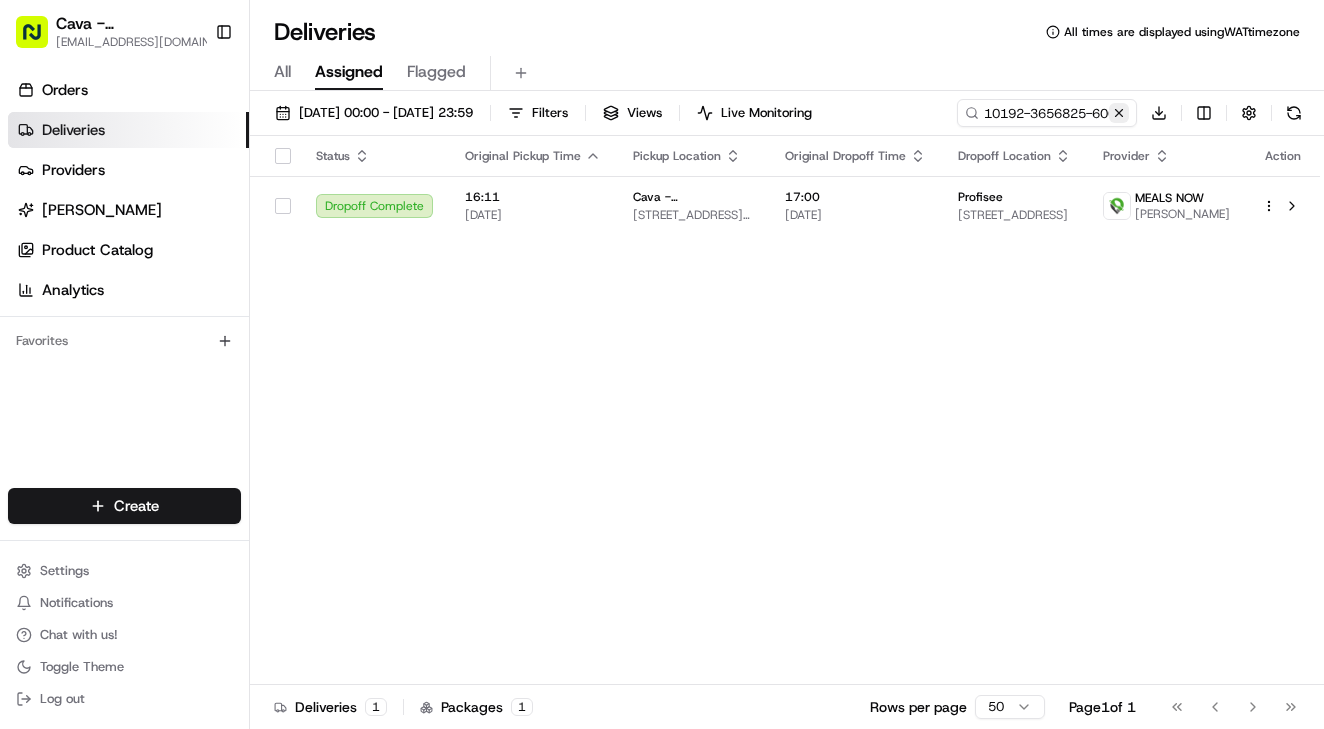 click at bounding box center [1119, 113] 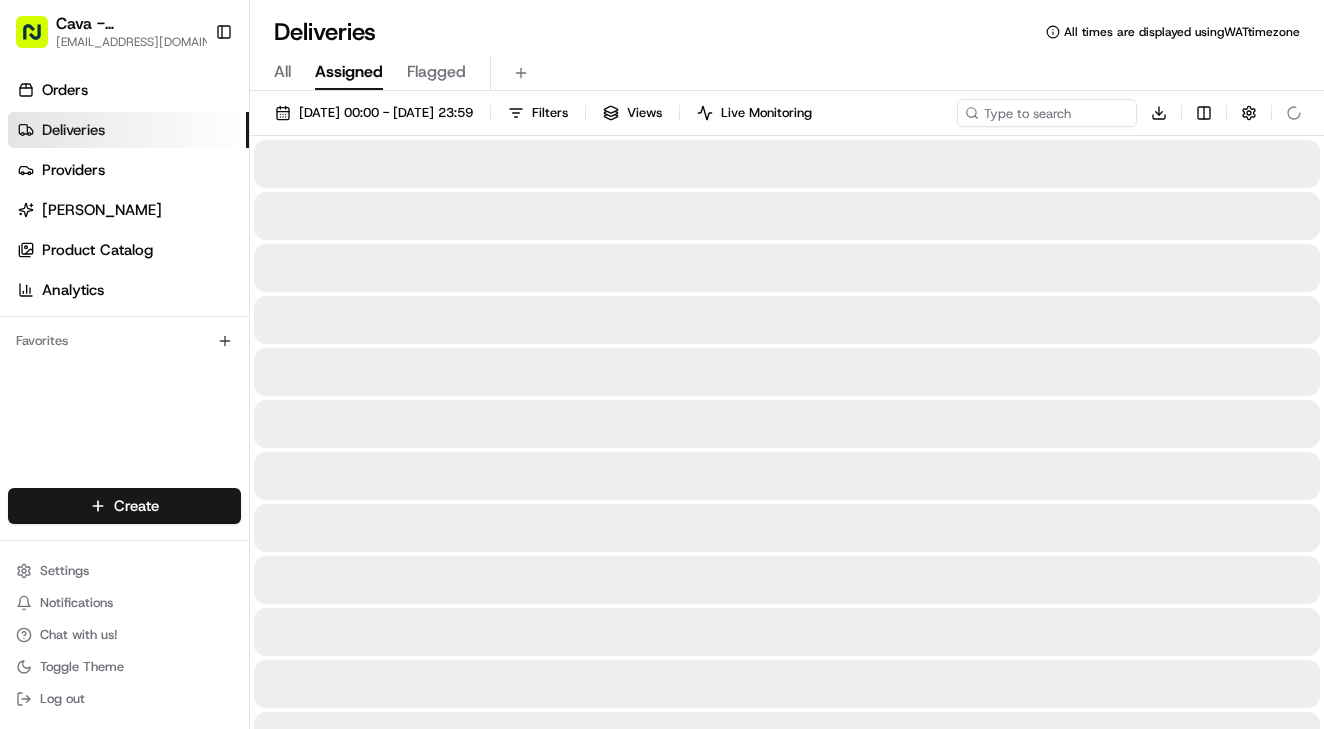 type 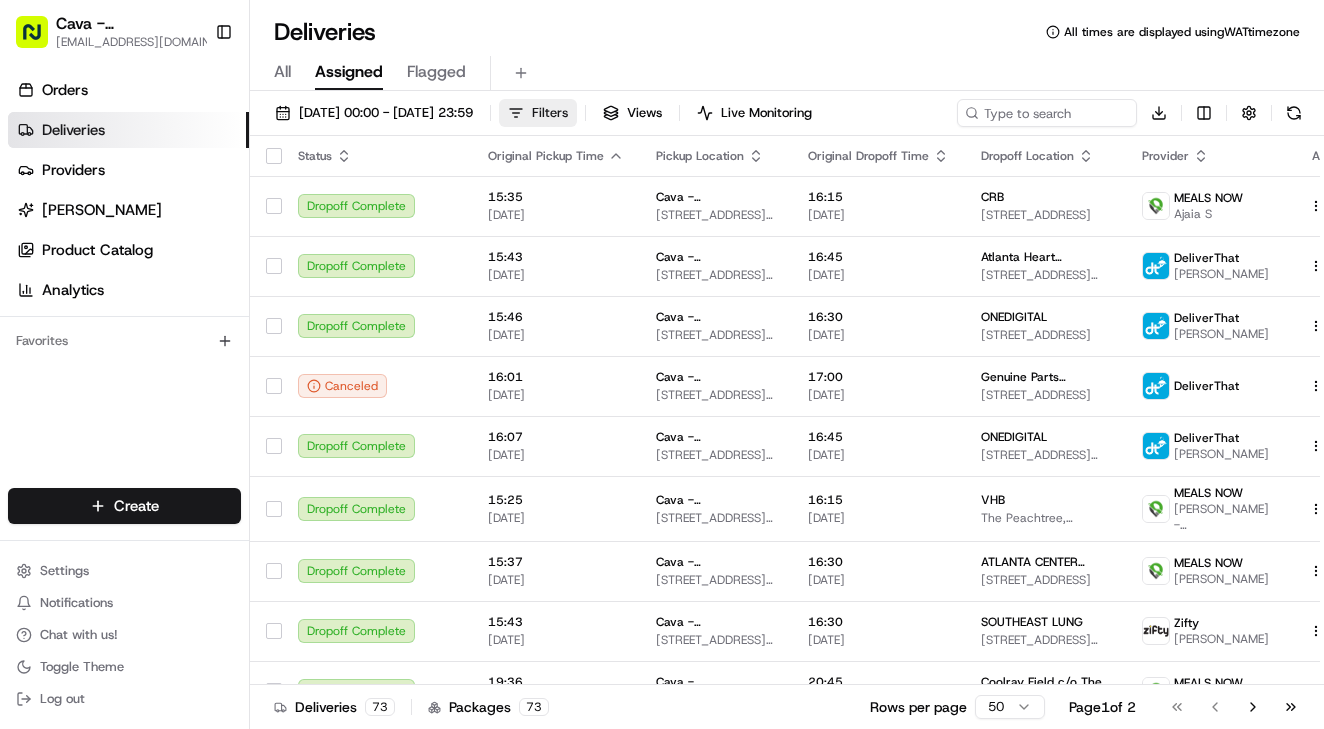 click on "Filters" at bounding box center [538, 113] 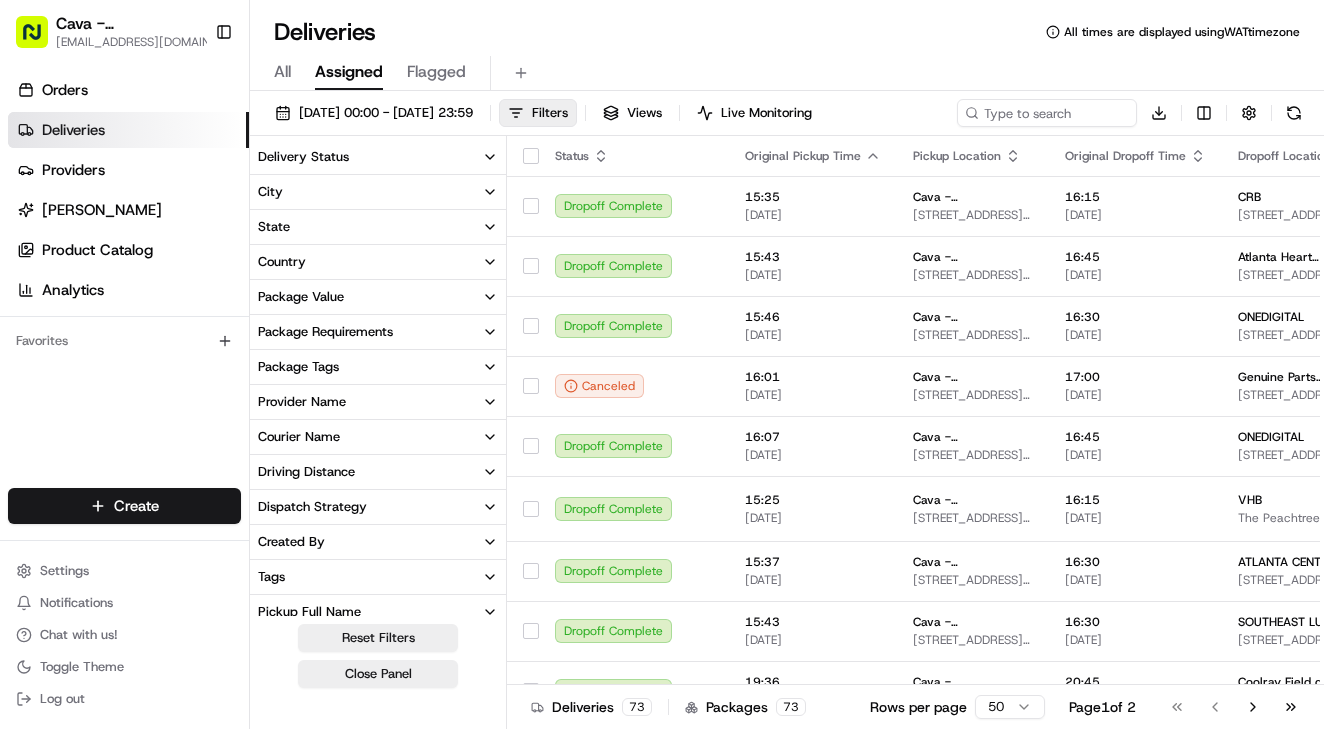 click on "Provider Name" at bounding box center [378, 402] 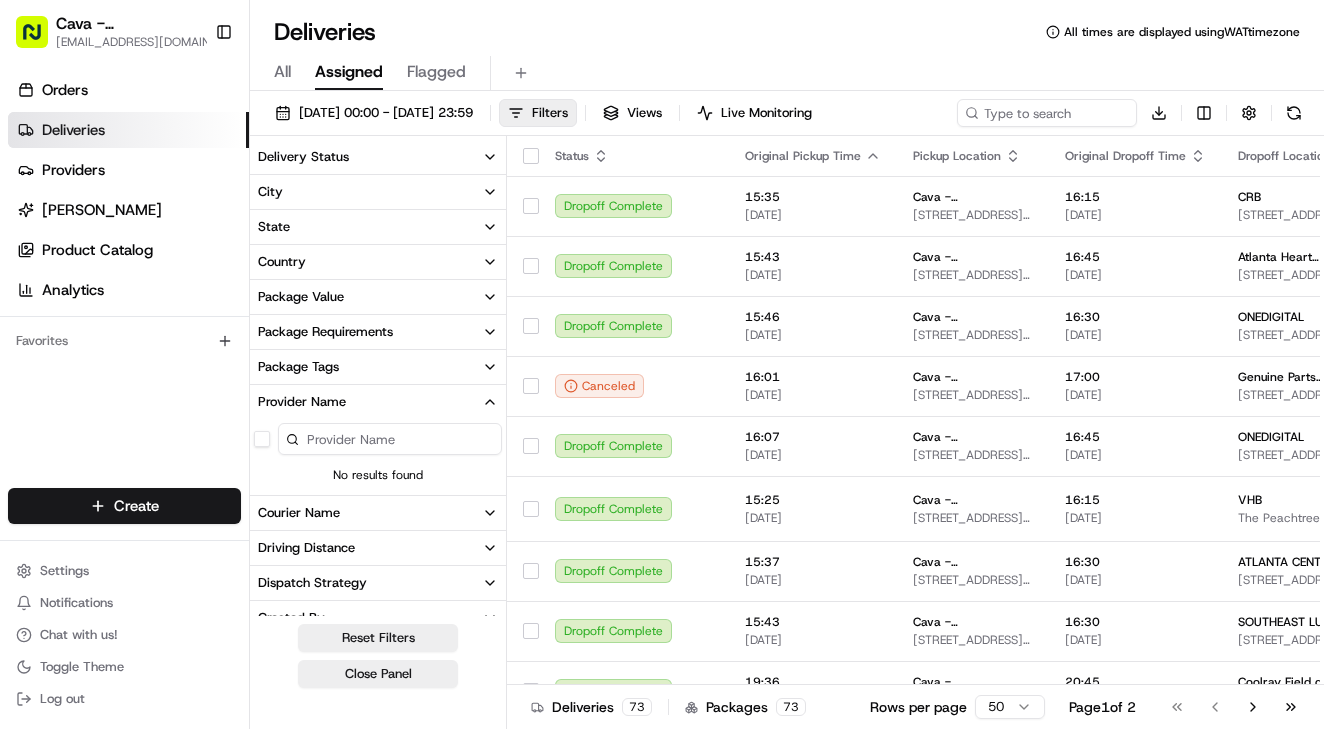 click on "Provider Name" at bounding box center (378, 402) 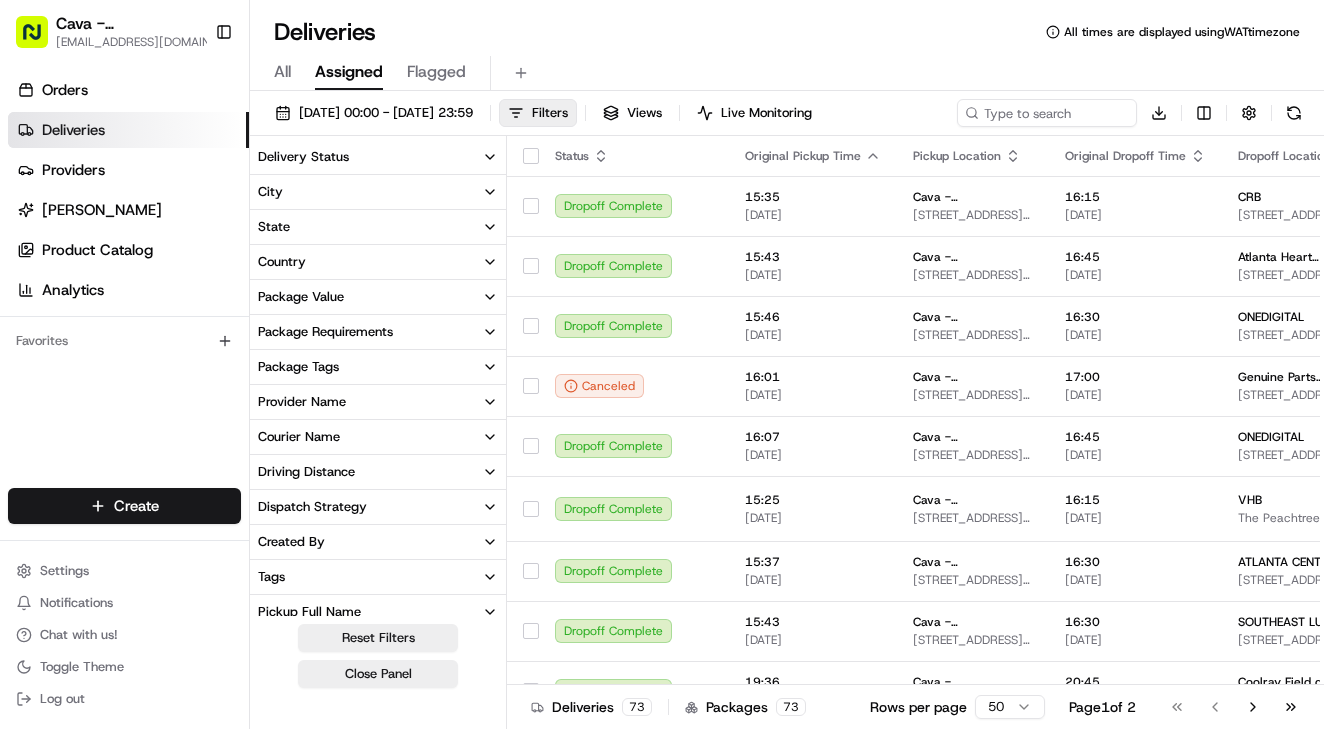 click on "Provider Name" at bounding box center (378, 402) 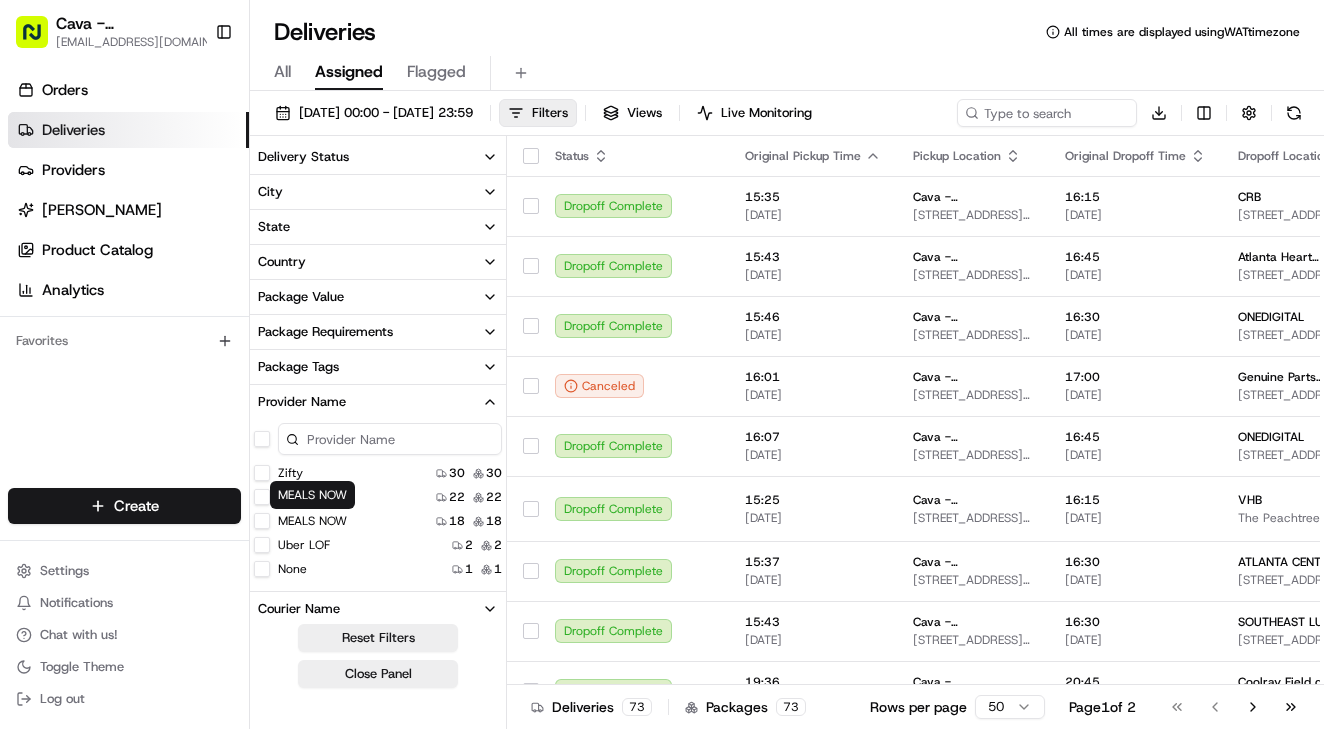 click on "MEALS NOW" at bounding box center [312, 521] 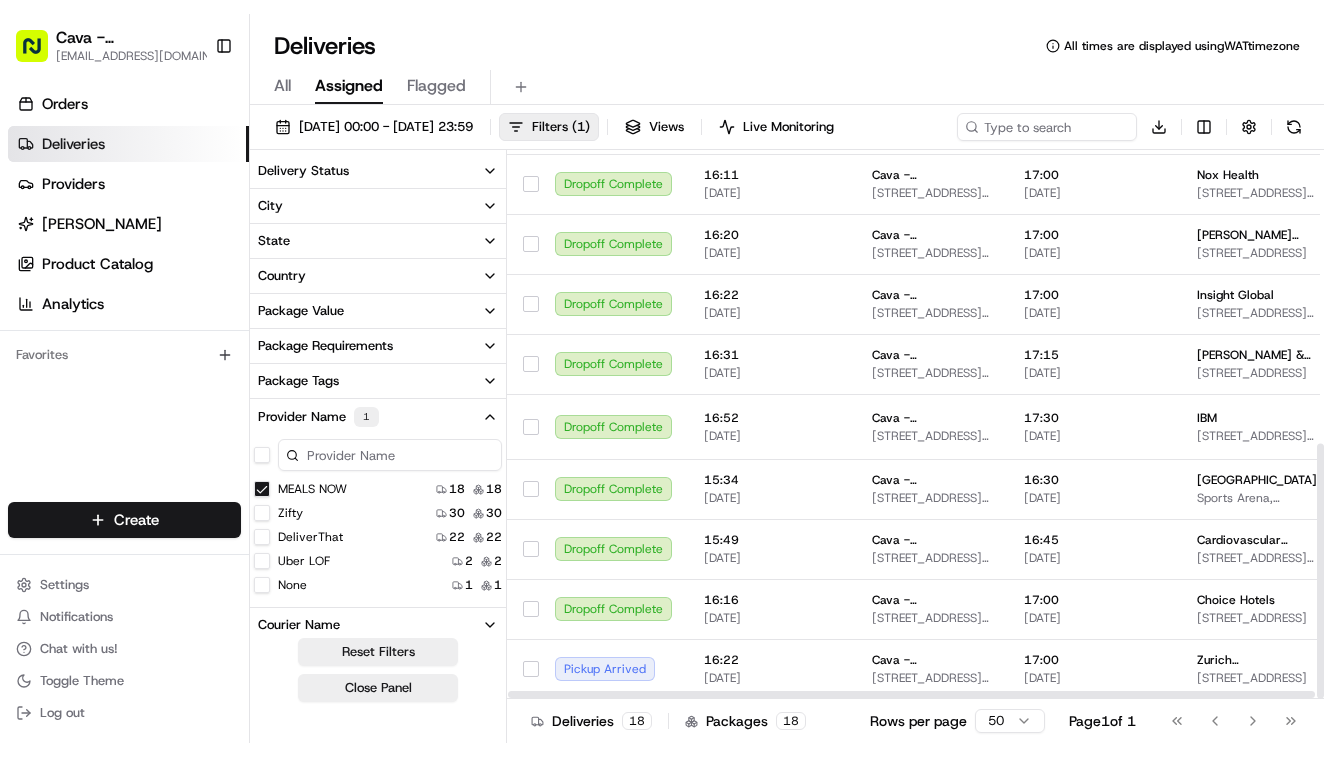 scroll, scrollTop: 631, scrollLeft: 0, axis: vertical 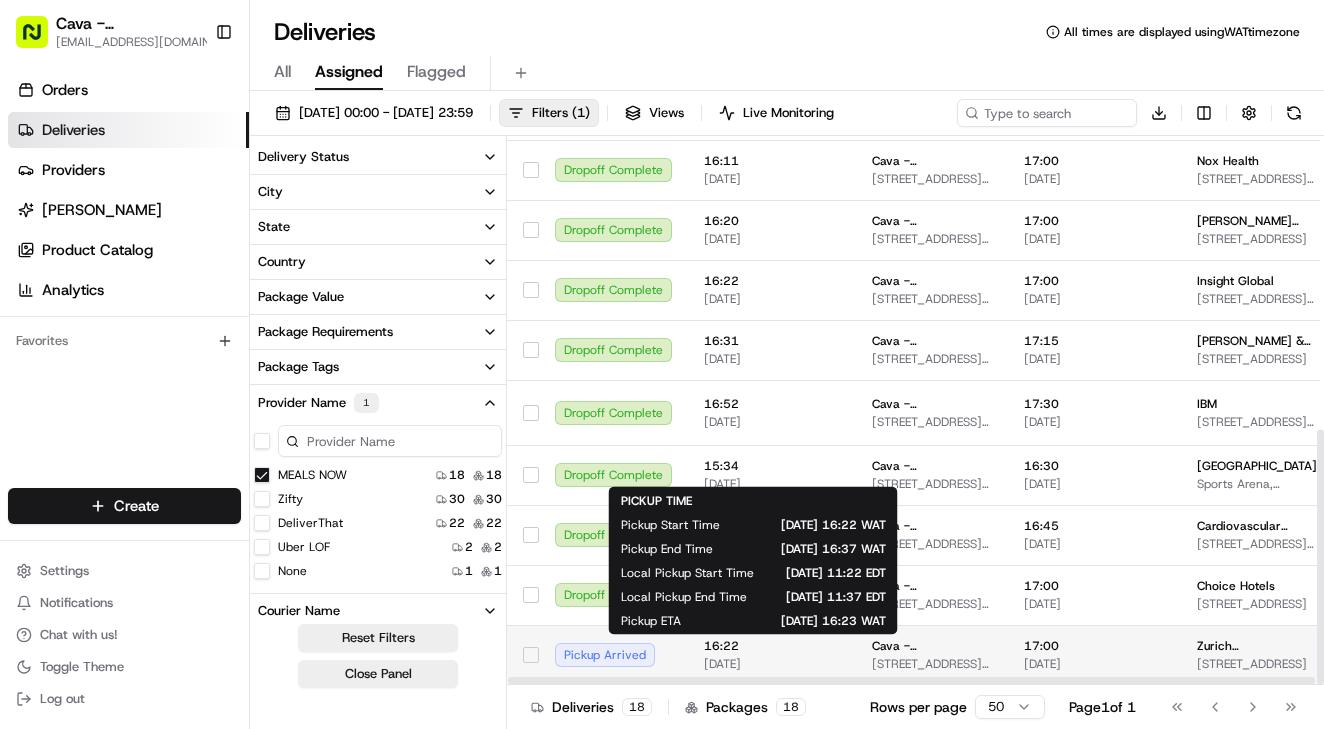 click on "16:22" at bounding box center (772, 646) 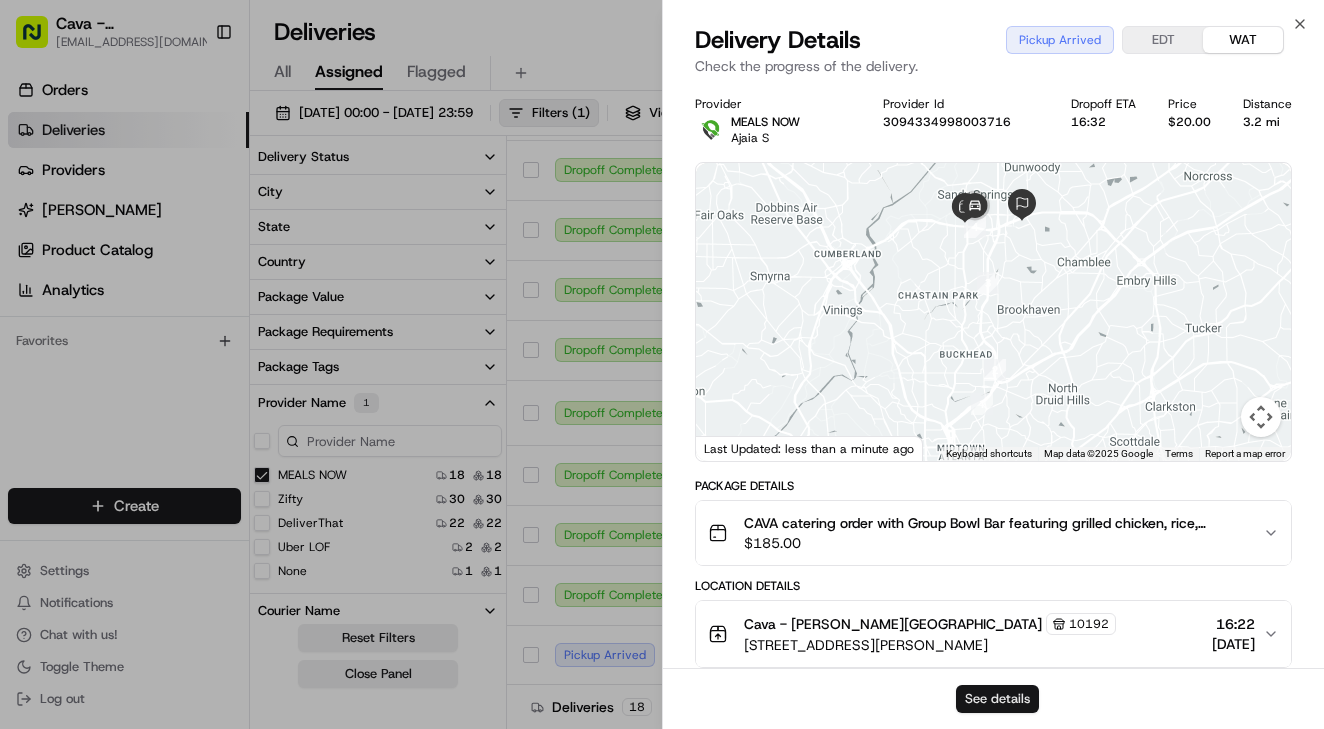 click on "See details" at bounding box center (997, 699) 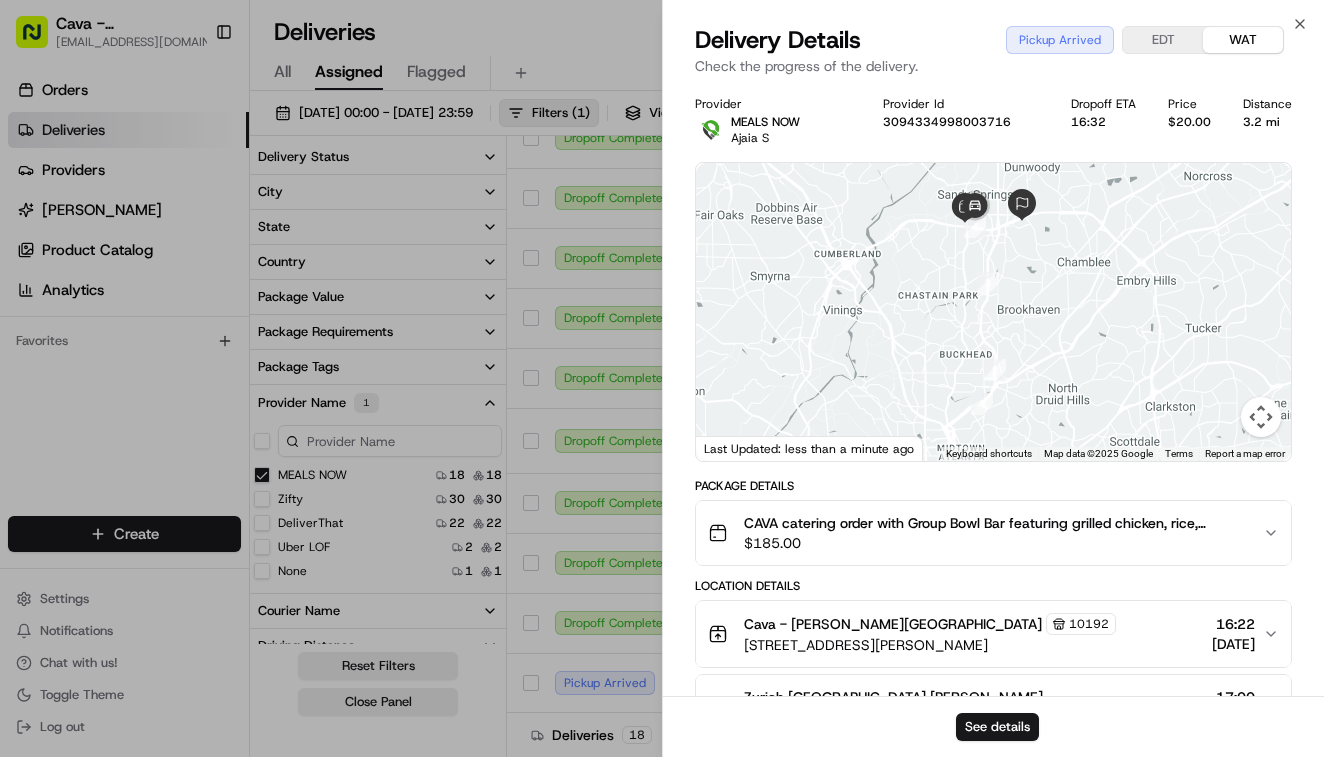 scroll, scrollTop: 603, scrollLeft: 0, axis: vertical 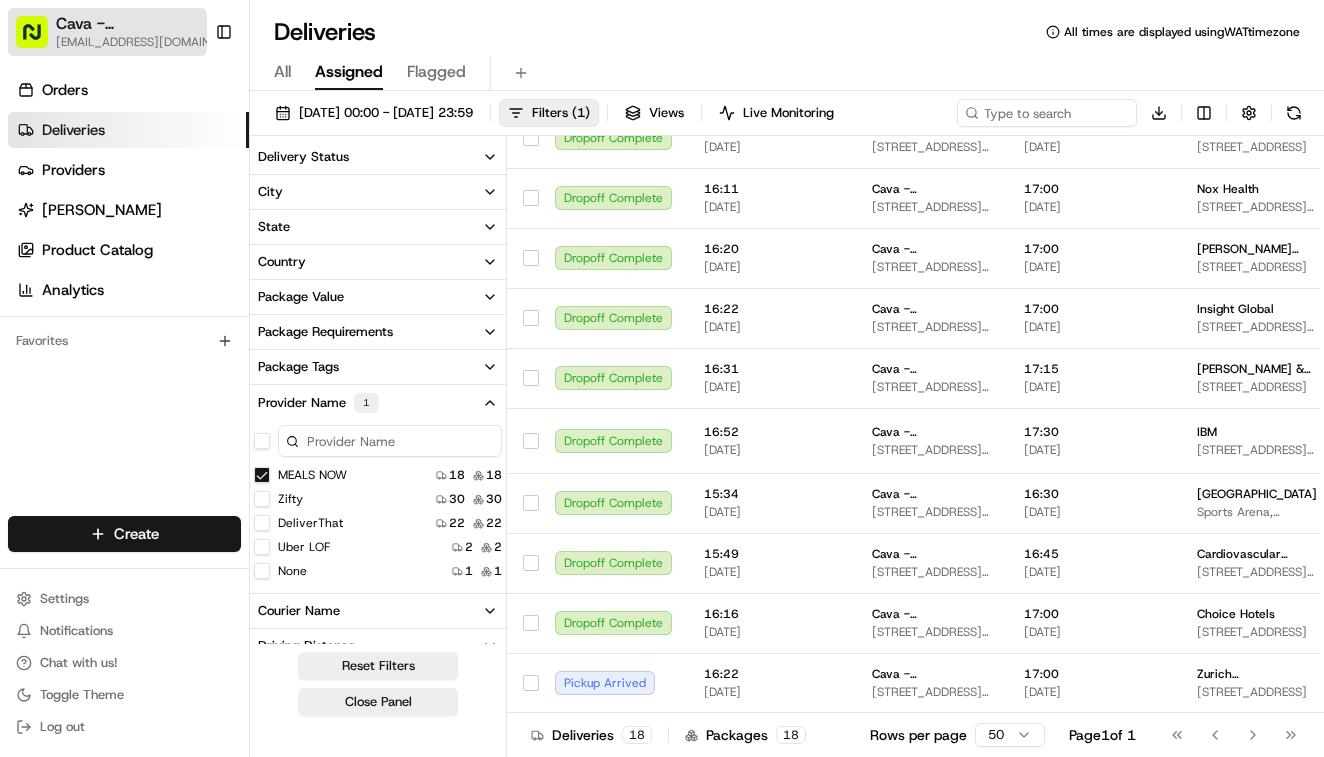click on "Cava - Sandy Springs" at bounding box center (137, 24) 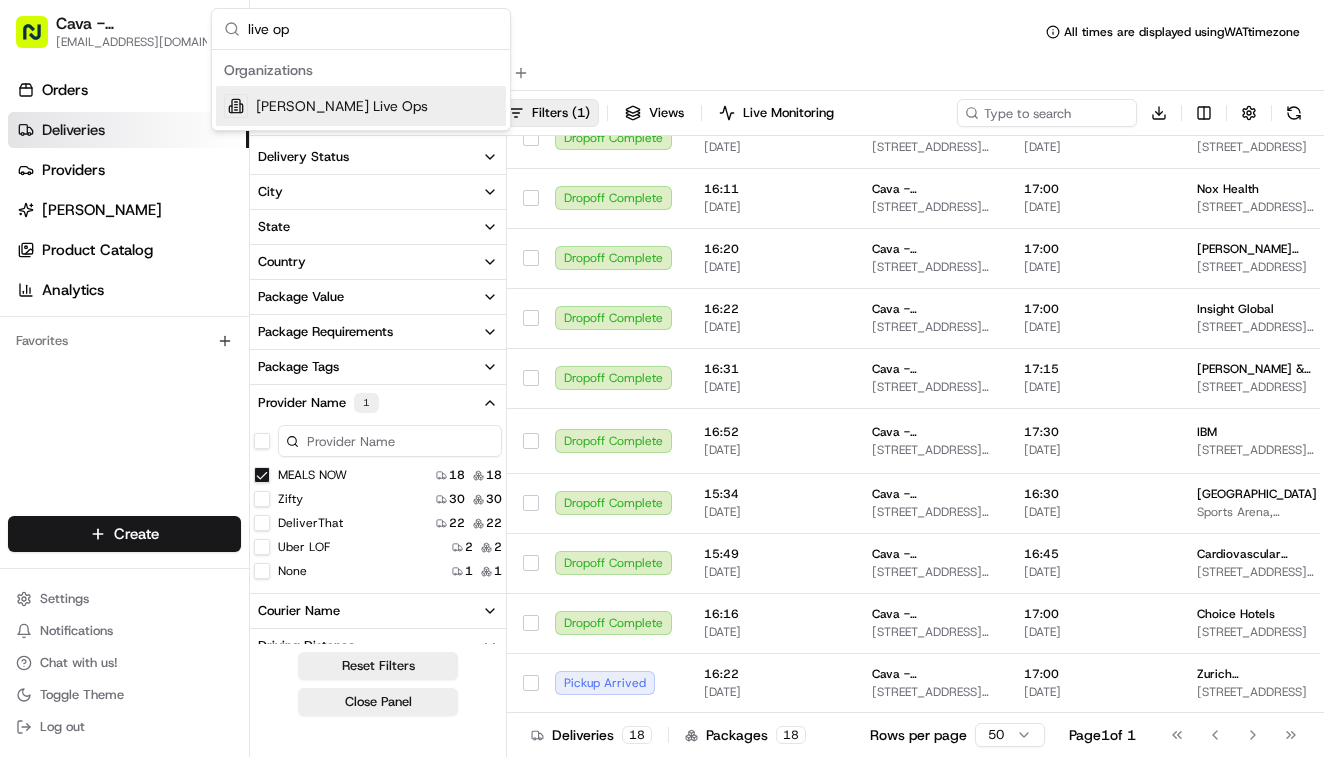 type on "live op" 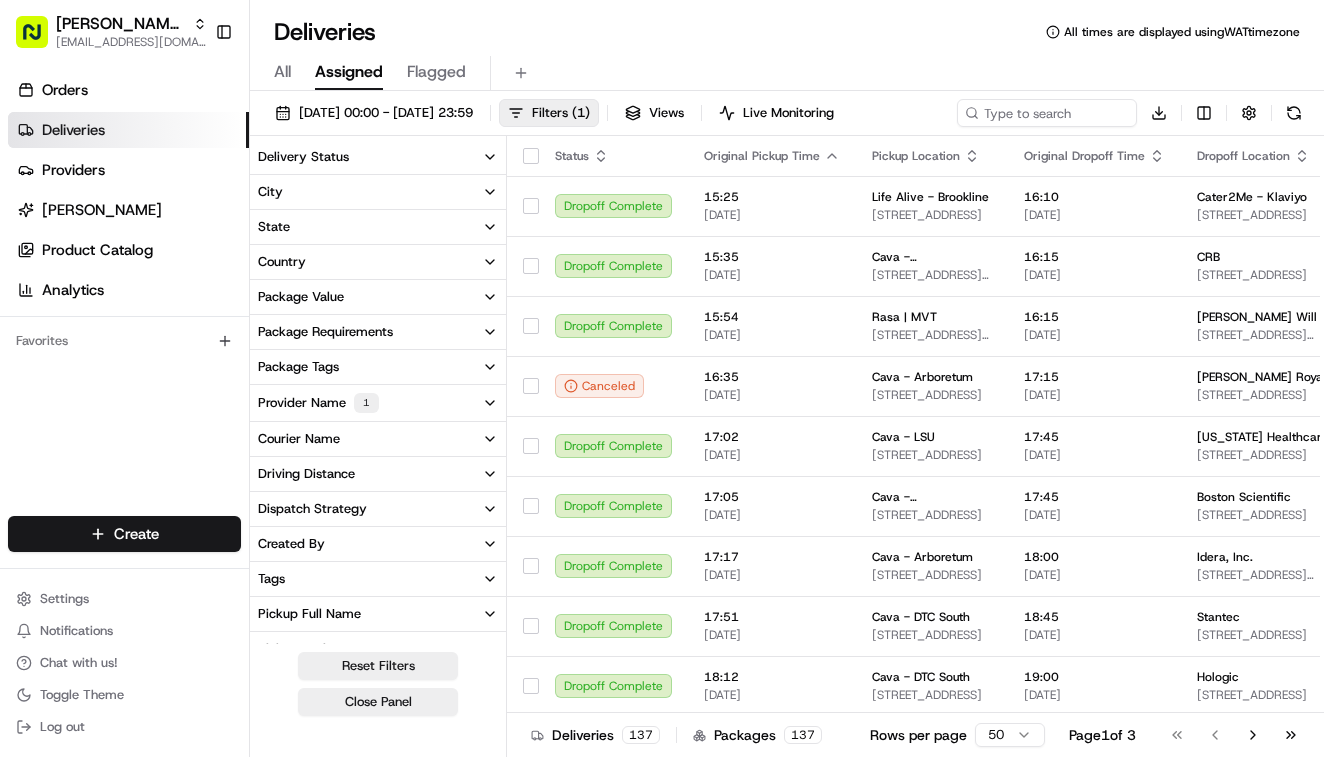 click on "Provider Name 1" at bounding box center (378, 403) 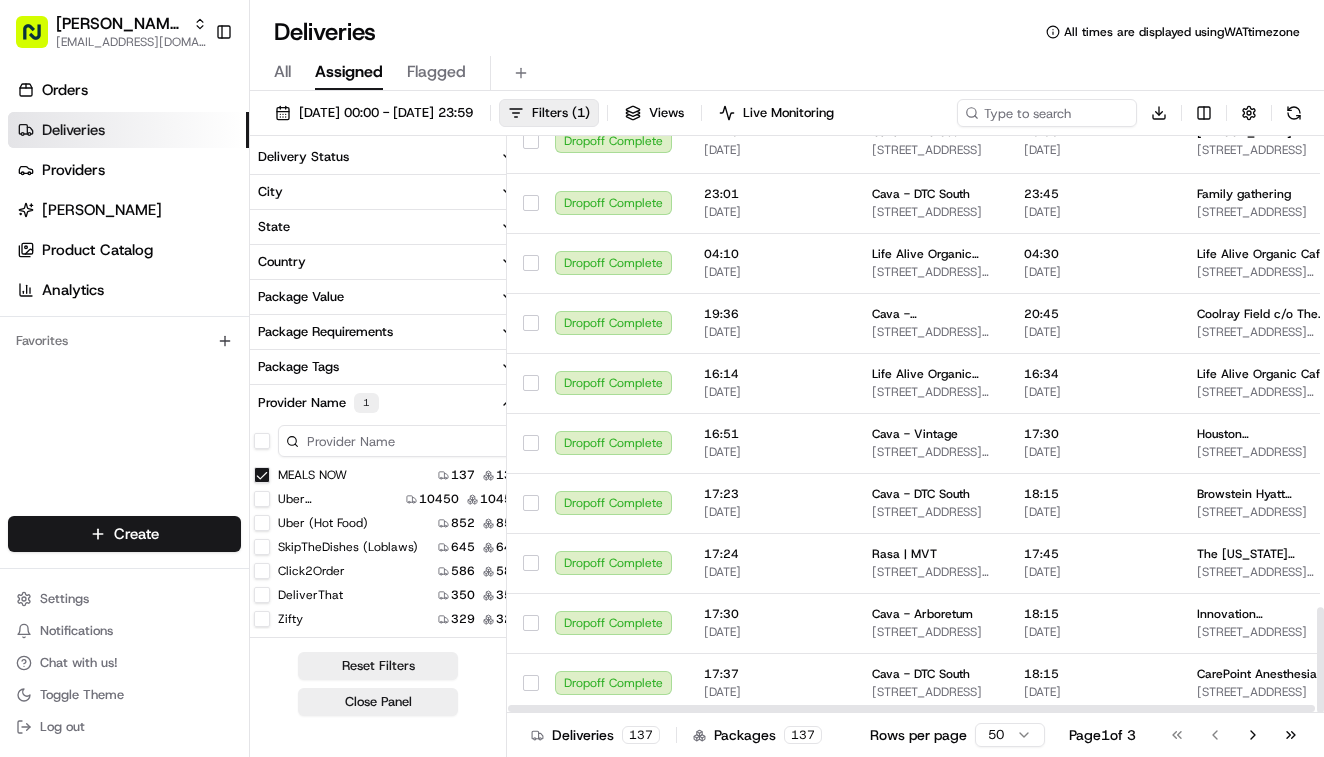 scroll, scrollTop: 2568, scrollLeft: 0, axis: vertical 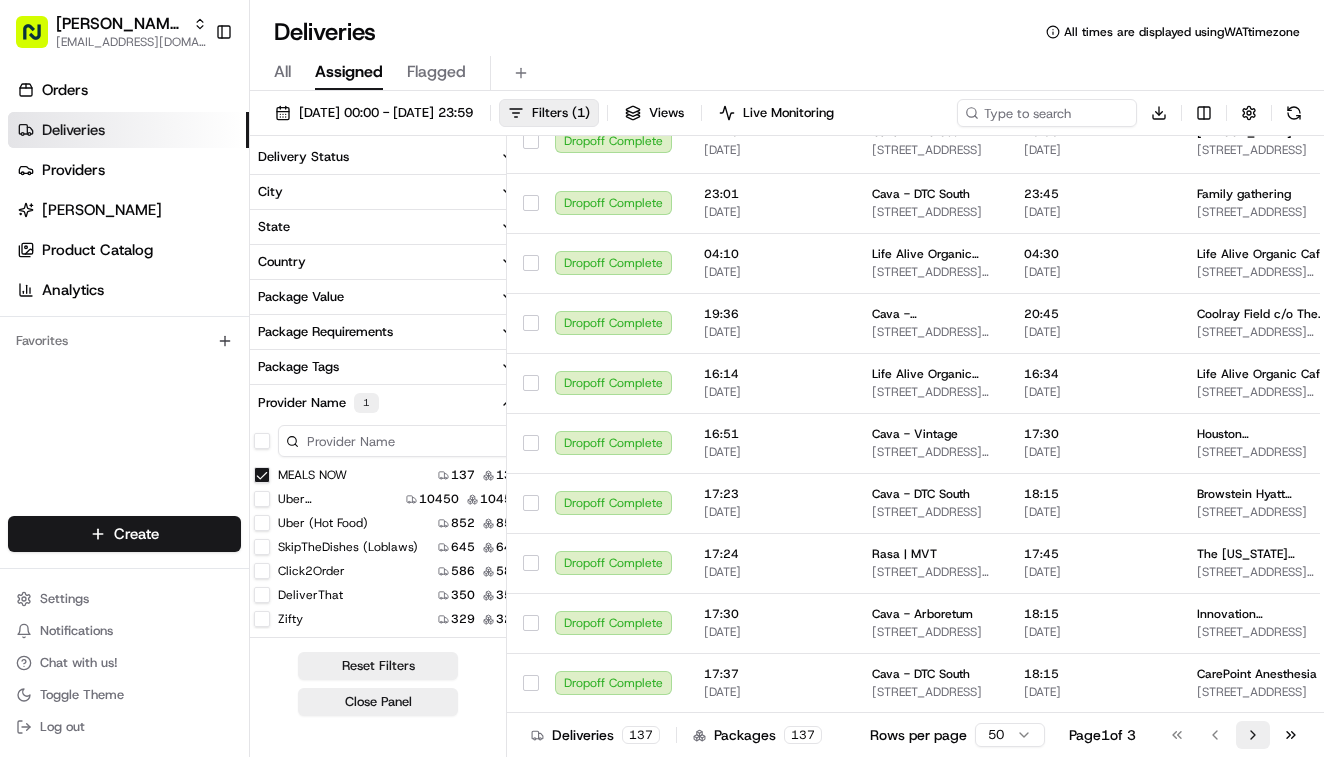 click on "Go to next page" at bounding box center (1253, 735) 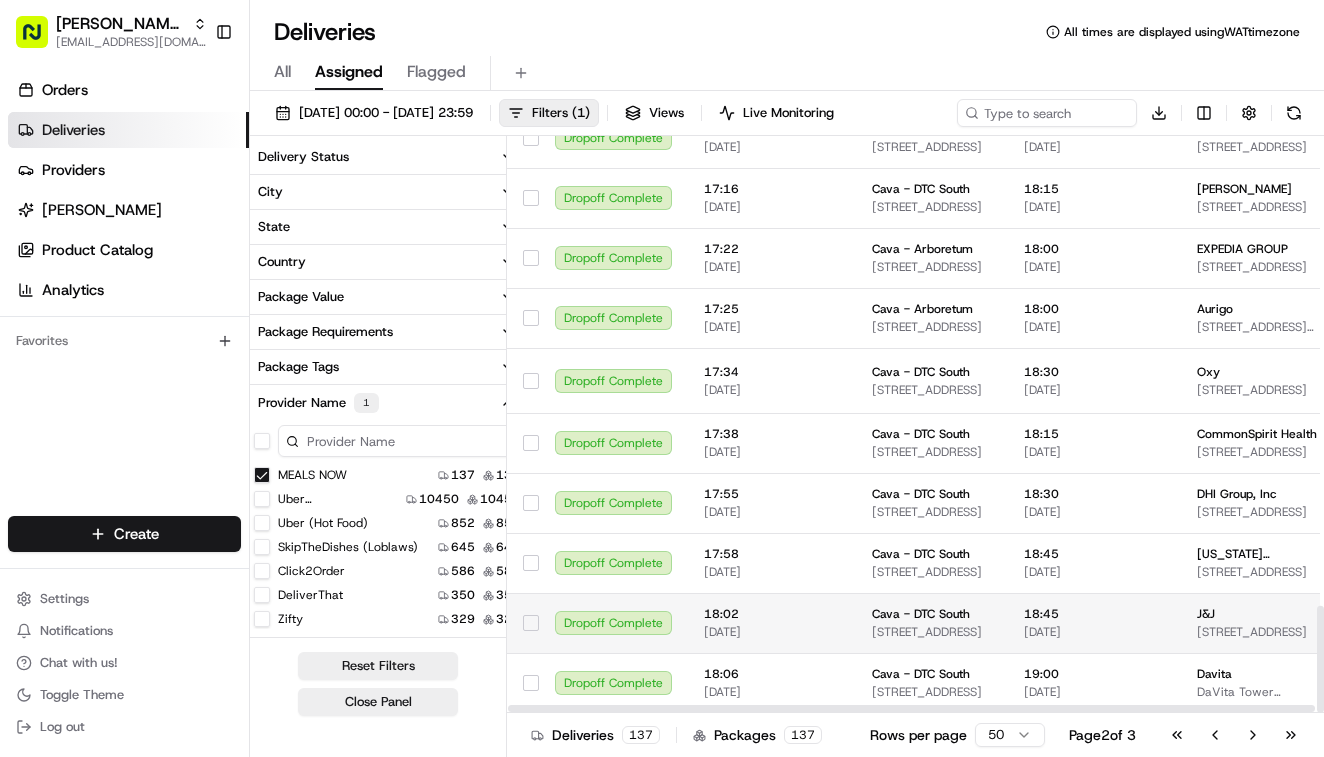 scroll, scrollTop: 2528, scrollLeft: 0, axis: vertical 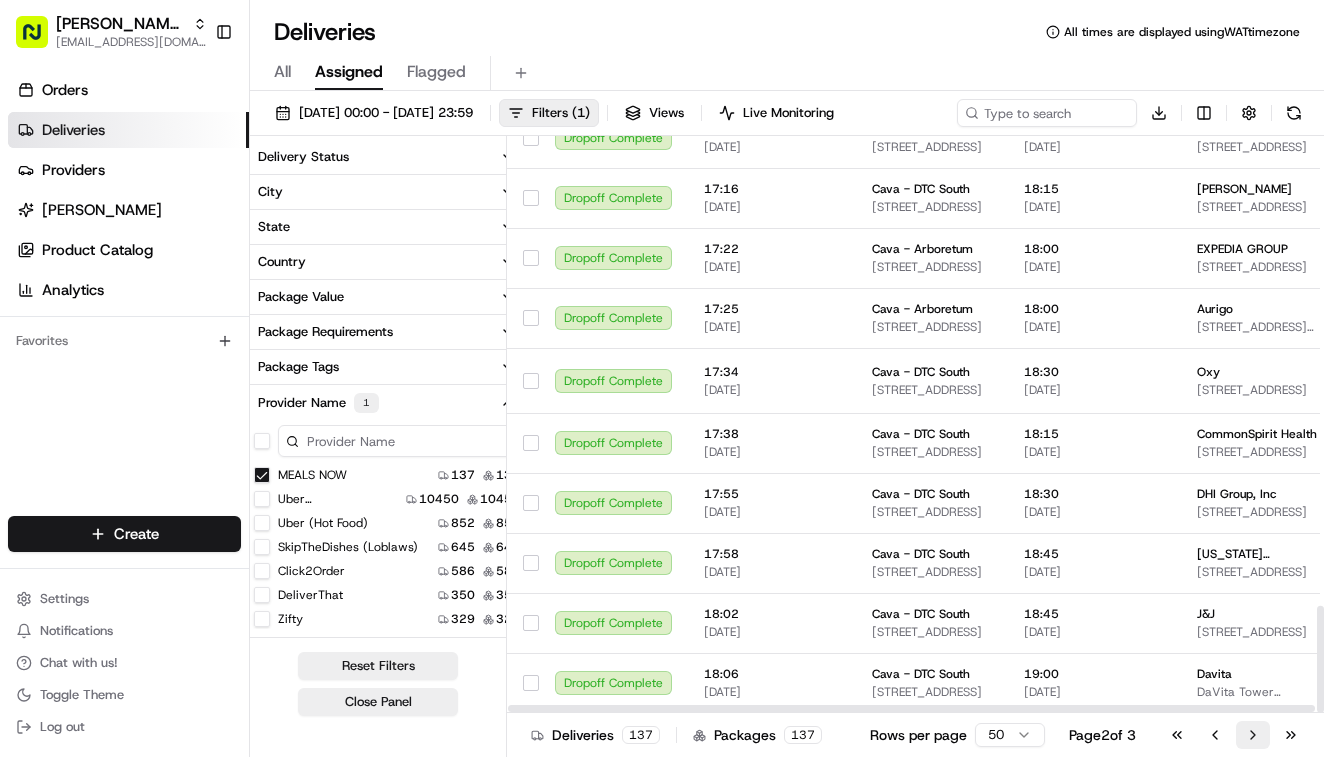 click on "Go to next page" at bounding box center [1253, 735] 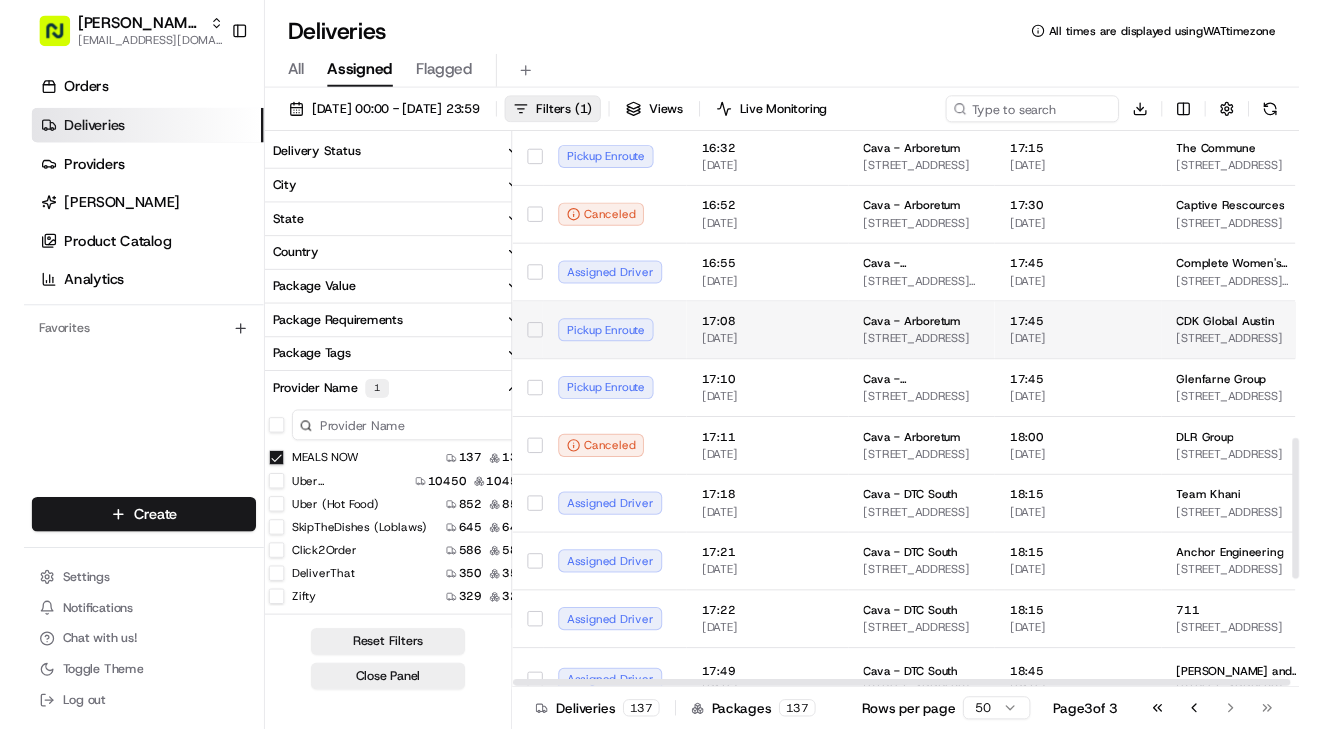 scroll, scrollTop: 1260, scrollLeft: 0, axis: vertical 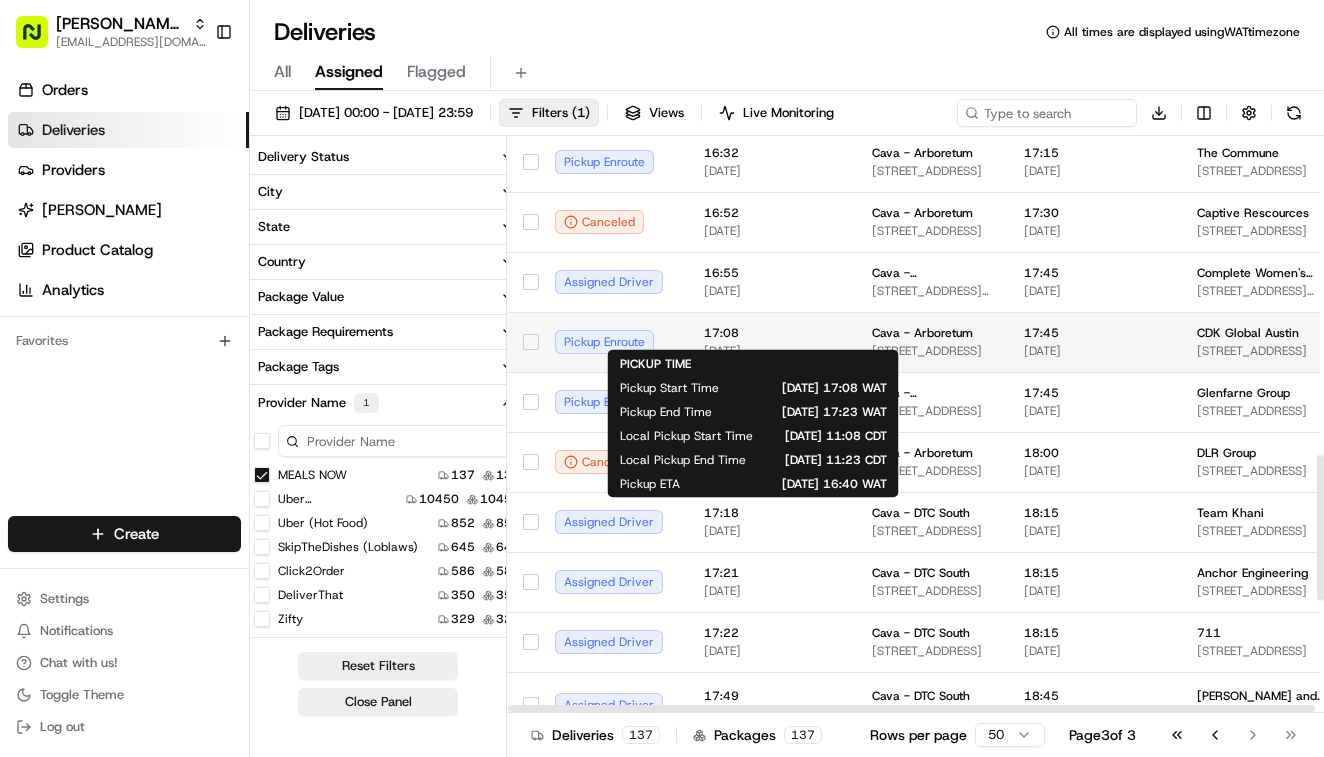 click on "[DATE]" at bounding box center [772, 351] 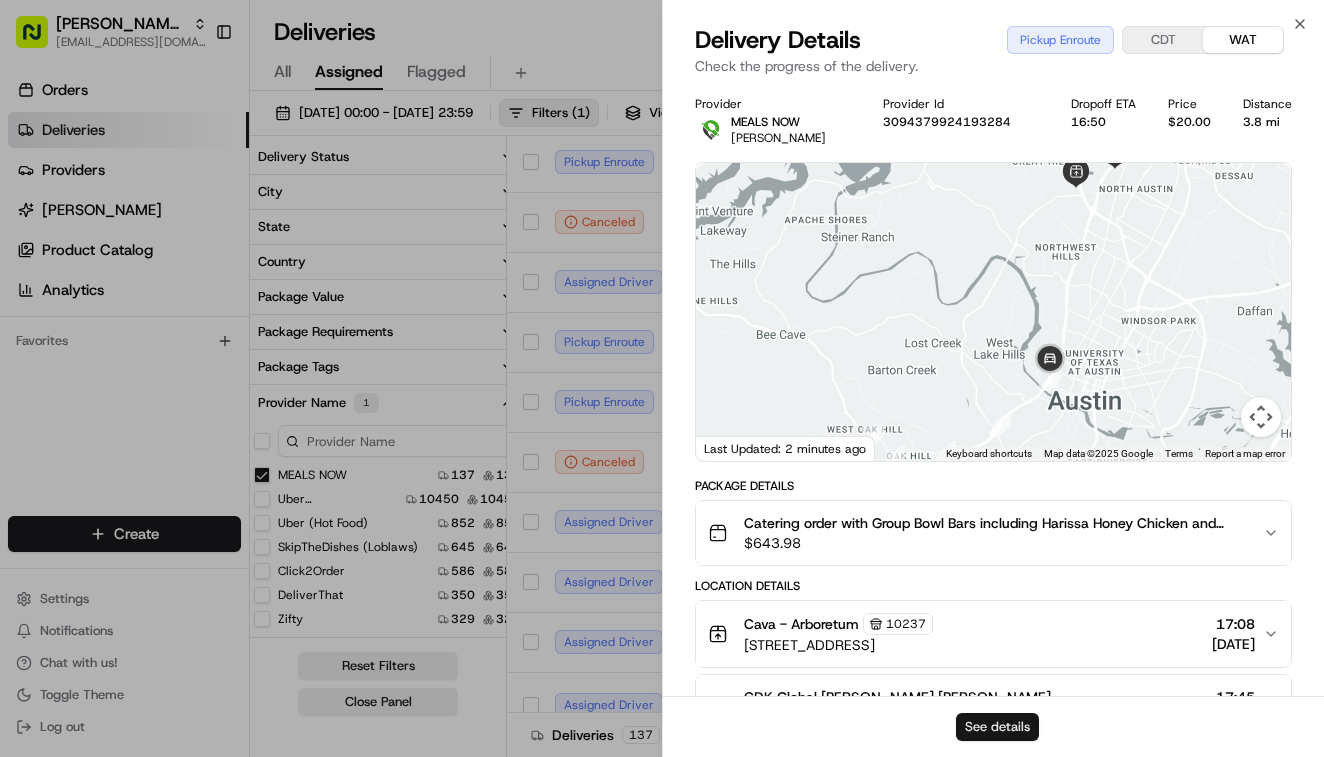 click on "See details" at bounding box center (997, 727) 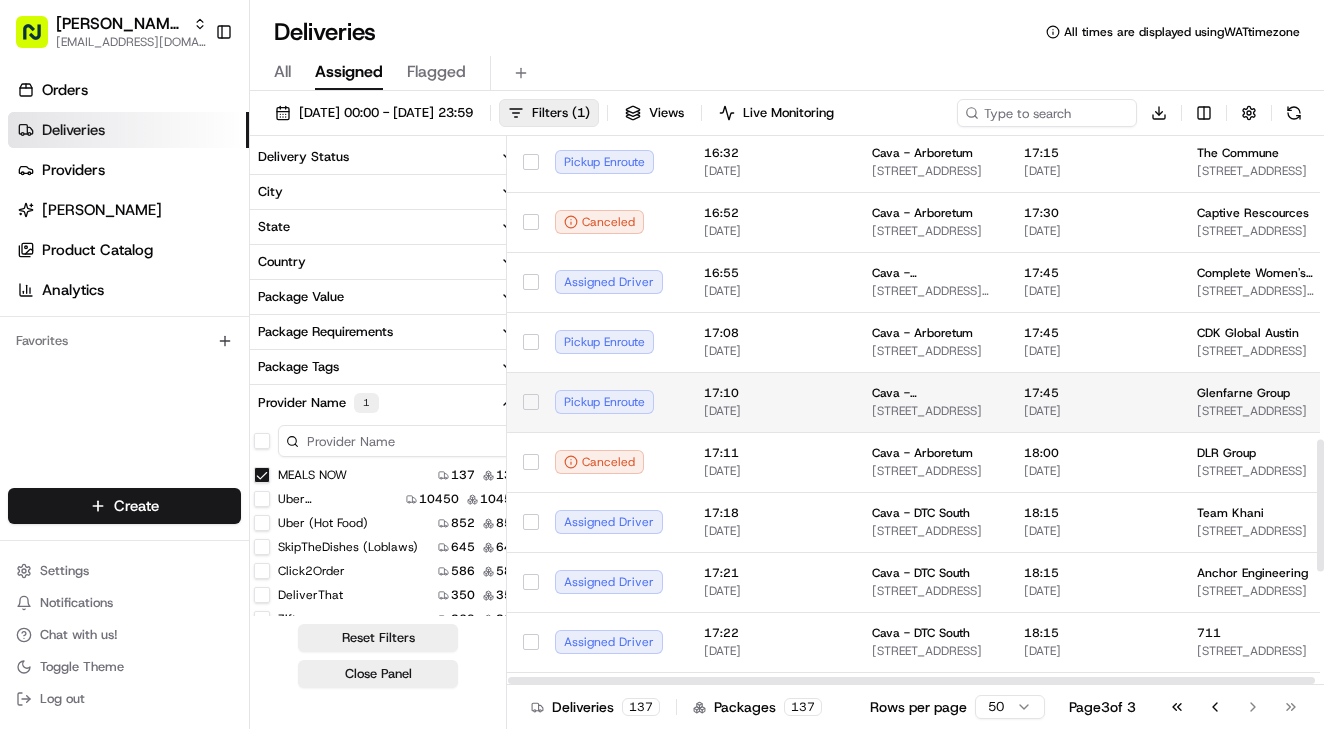 click on "17:10" at bounding box center (772, 393) 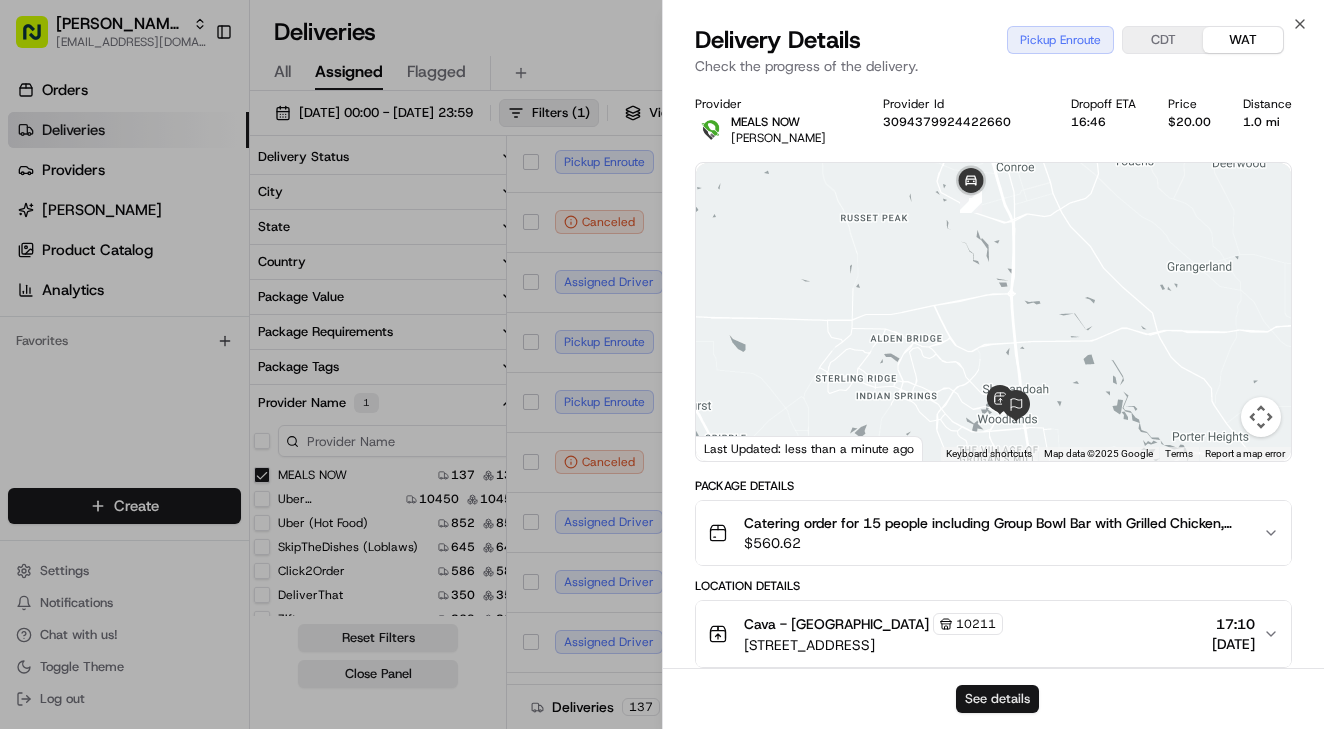 click on "See details" at bounding box center (997, 699) 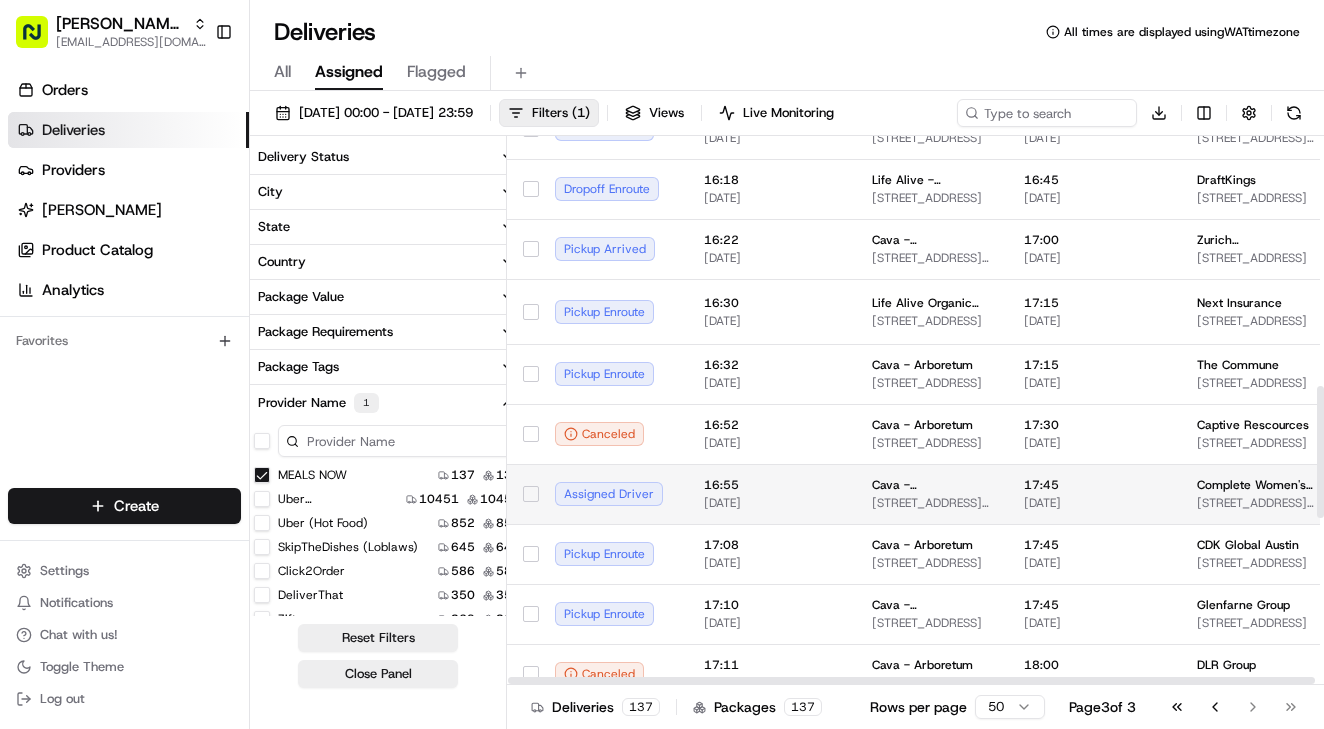 scroll, scrollTop: 1033, scrollLeft: 0, axis: vertical 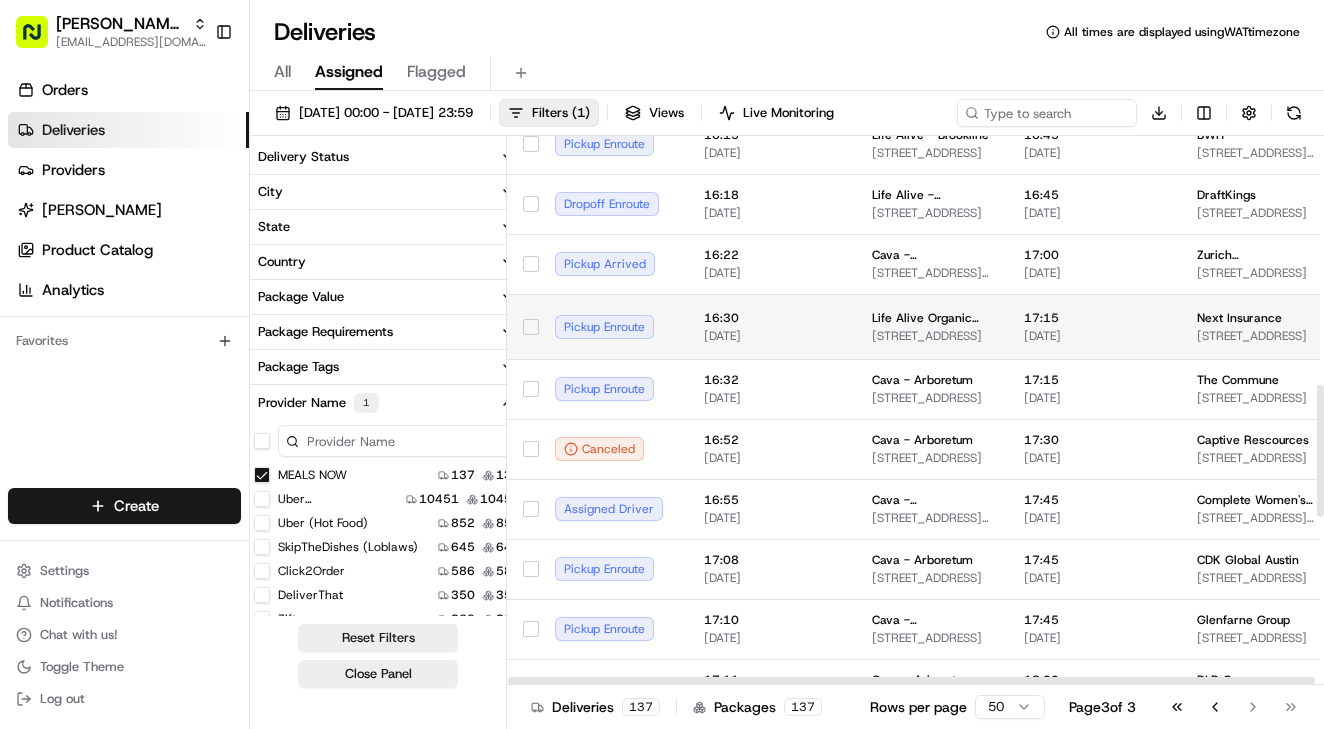 click on "[DATE]" at bounding box center [772, 336] 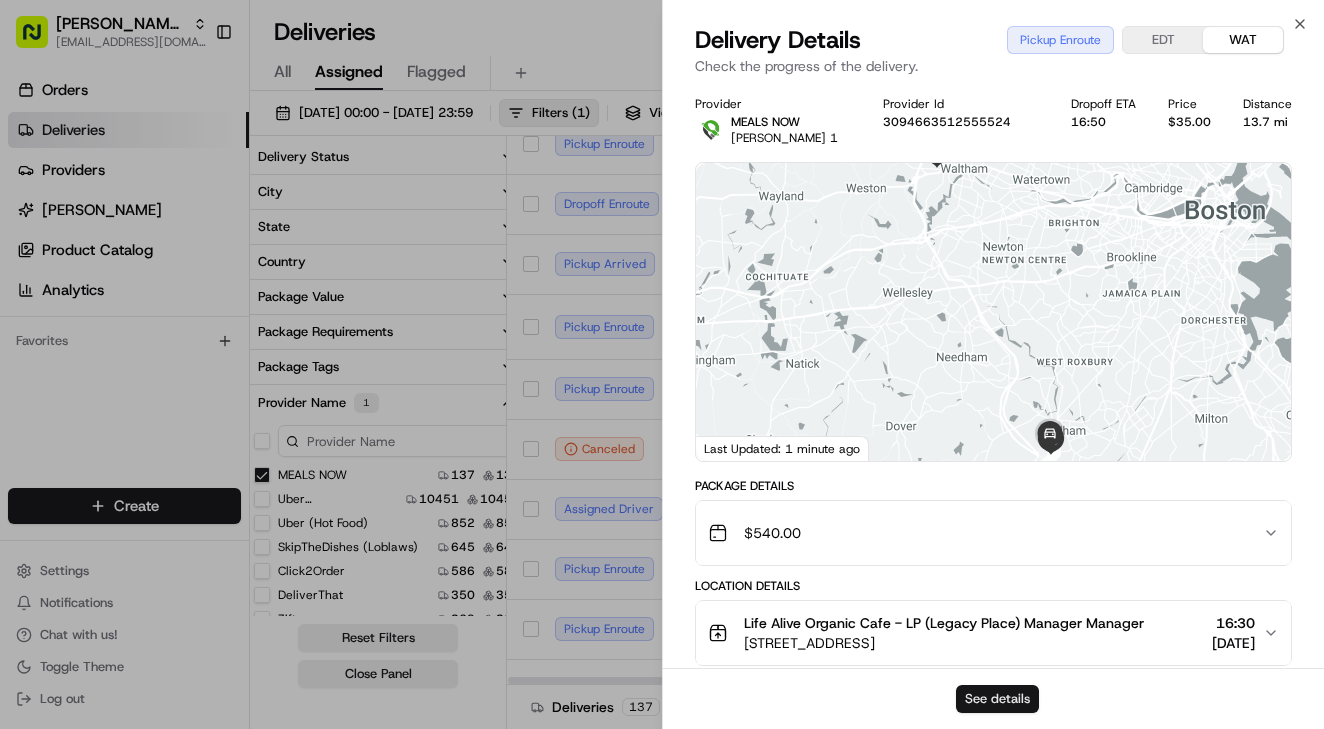 click on "See details" at bounding box center (997, 699) 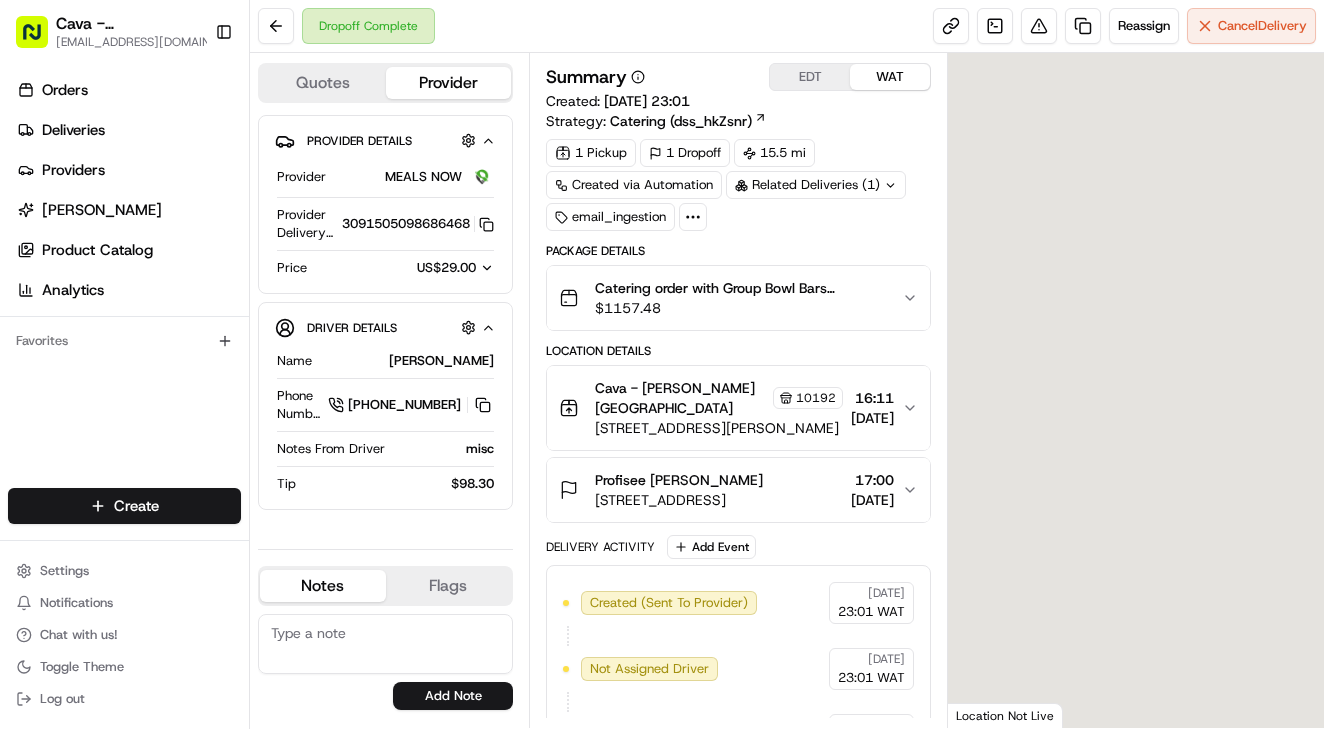 scroll, scrollTop: 0, scrollLeft: 0, axis: both 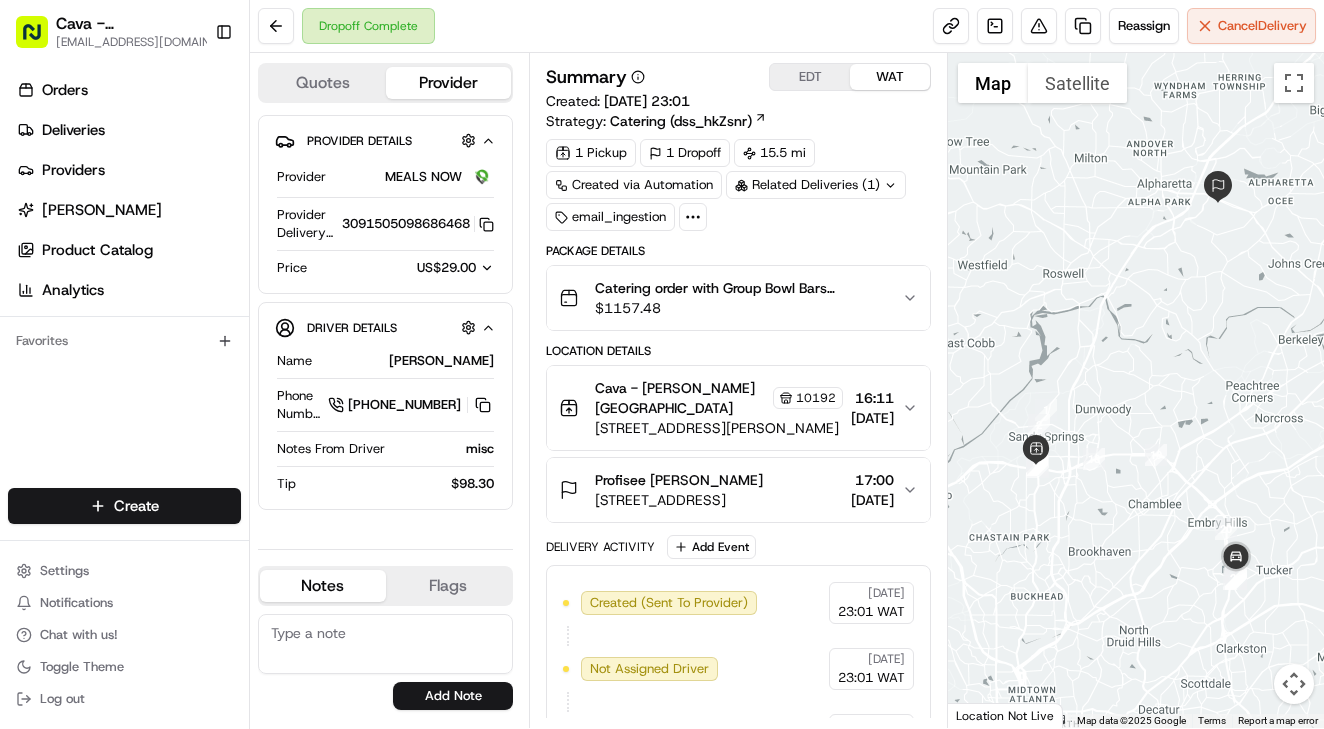 click on "5840 Roswell Rd, Sandy Springs, GA 30328, USA" at bounding box center (719, 428) 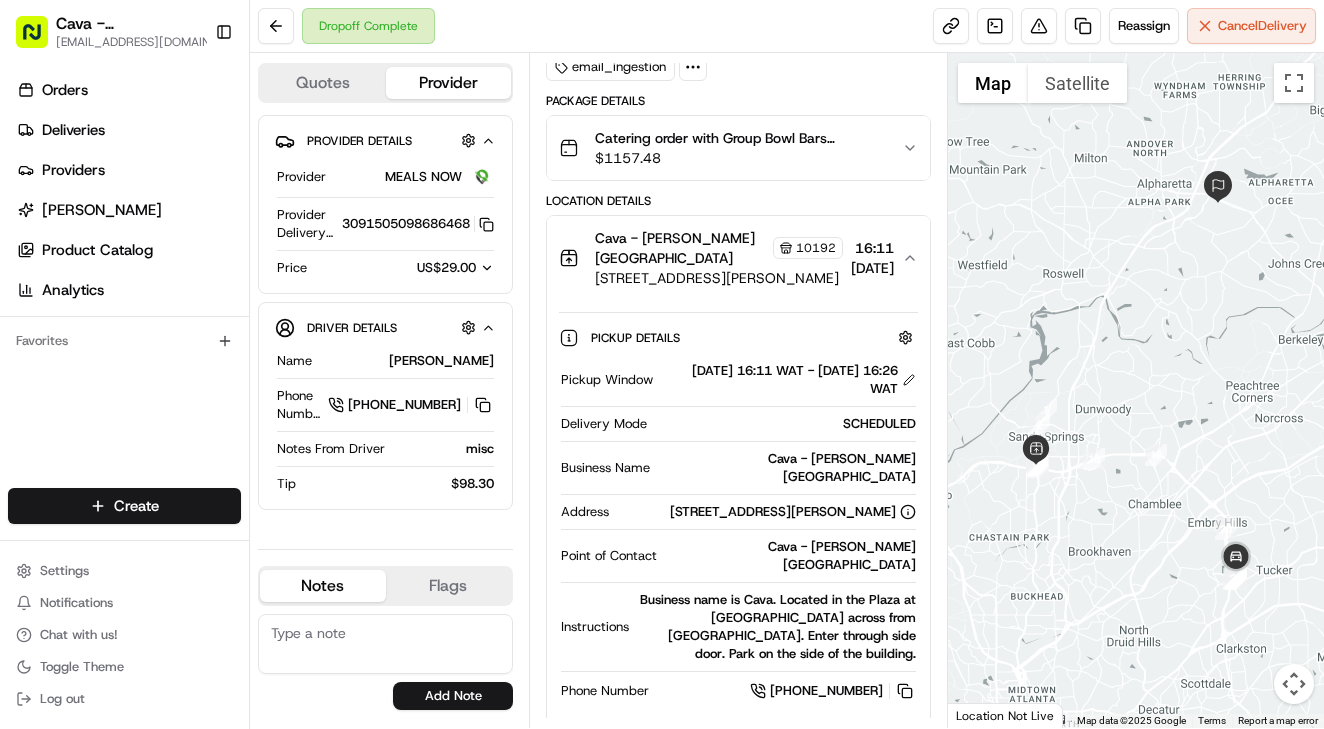 scroll, scrollTop: 205, scrollLeft: 0, axis: vertical 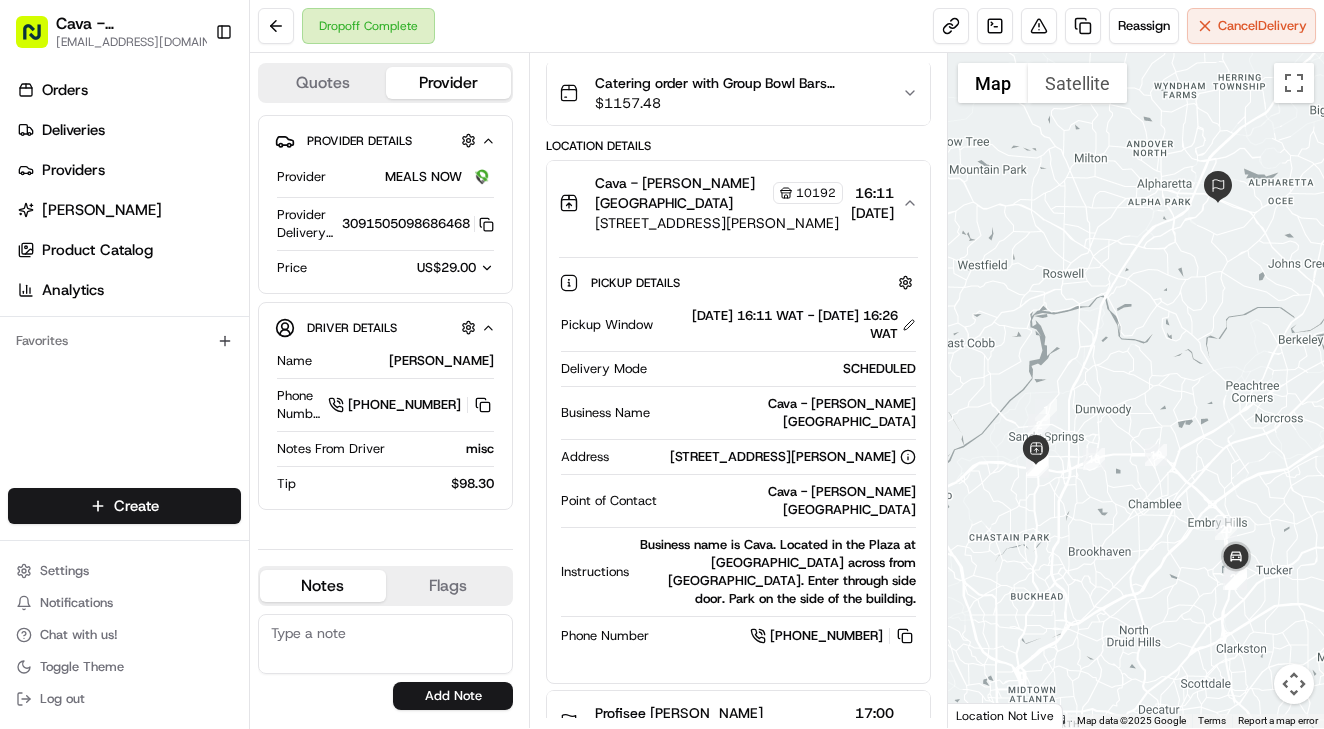 click on "5840 Roswell Rd, Sandy Springs, GA 30328, USA" at bounding box center (719, 223) 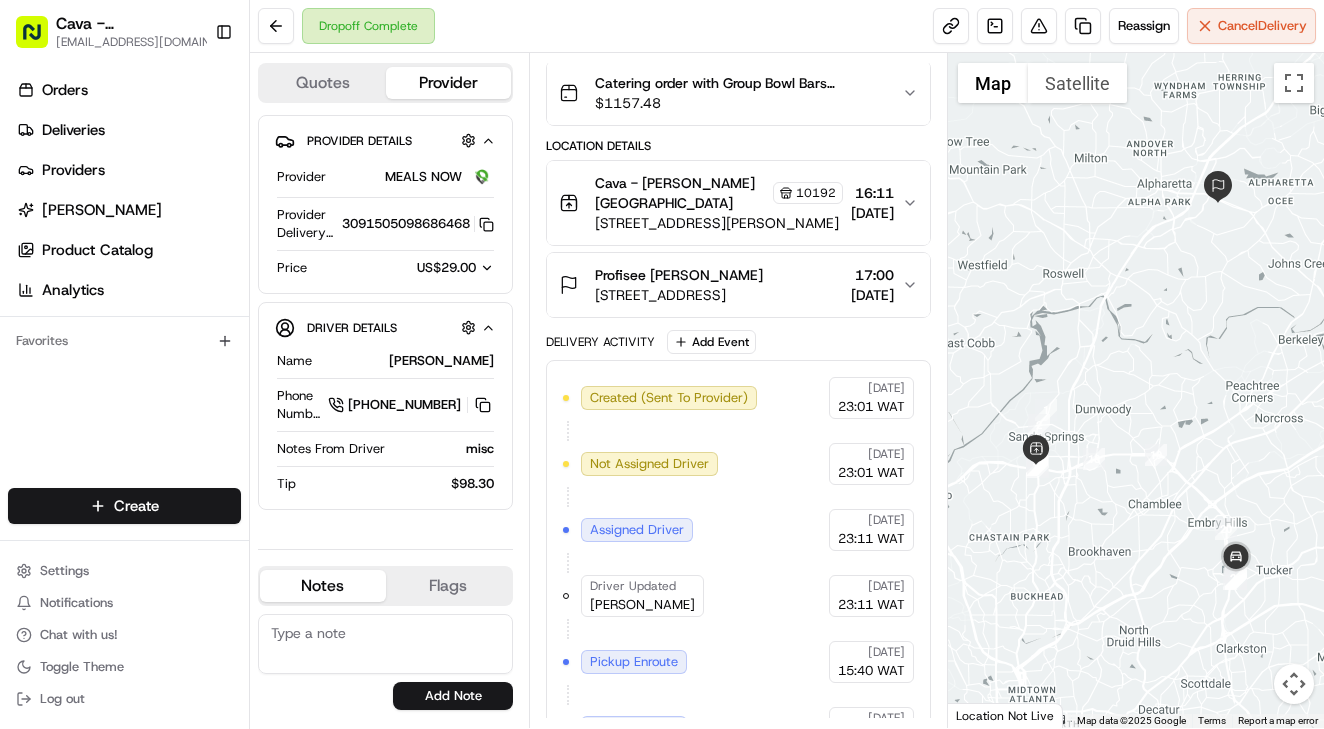 click on "Profisee DEBORAH SIGNA" at bounding box center (679, 275) 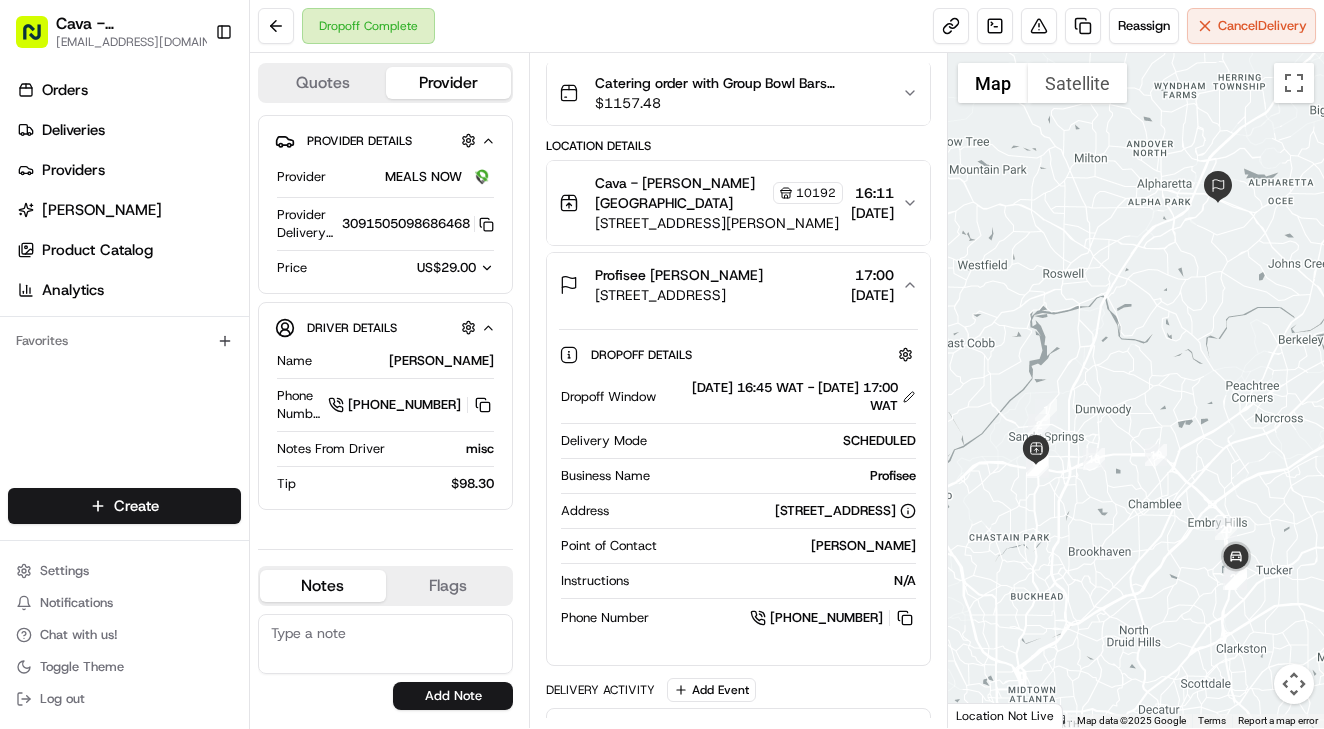 click on "Cava - Sandy Springs" at bounding box center [682, 193] 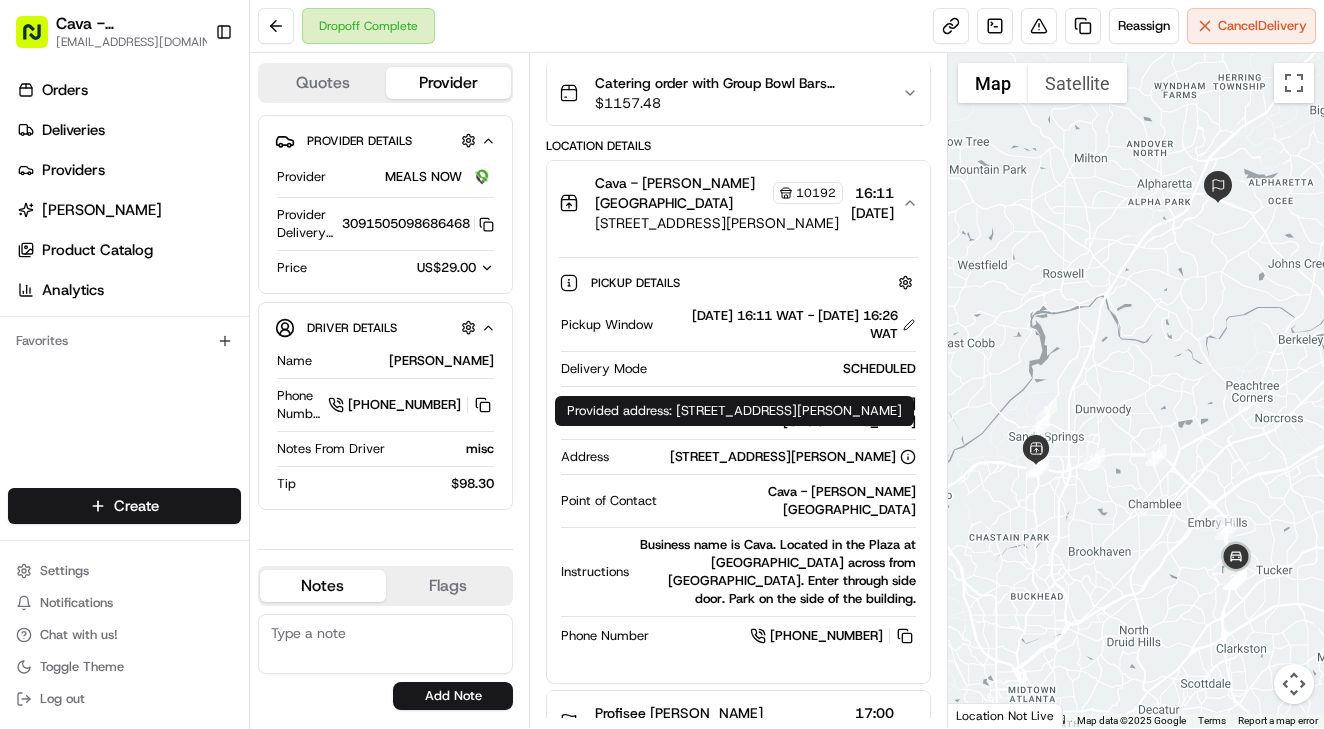 click on "Provided address: 5840 Roswell Rd, Sandy Springs, GA 30328, US Provided address: 5840 Roswell Rd, Sandy Springs, GA 30328, US" at bounding box center (734, 411) 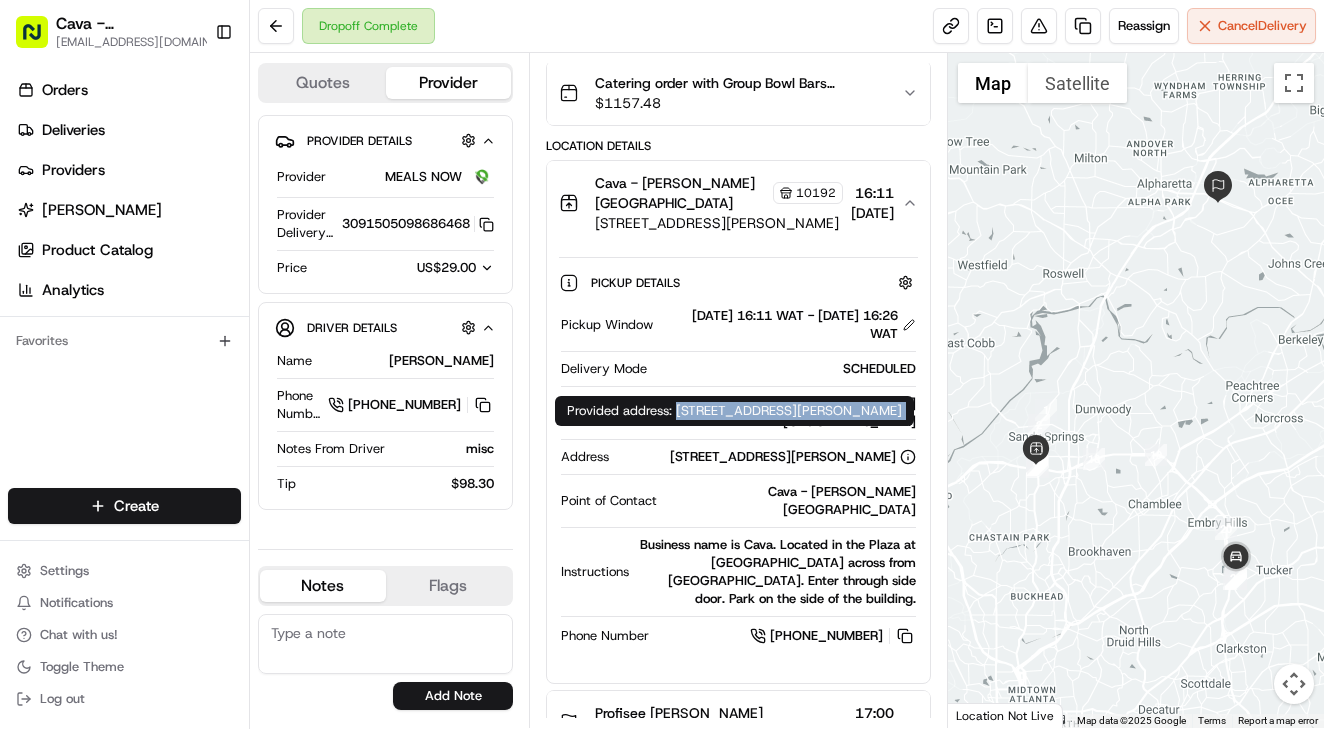 drag, startPoint x: 684, startPoint y: 407, endPoint x: 960, endPoint y: 409, distance: 276.00723 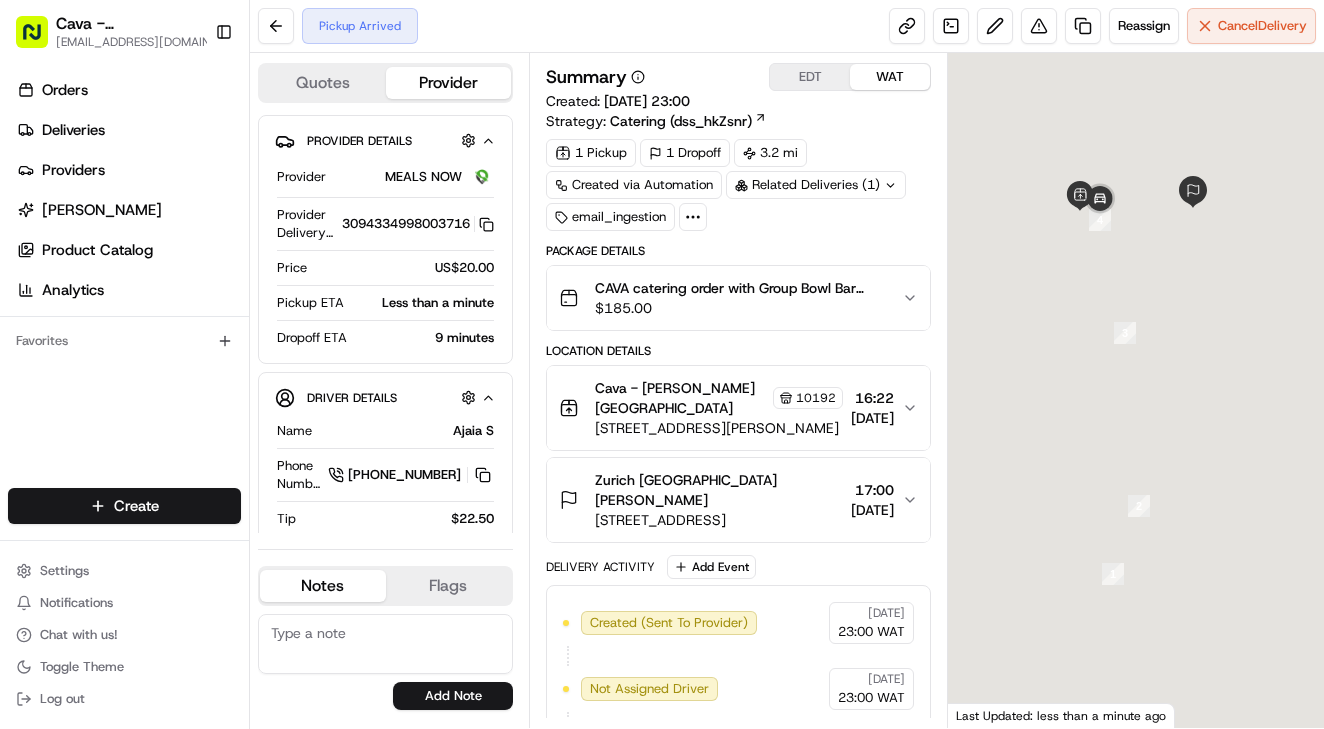 scroll, scrollTop: 0, scrollLeft: 0, axis: both 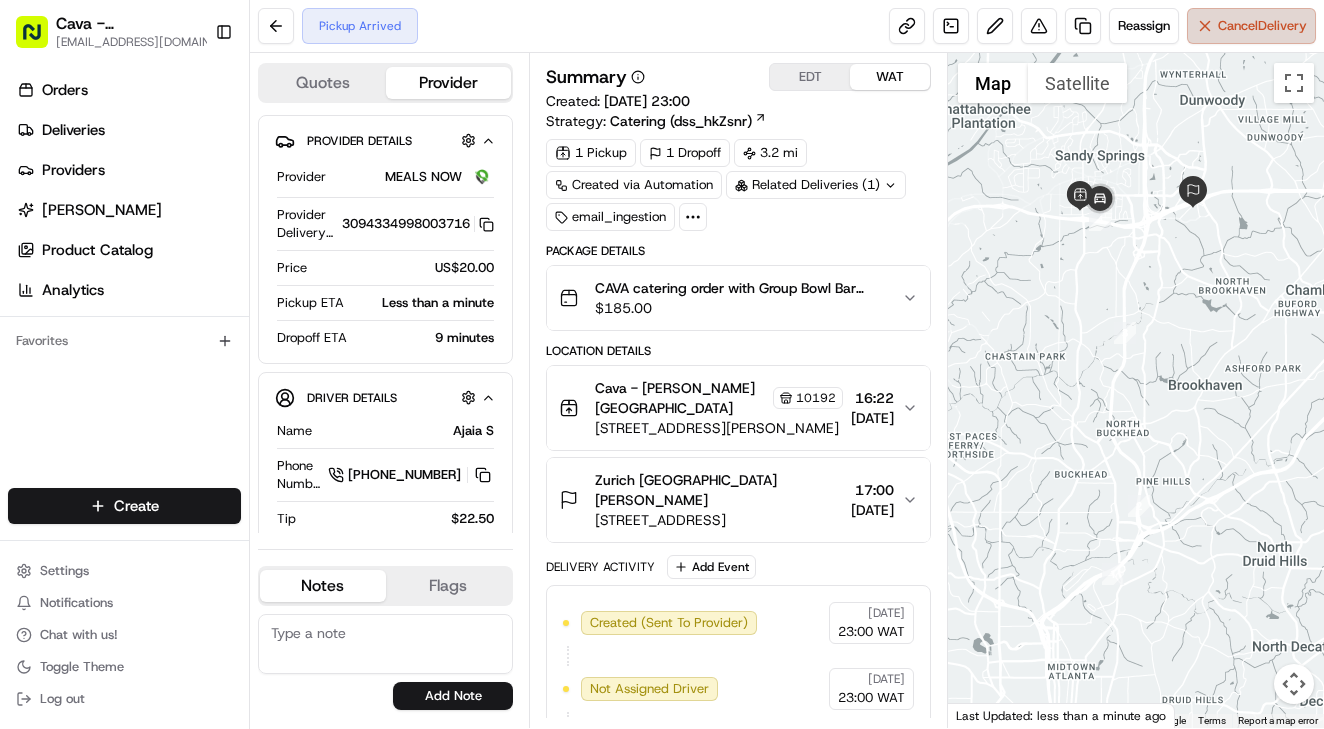click on "Cancel  Delivery" at bounding box center (1251, 26) 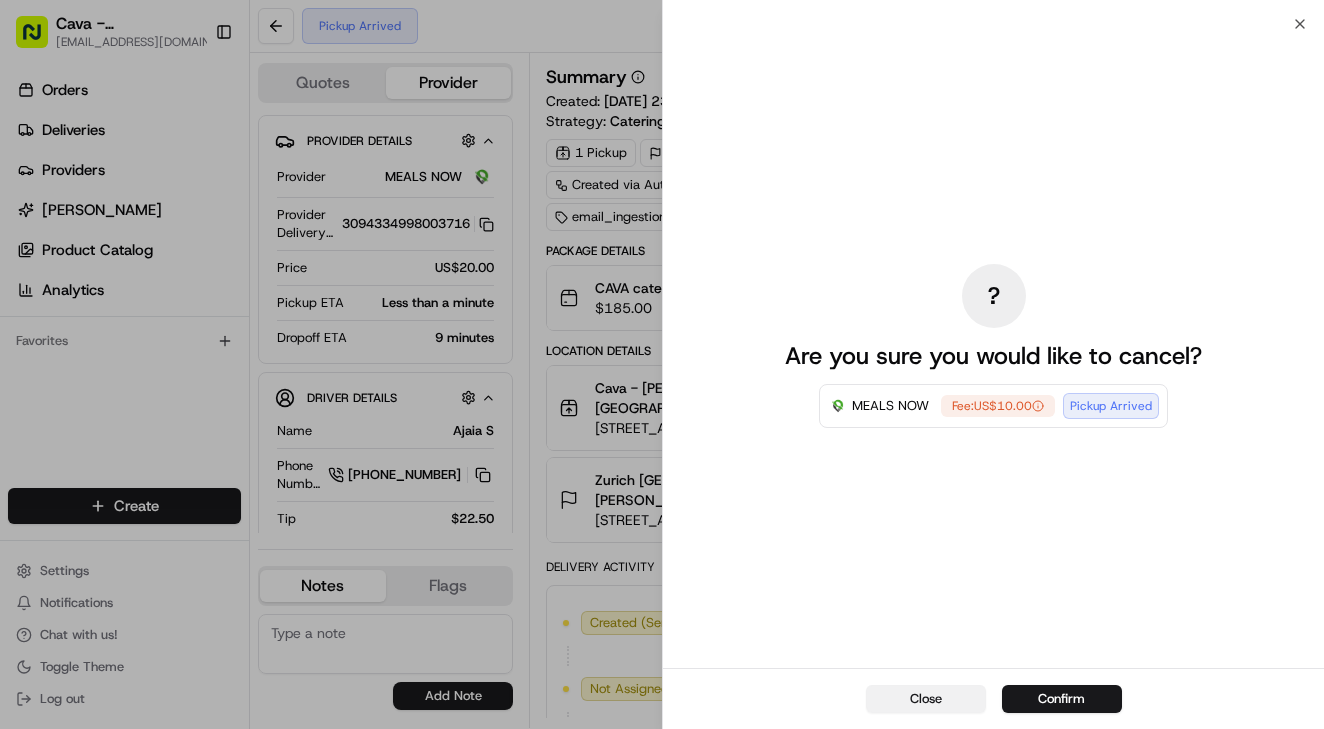 click on "Close" at bounding box center (926, 699) 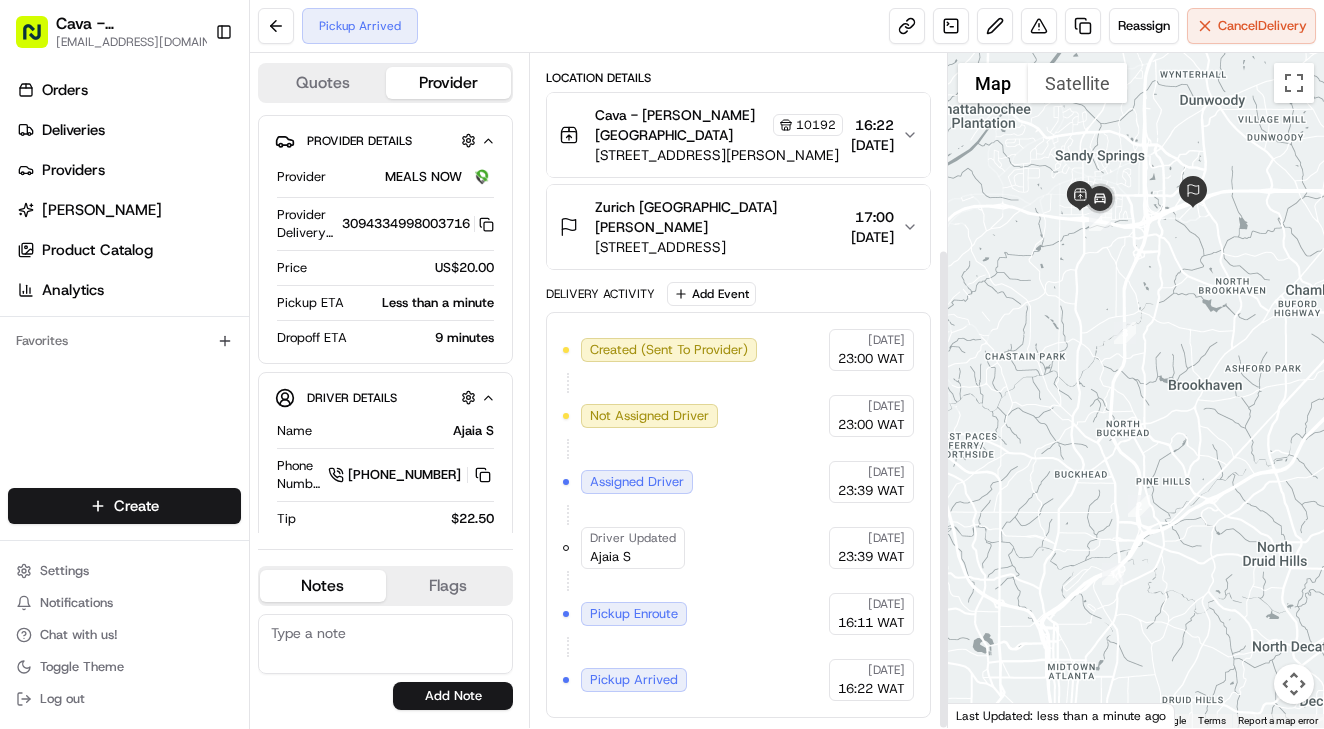 scroll, scrollTop: 273, scrollLeft: 0, axis: vertical 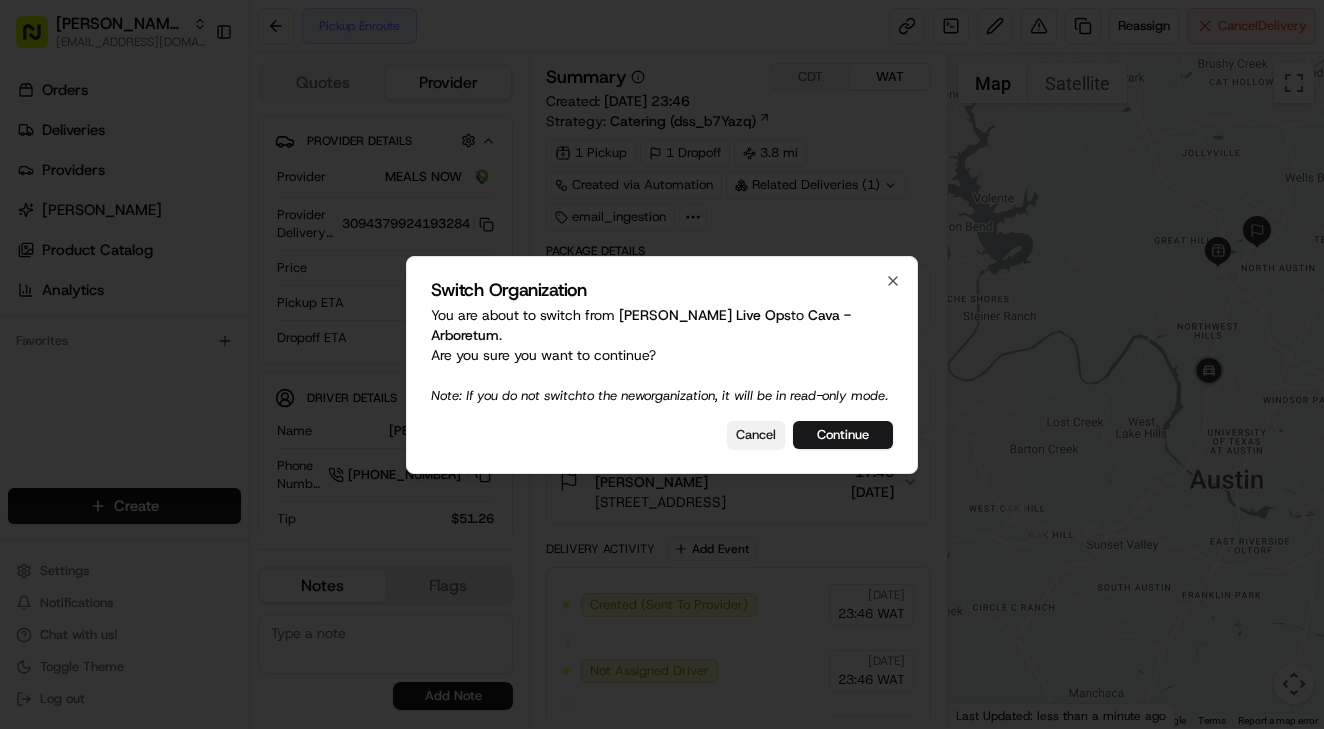 click on "Cancel" at bounding box center (756, 435) 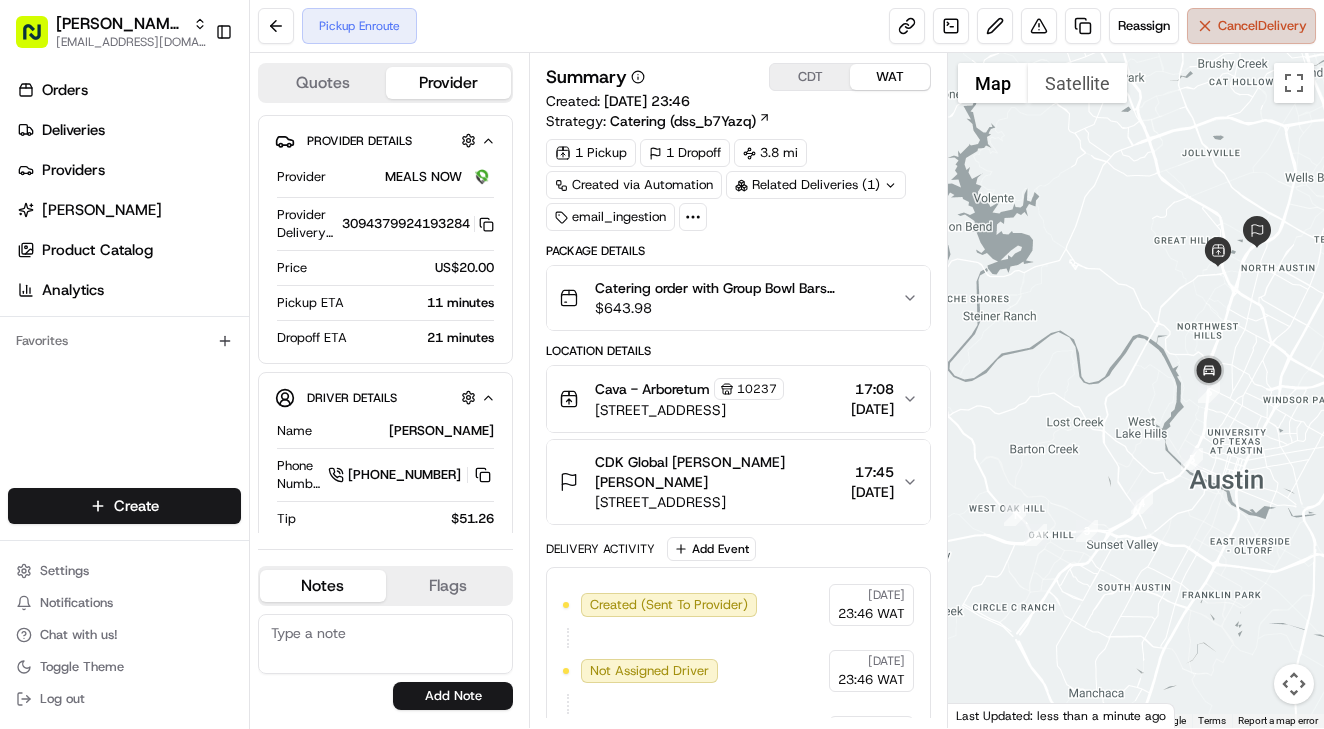 click on "Cancel  Delivery" at bounding box center (1251, 26) 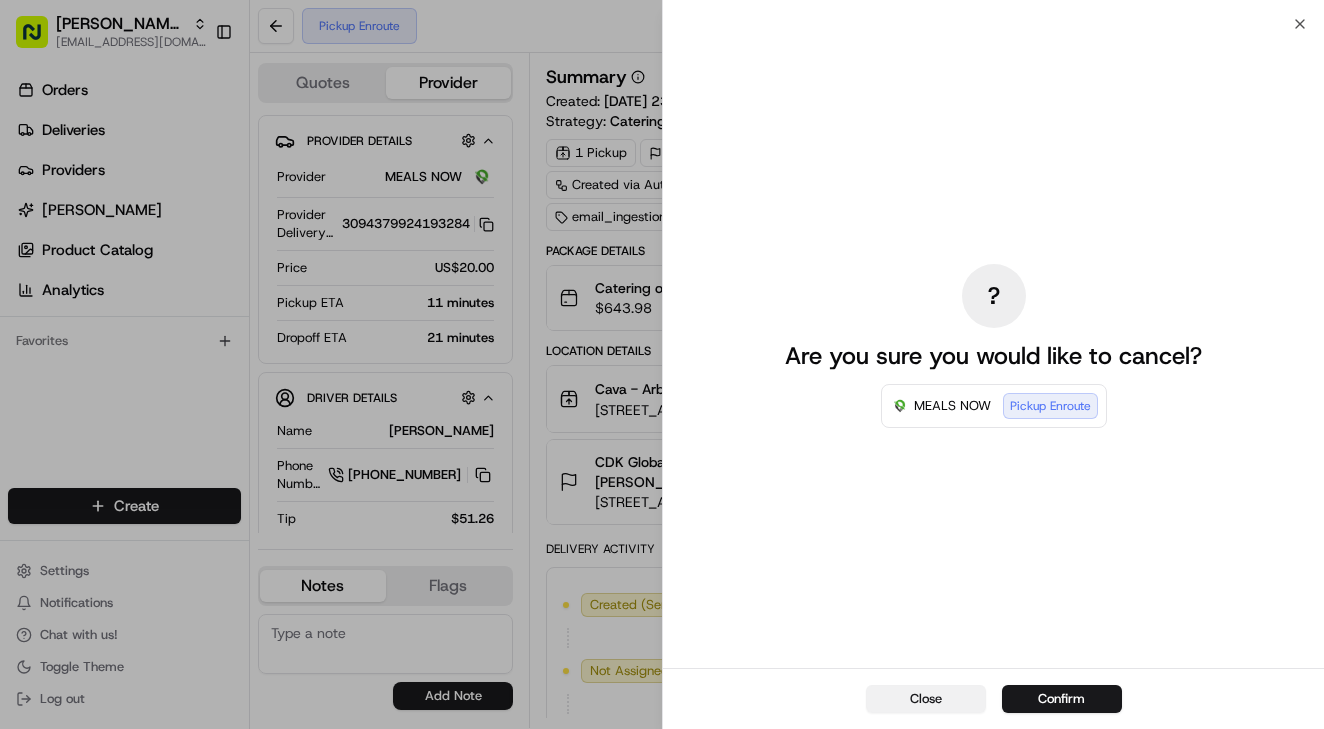 scroll, scrollTop: 0, scrollLeft: 0, axis: both 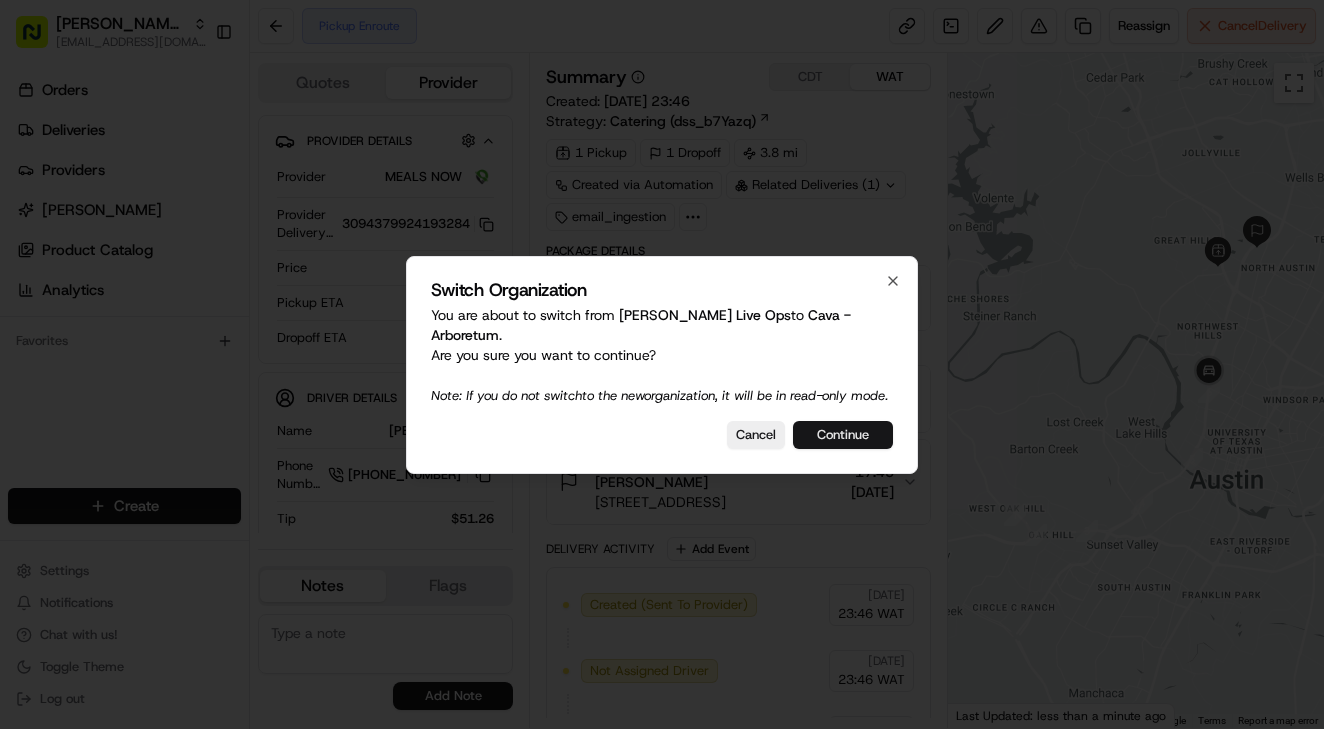 click on "Continue" at bounding box center [843, 435] 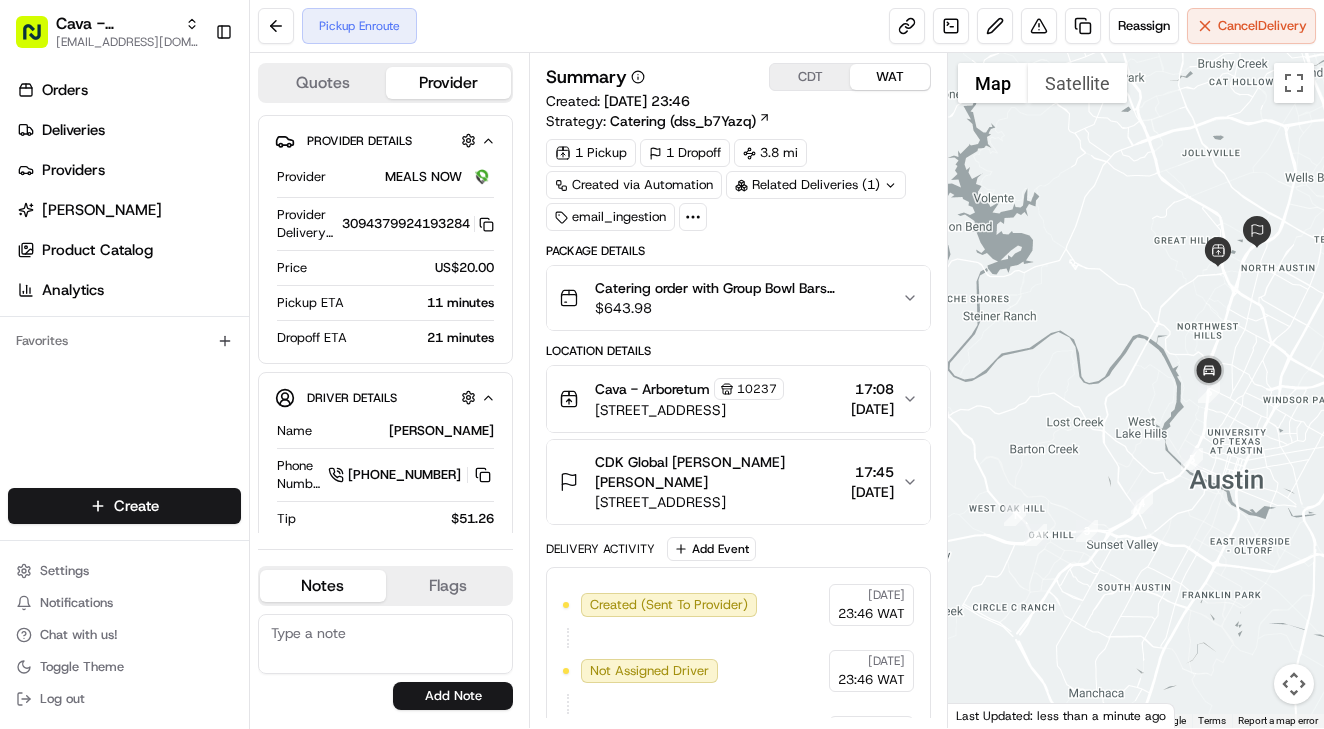 click on "Cancel  Delivery" at bounding box center (1262, 26) 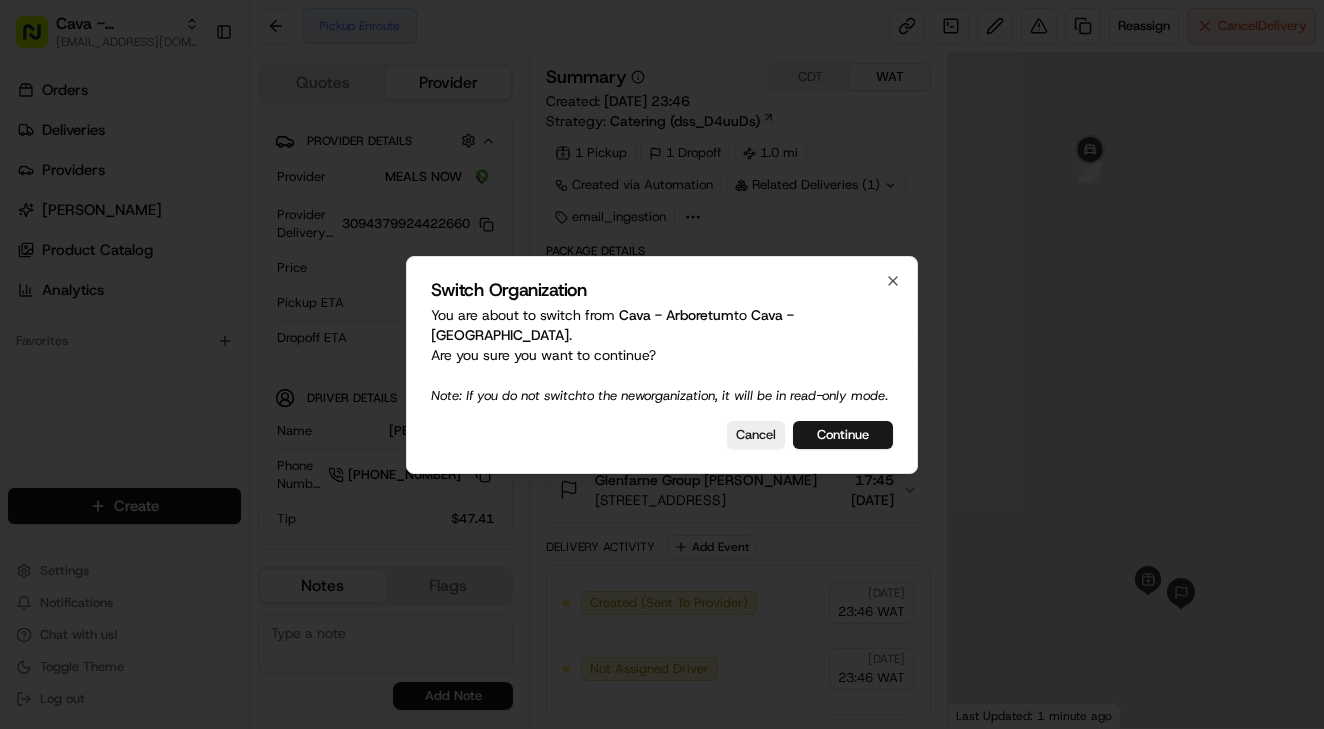 scroll, scrollTop: 0, scrollLeft: 0, axis: both 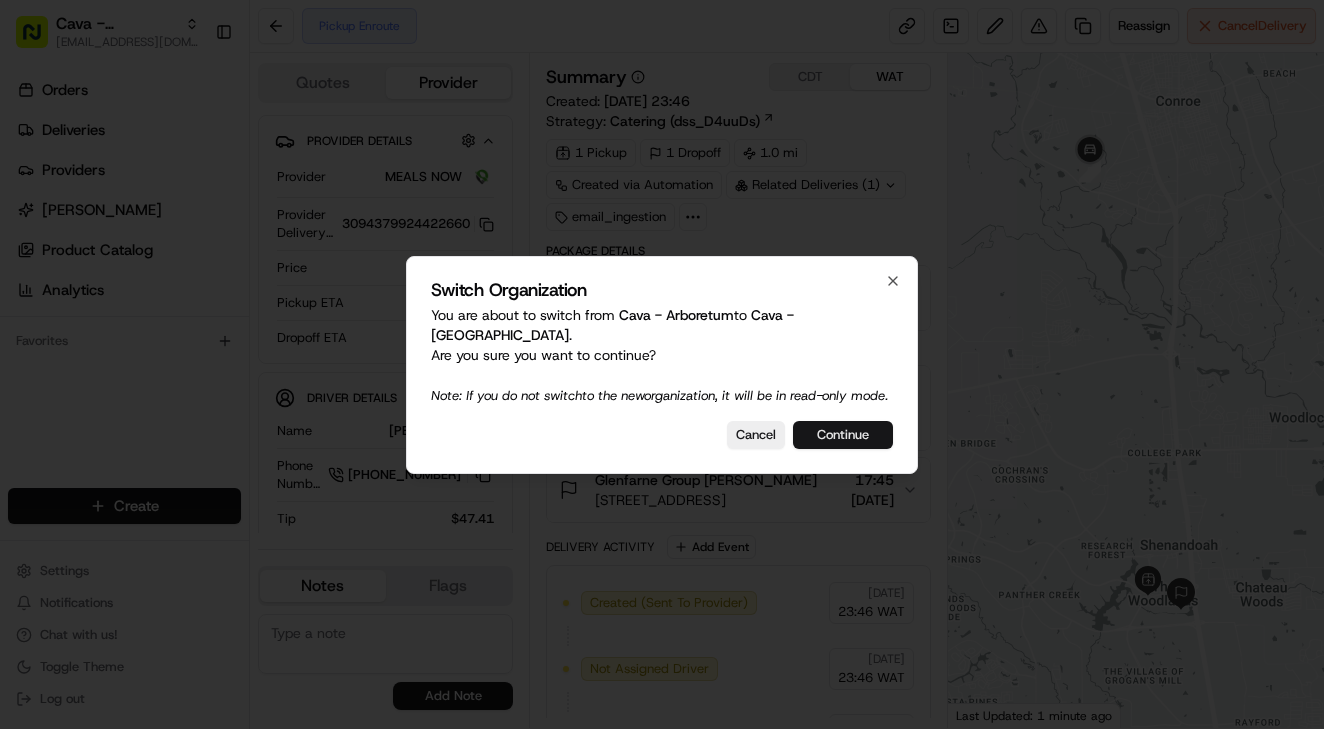 click on "Continue" at bounding box center [843, 435] 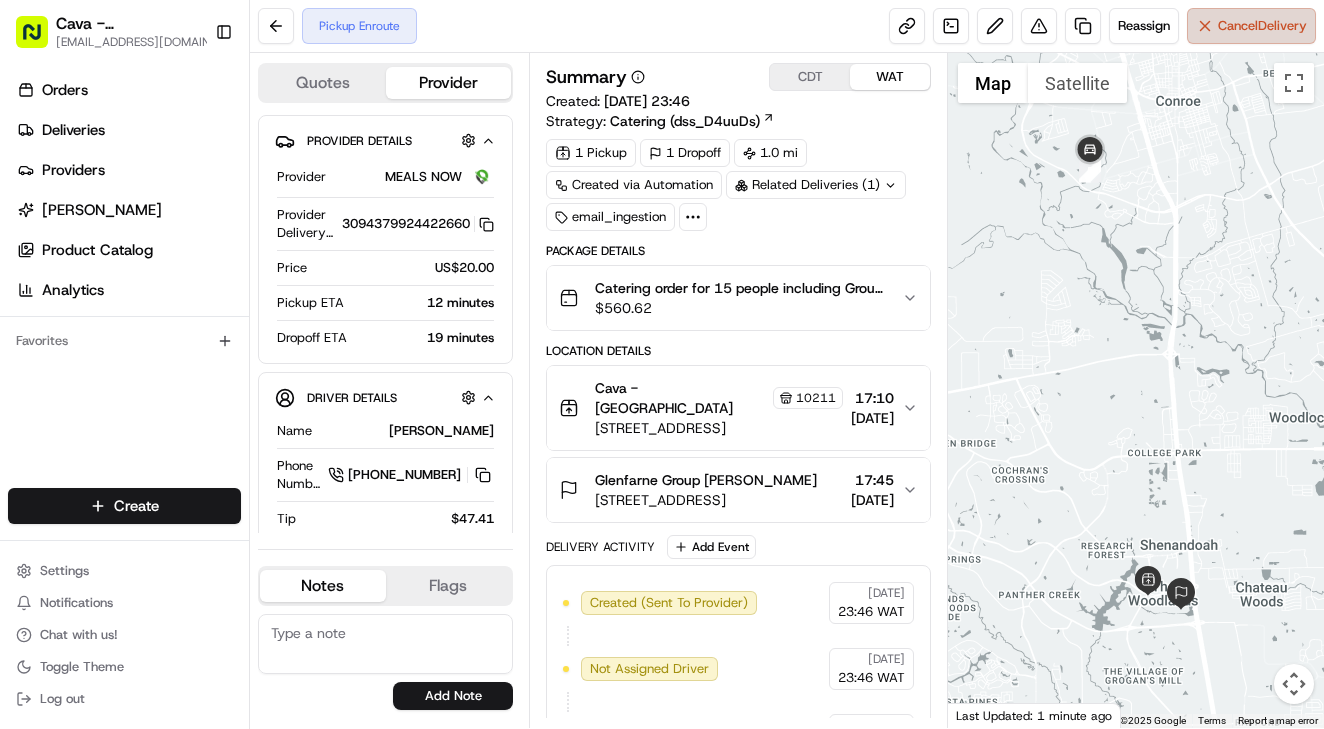 click on "Cancel  Delivery" at bounding box center (1262, 26) 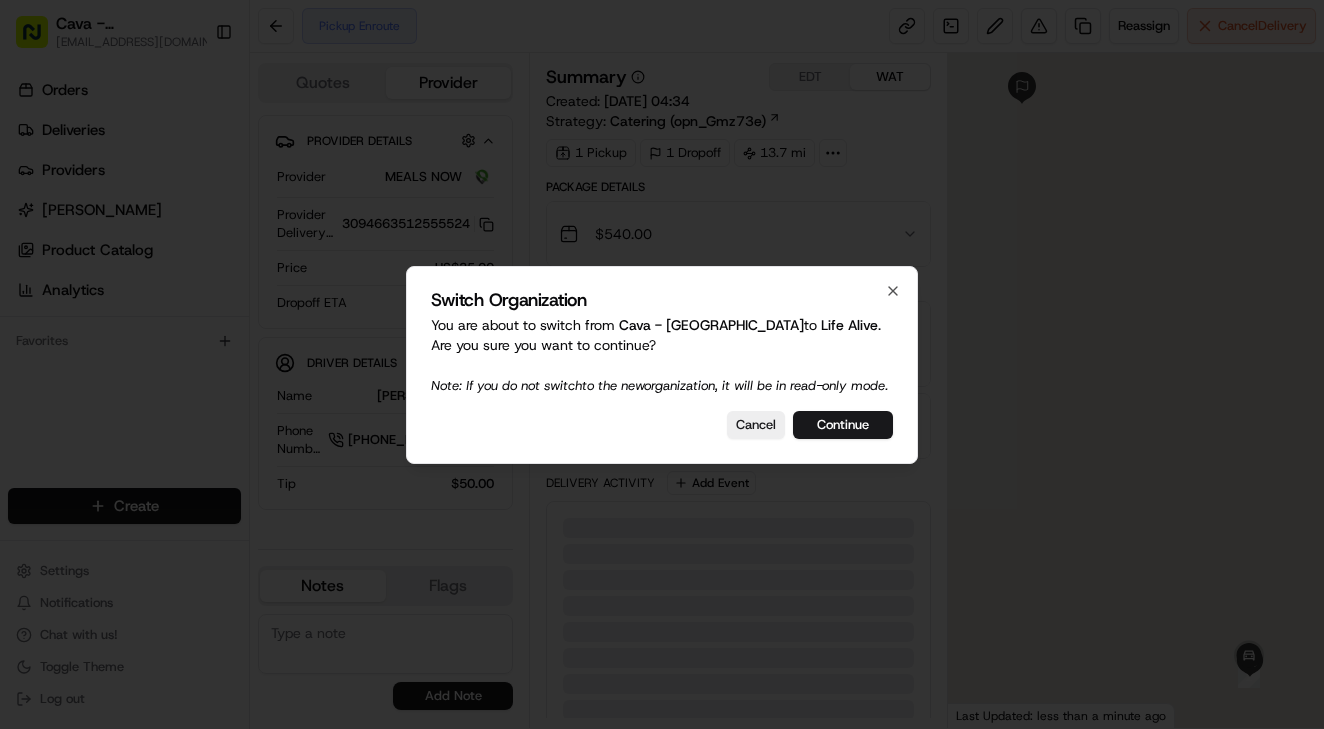 scroll, scrollTop: 0, scrollLeft: 0, axis: both 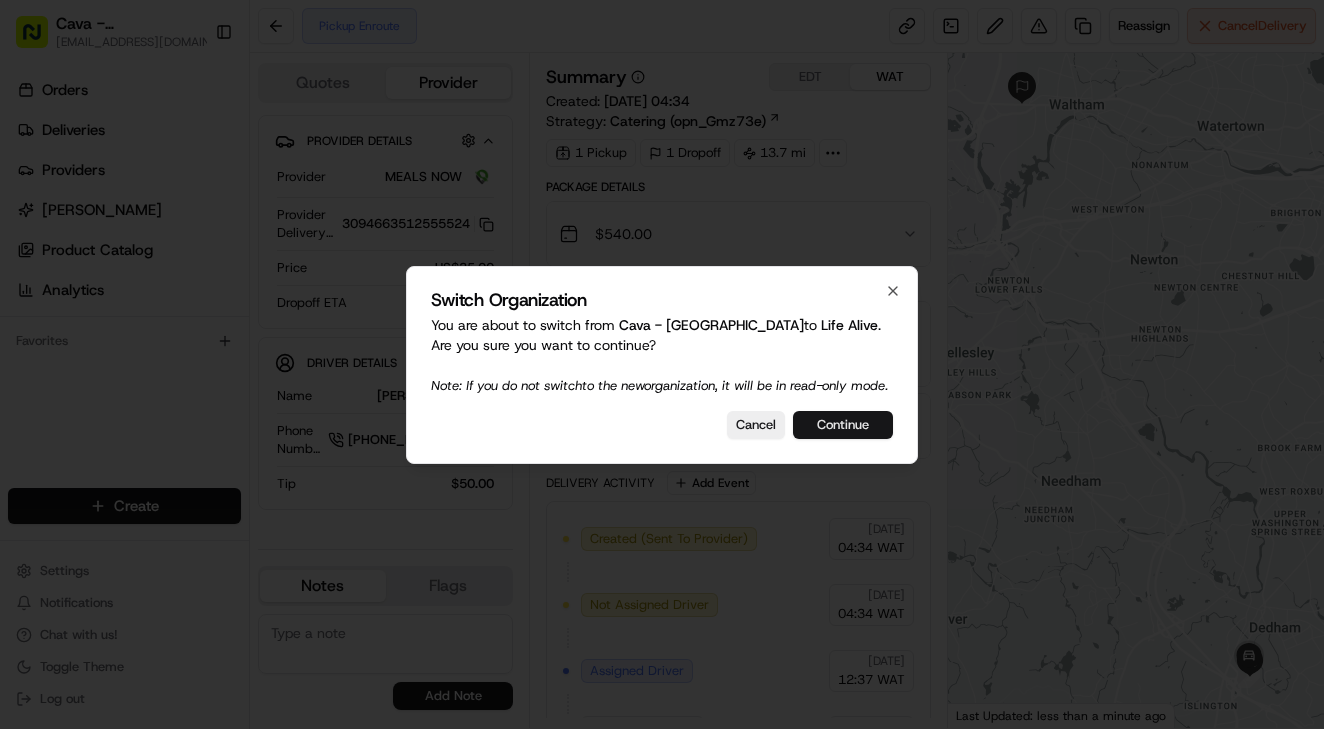 click on "Continue" at bounding box center (843, 425) 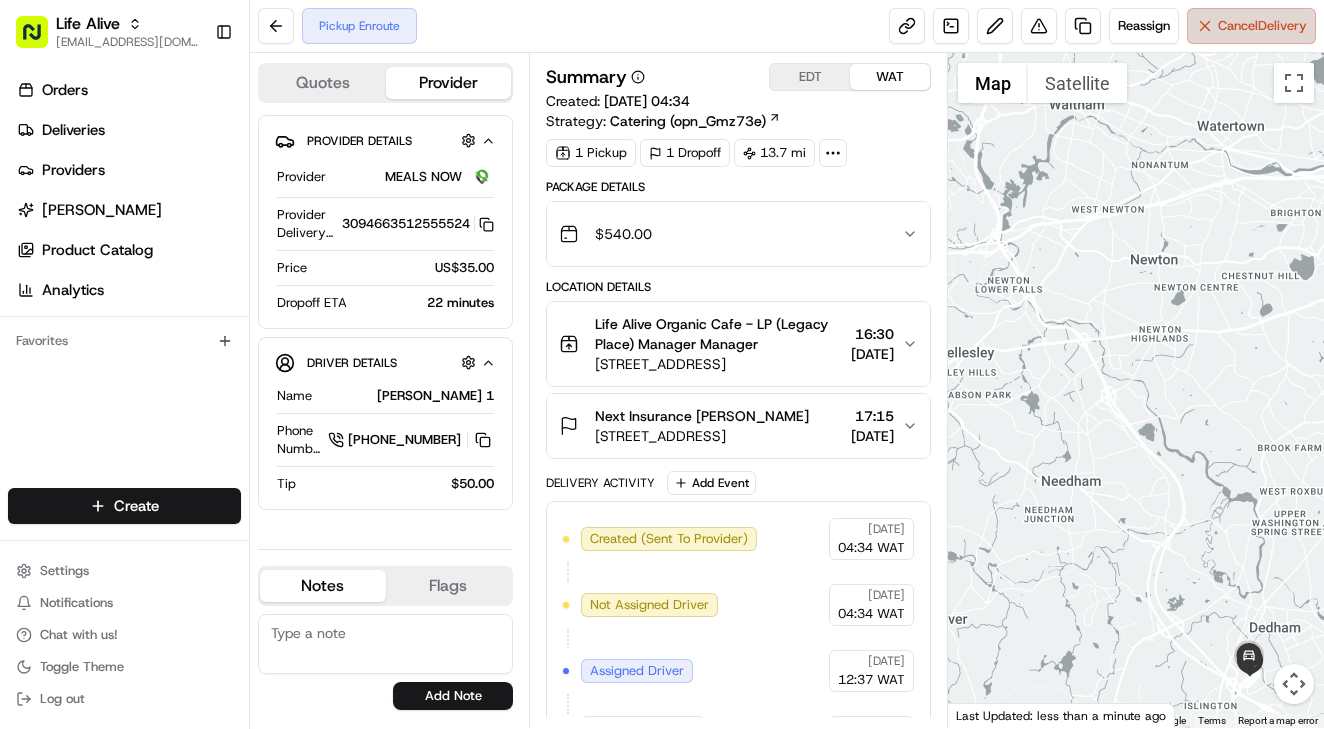 click on "Cancel  Delivery" at bounding box center [1251, 26] 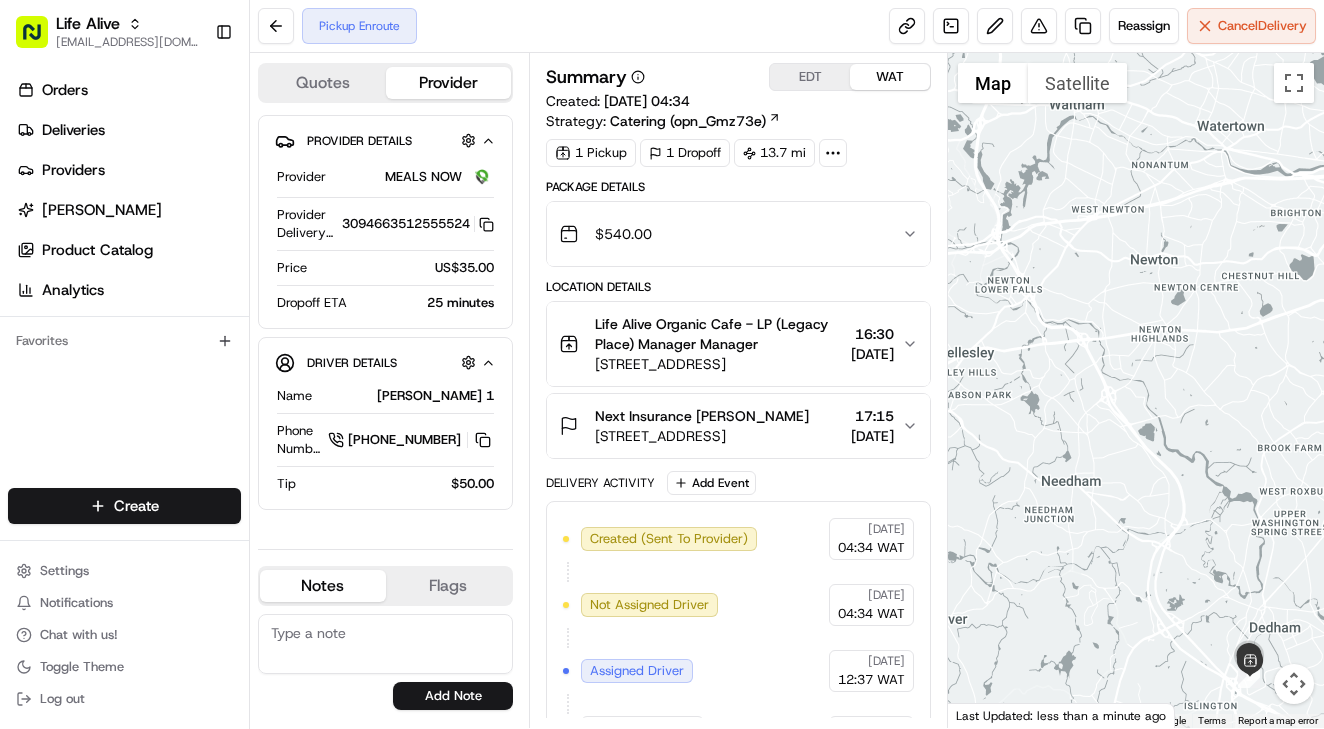 scroll, scrollTop: 0, scrollLeft: 0, axis: both 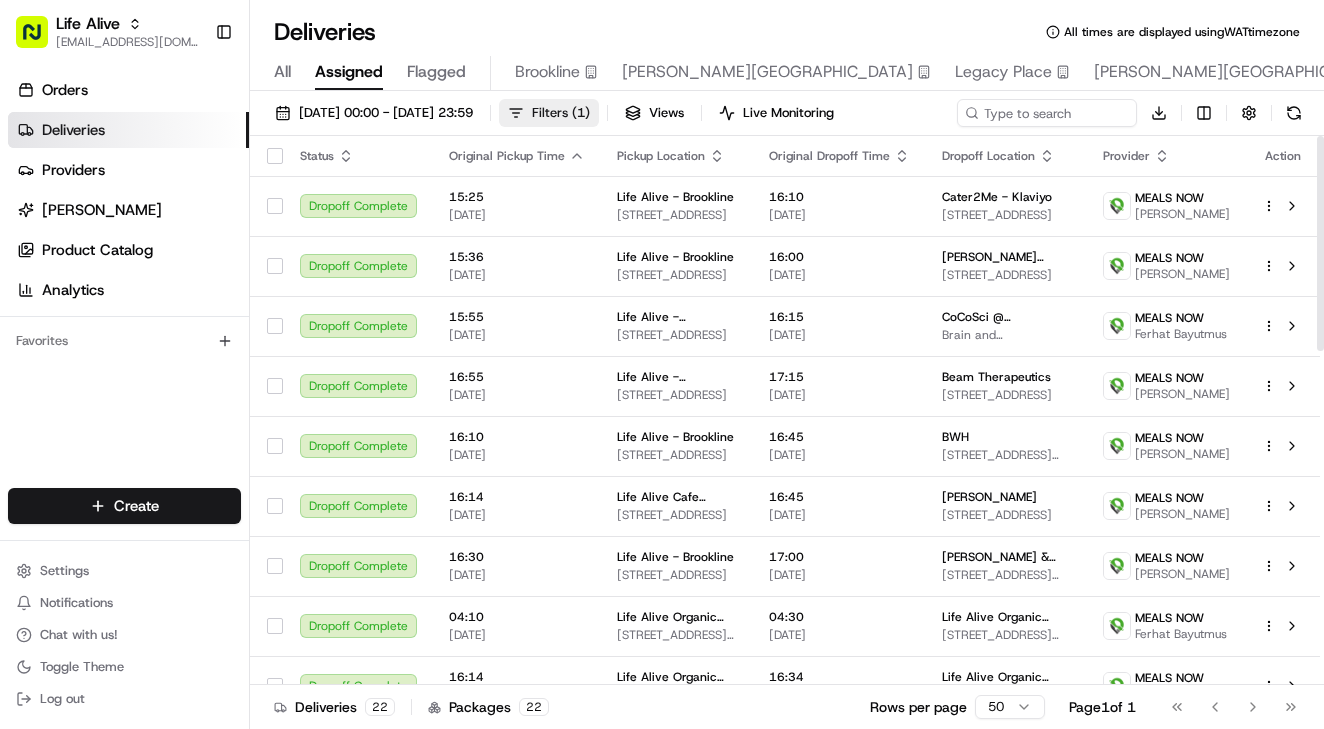 click on "Filters ( 1 )" at bounding box center [561, 113] 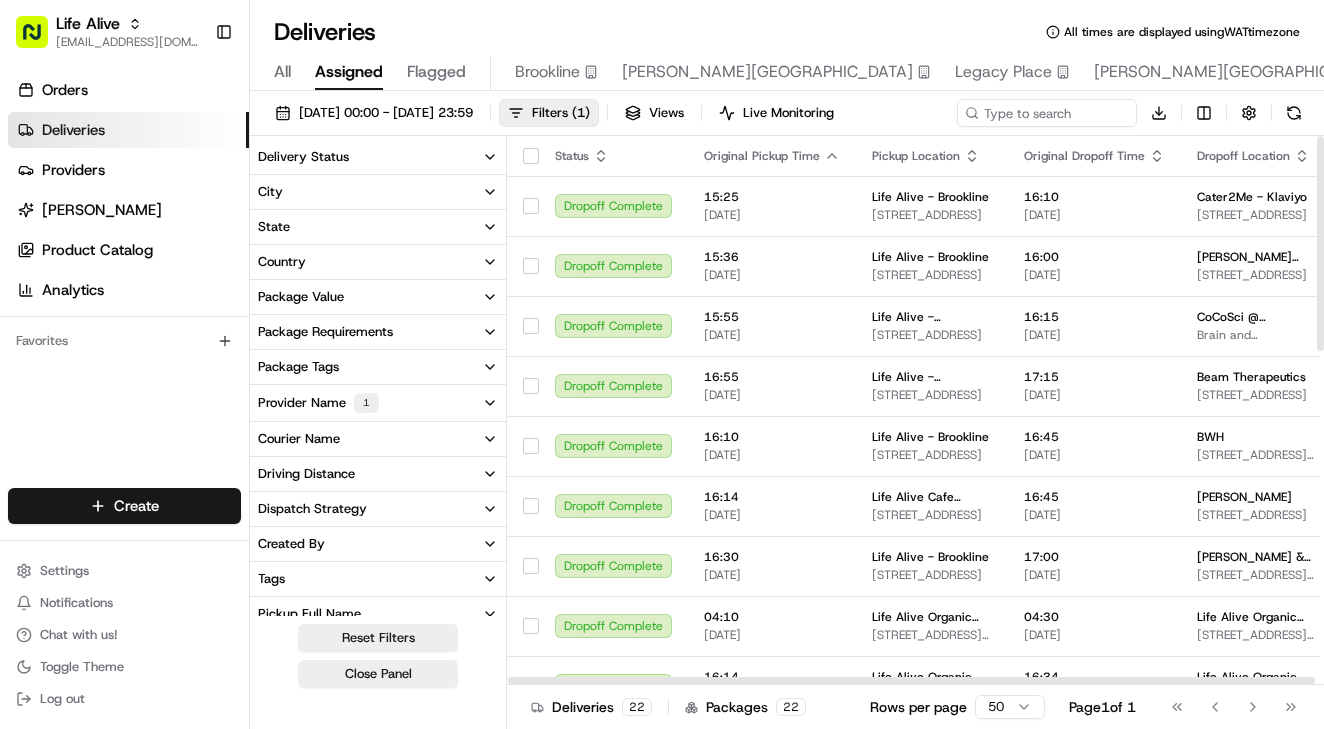 click on "Delivery Status" at bounding box center [378, 157] 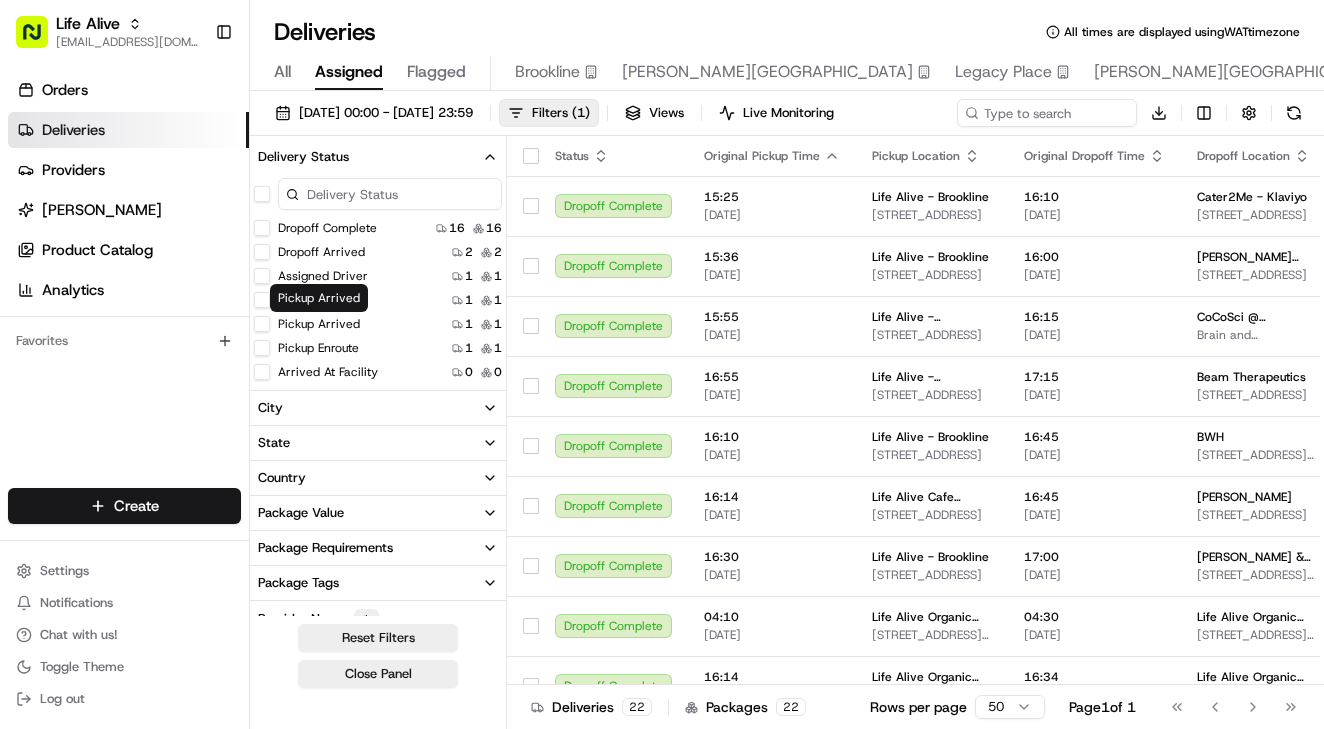 click on "Pickup Arrived" at bounding box center [319, 324] 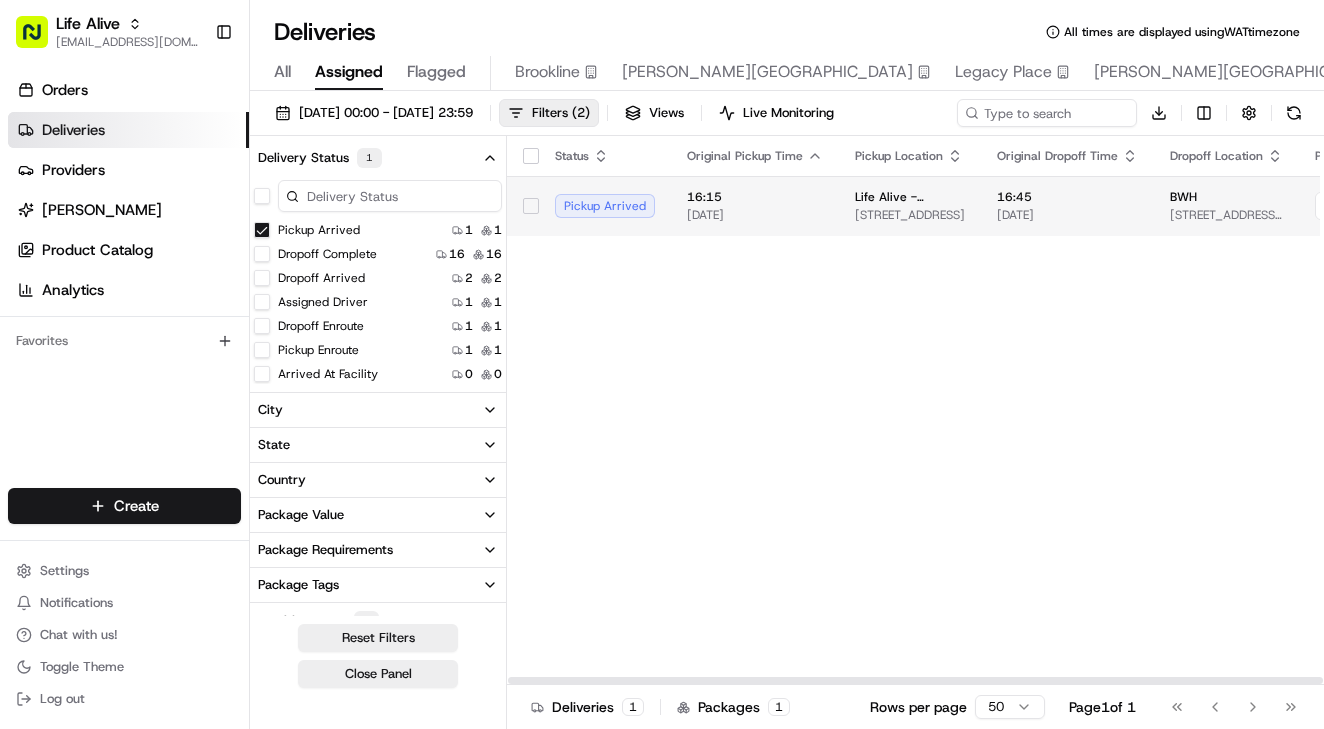 click on "[DATE]" at bounding box center (755, 215) 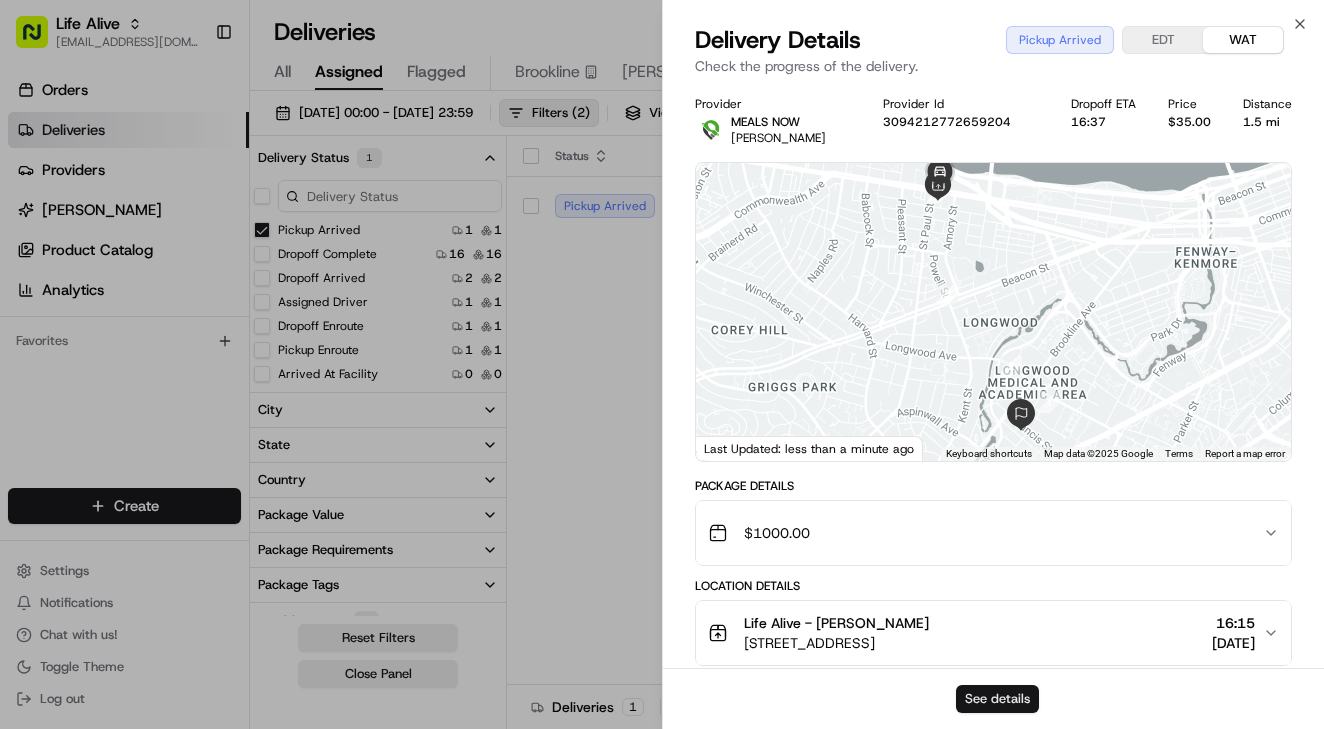 click on "See details" at bounding box center (997, 699) 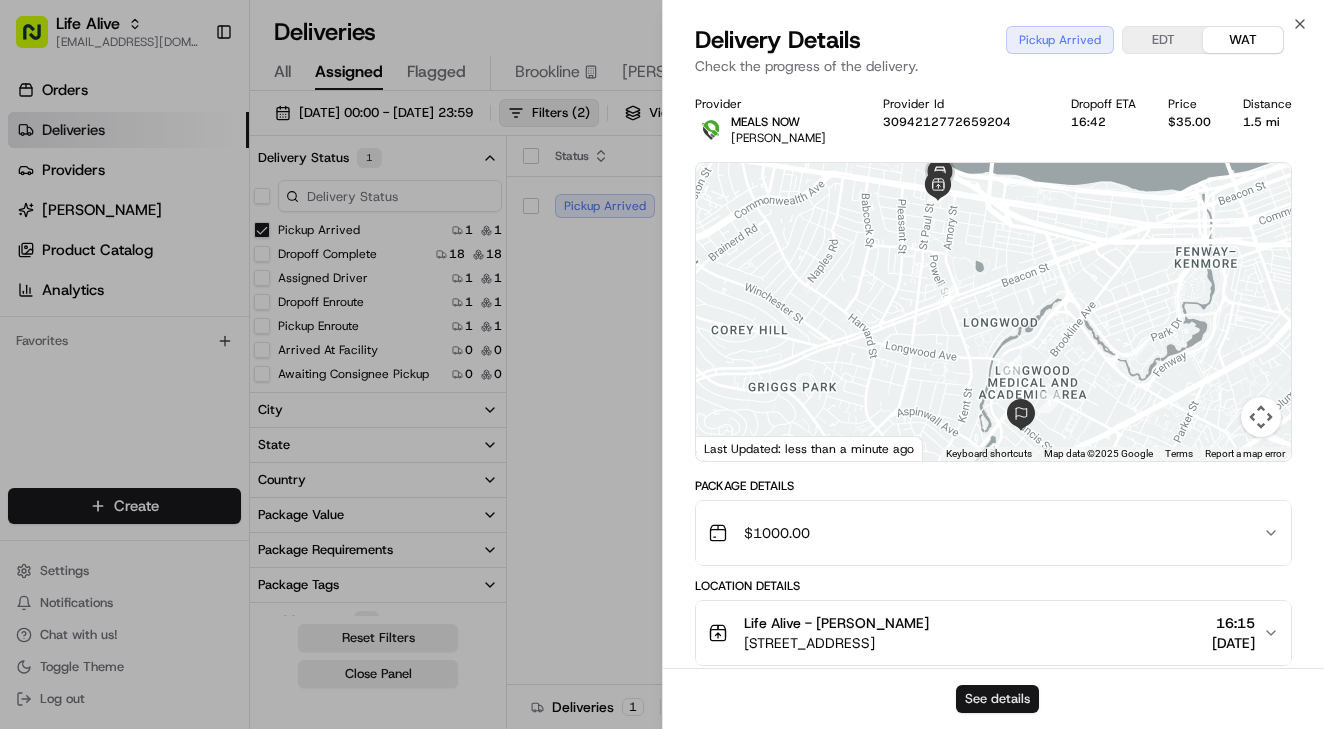 scroll, scrollTop: 0, scrollLeft: 0, axis: both 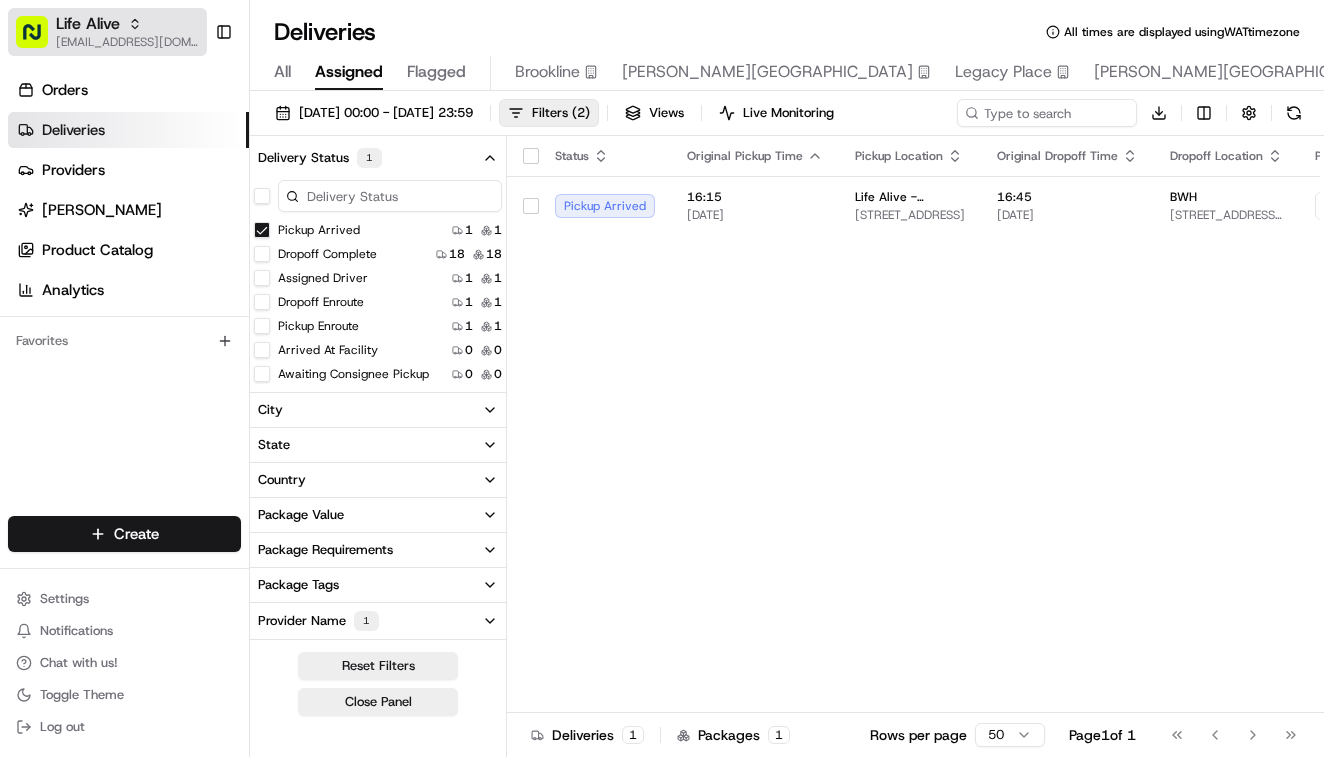 click on "Life Alive wisdom@usenash.com" at bounding box center (107, 32) 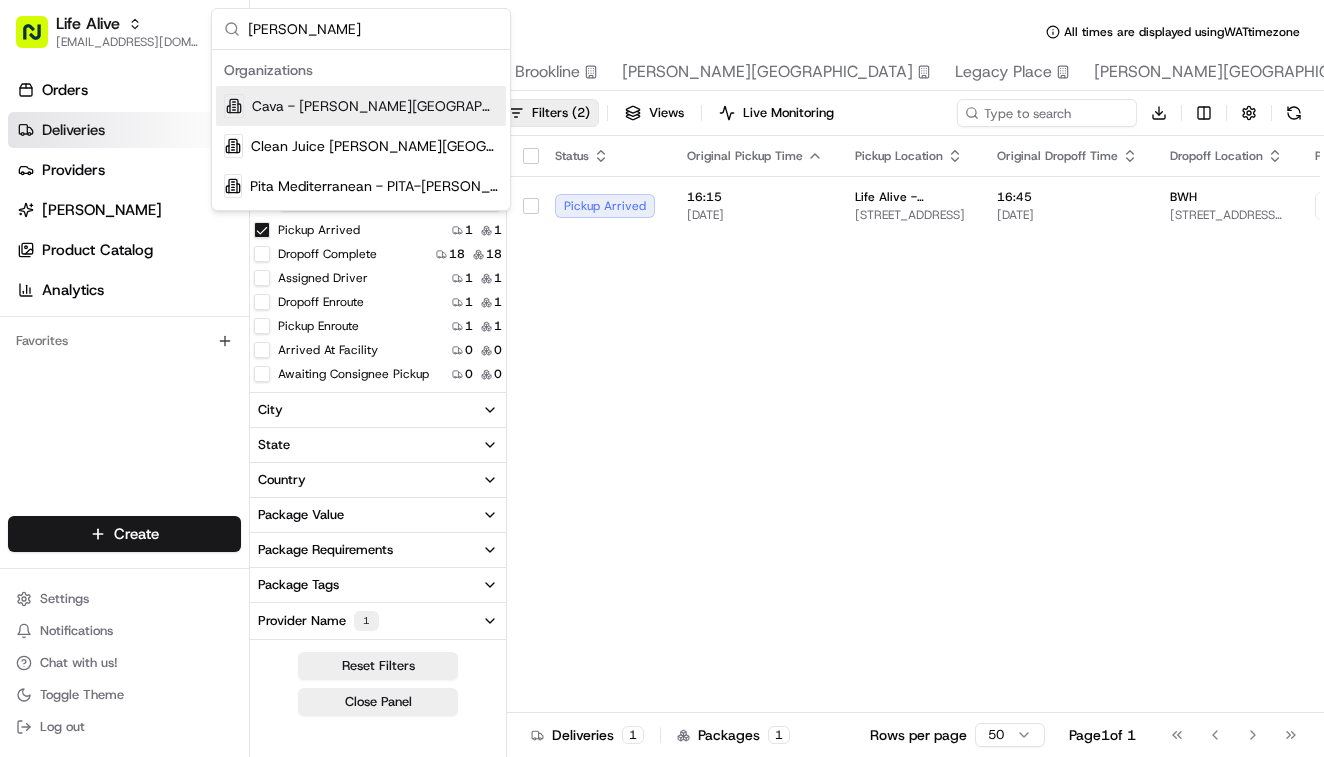 type on "sandy" 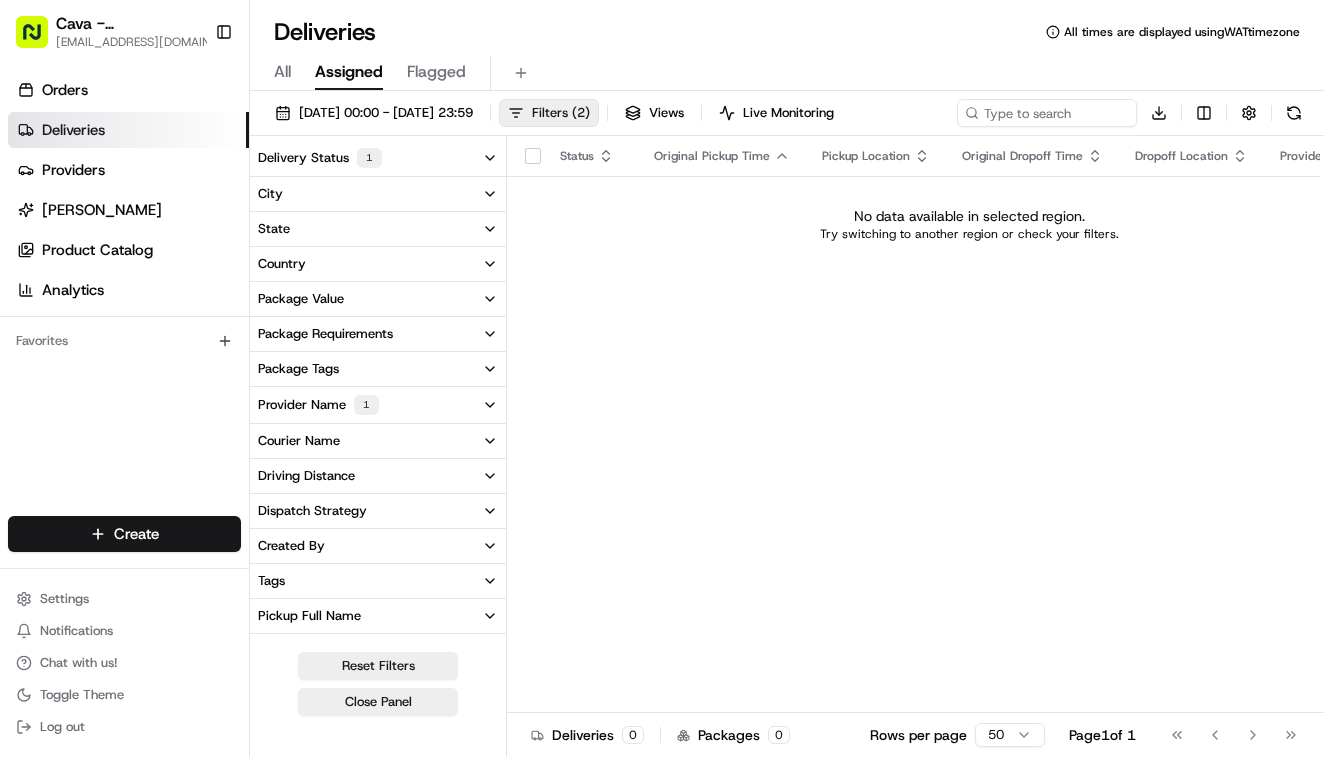 click on "Filters ( 2 )" at bounding box center (549, 113) 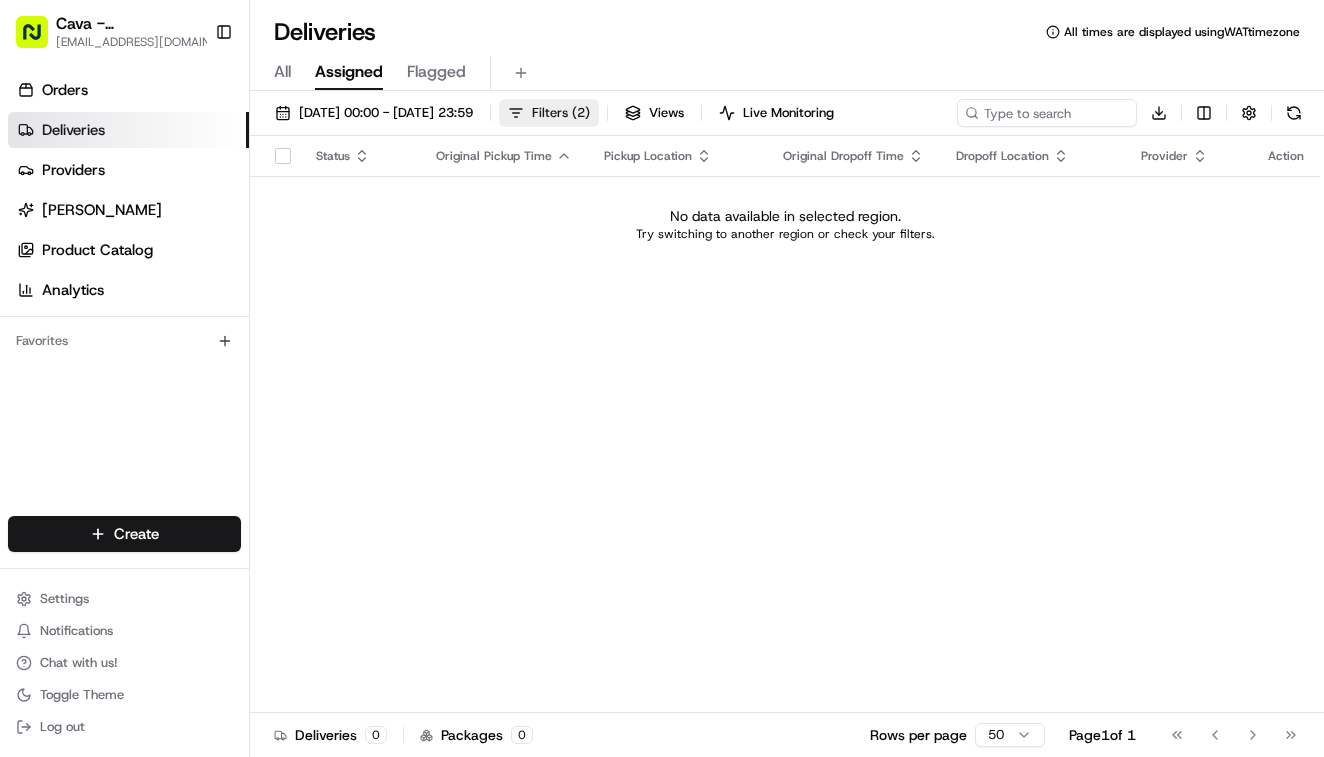 click on "Filters ( 2 )" at bounding box center [549, 113] 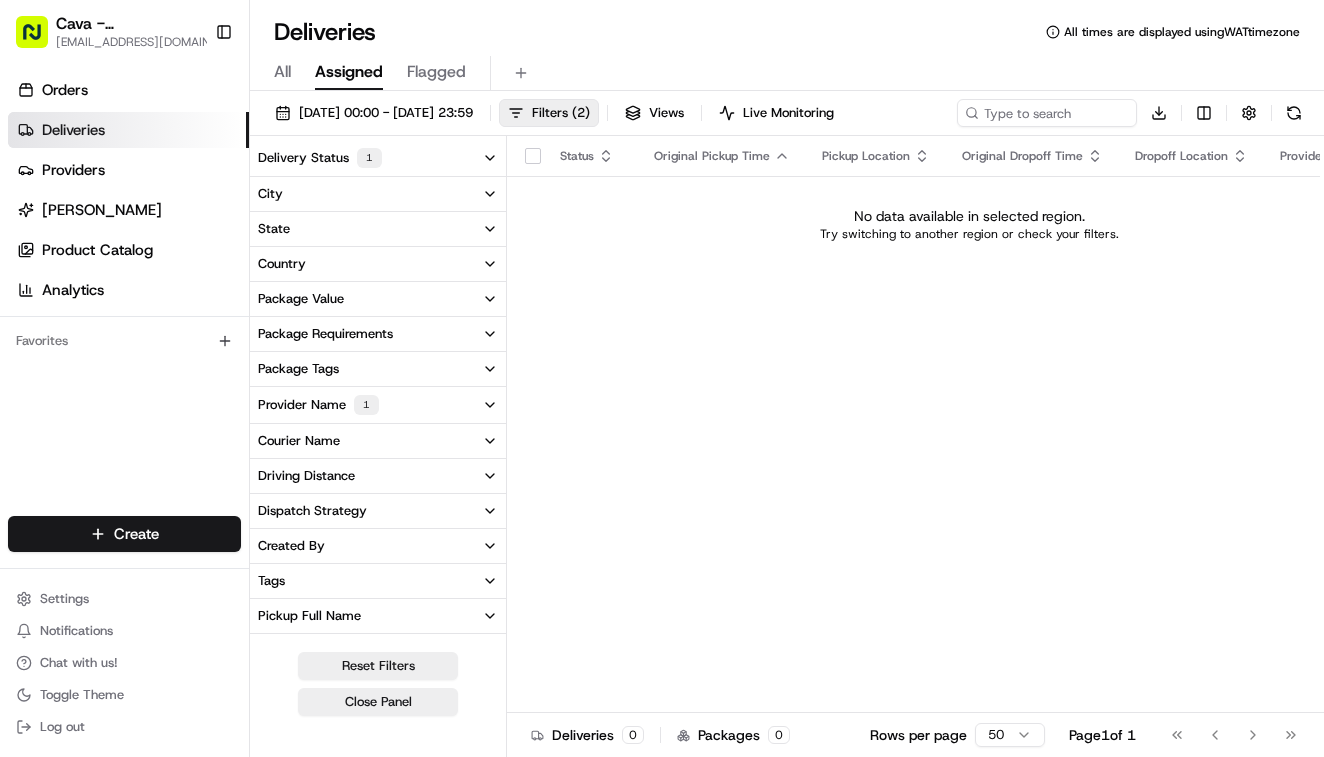 click on "Provider Name 1" at bounding box center (318, 405) 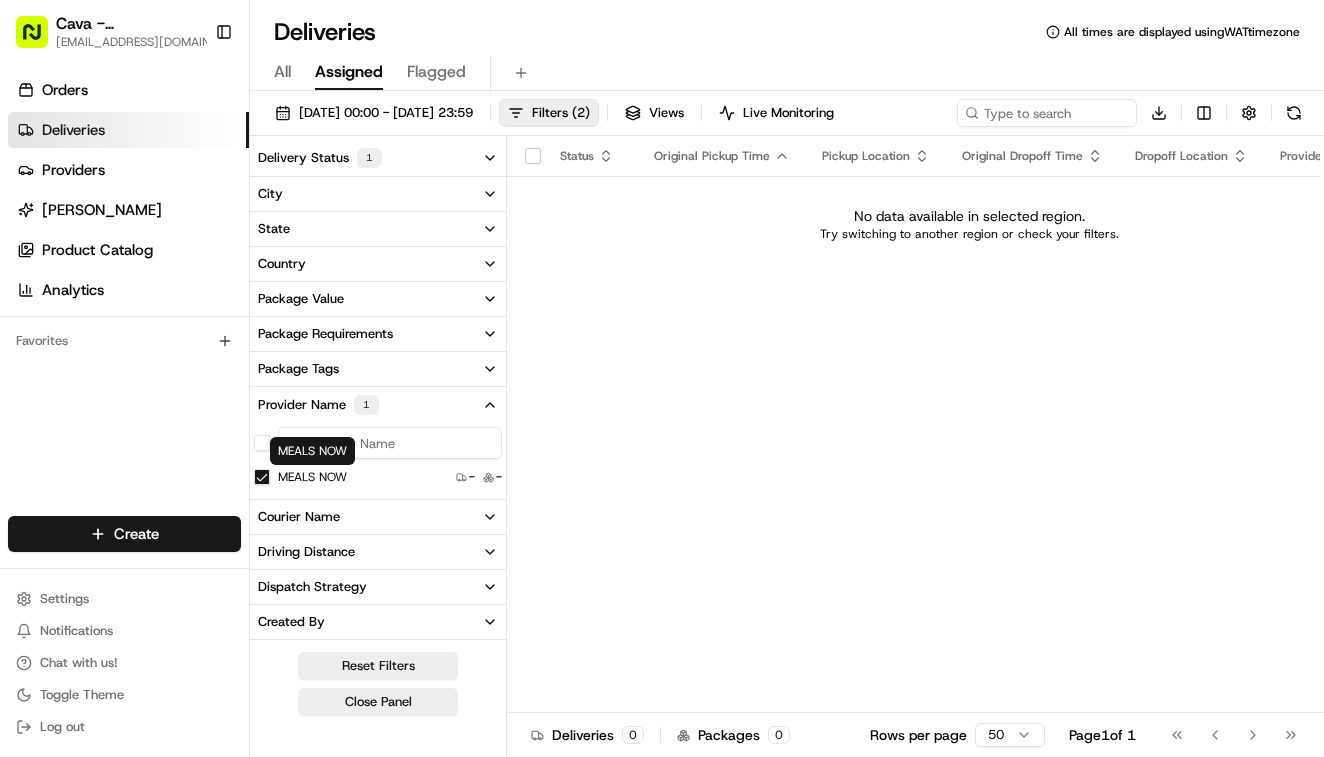 click on "MEALS NOW" at bounding box center (312, 477) 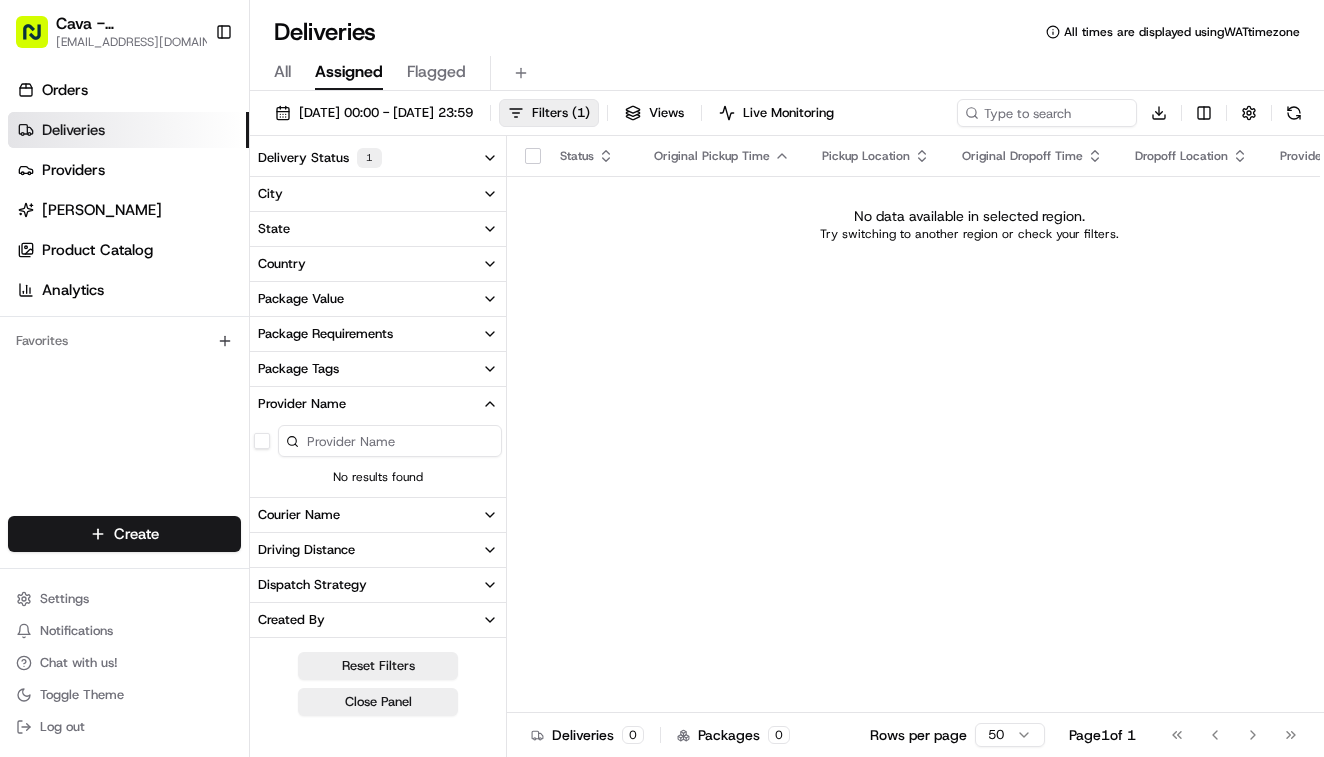click on "1" at bounding box center (369, 158) 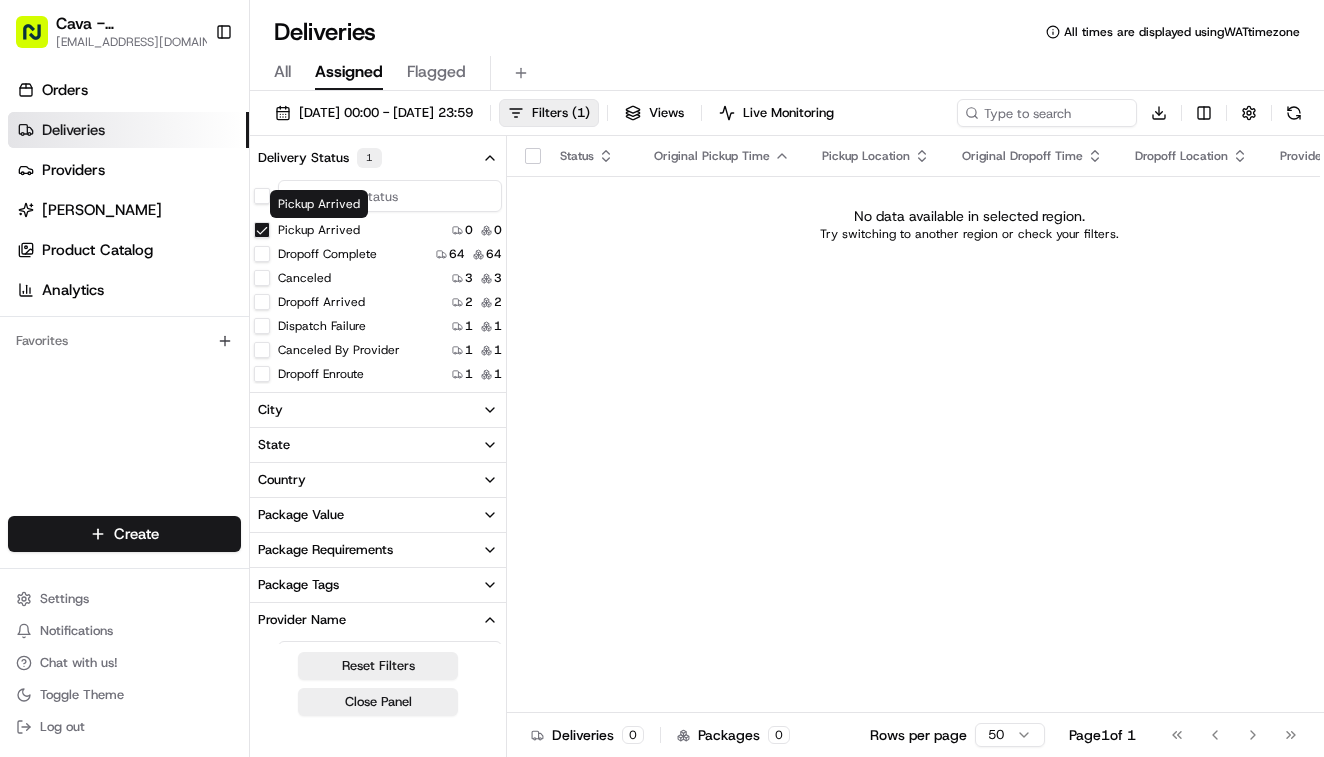 click on "Pickup Arrived" at bounding box center (319, 230) 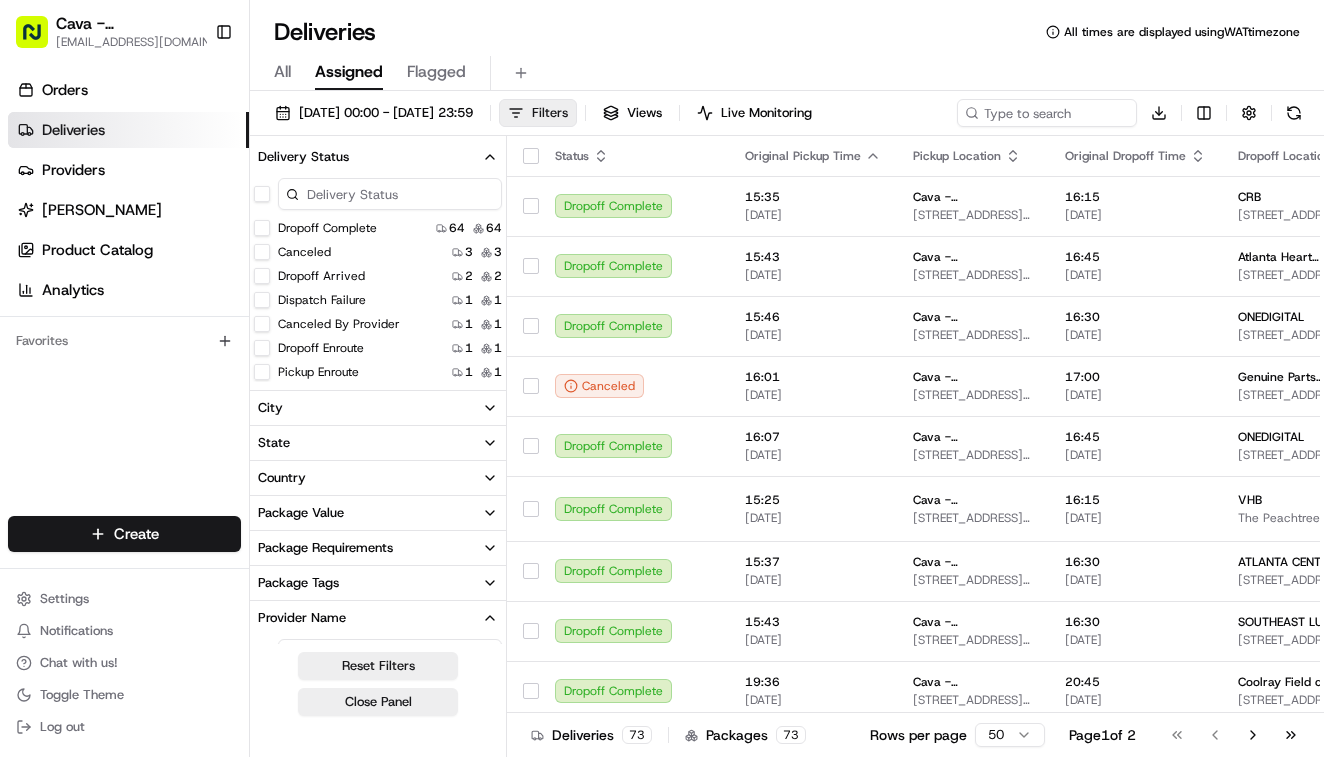 click on "Filters" at bounding box center (550, 113) 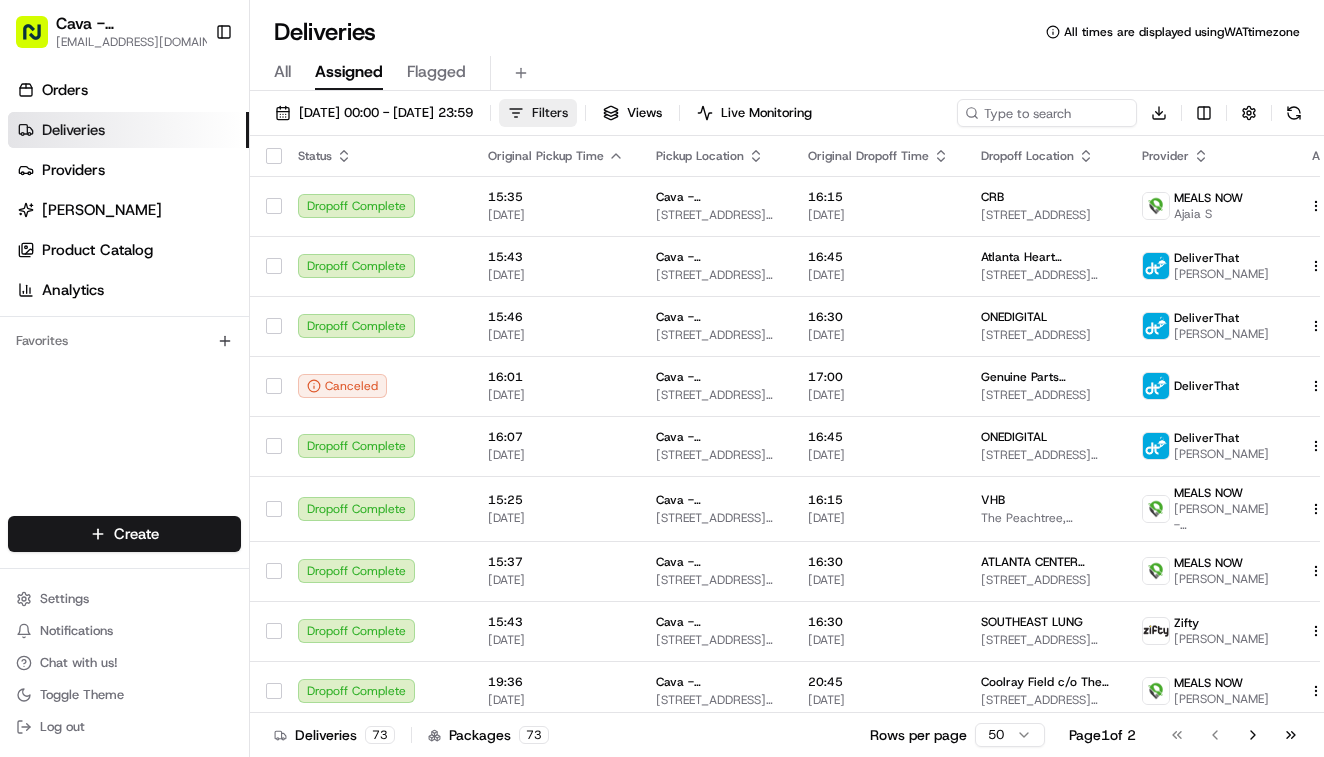 click on "Filters" at bounding box center [550, 113] 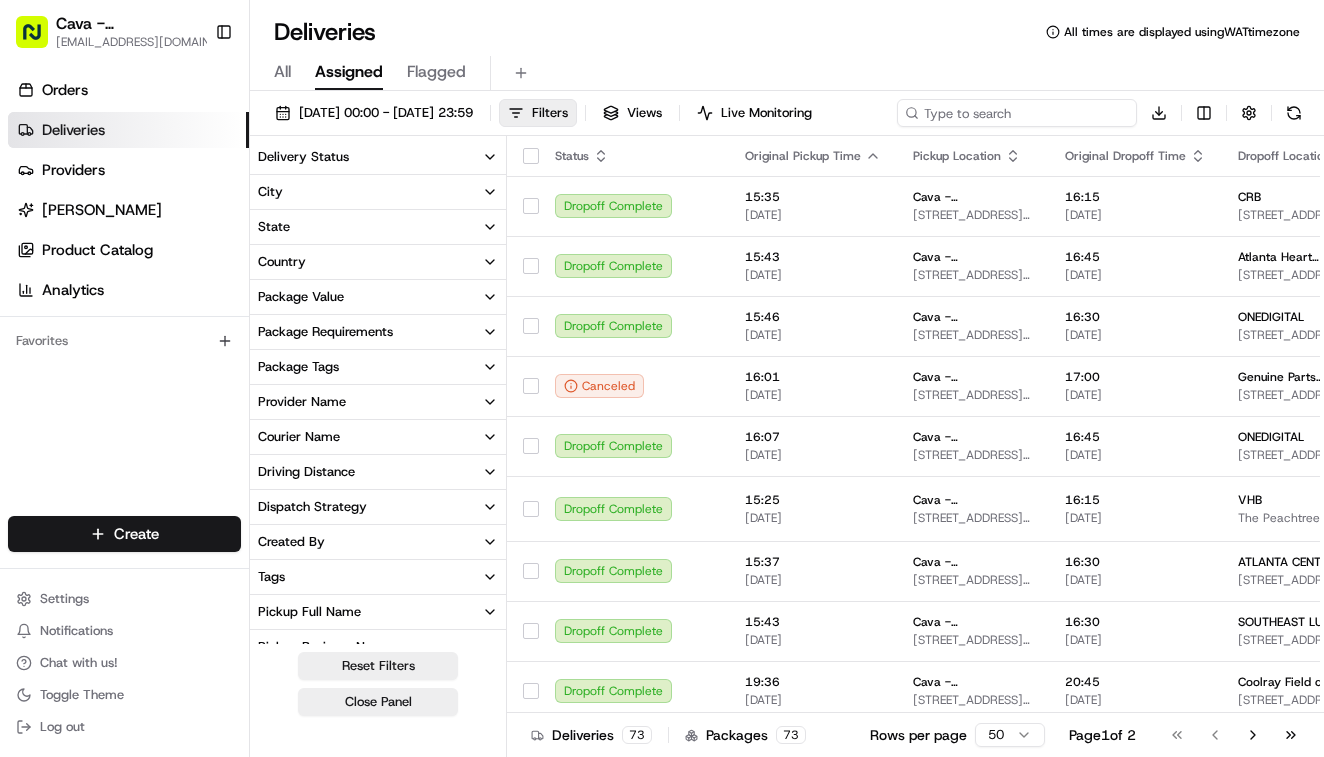 click at bounding box center (1017, 113) 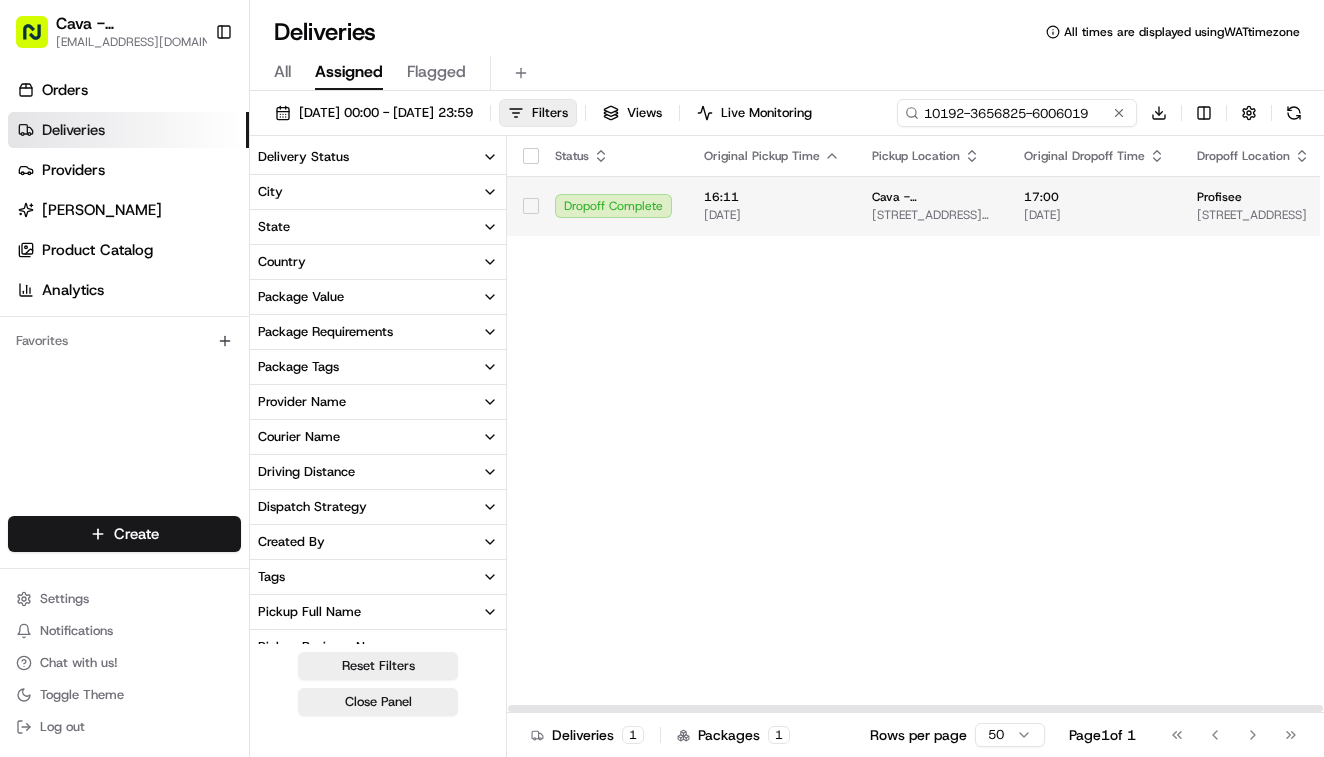 type on "10192-3656825-6006019" 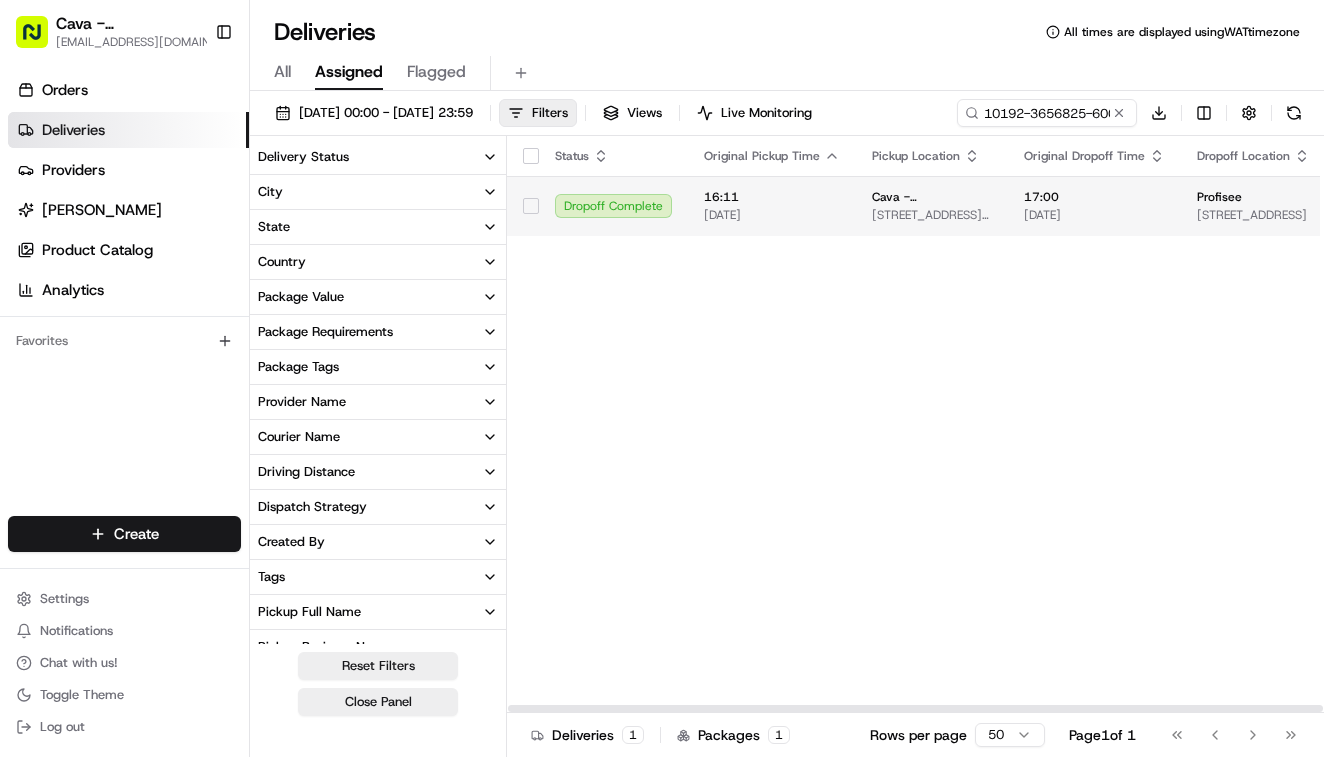 click on "Status Original Pickup Time Pickup Location Original Dropoff Time Dropoff Location Provider Action Dropoff Complete 16:11 08/07/2025 Cava - Sandy Springs 5840 Roswell Rd, Sandy Springs, GA 30328, USA 17:00 08/07/2025 Profisee 3655 Brookside Pkwy #175, Alpharetta, GA 30022, USA MEALS NOW Jennifer Hopkins" at bounding box center [1033, 424] 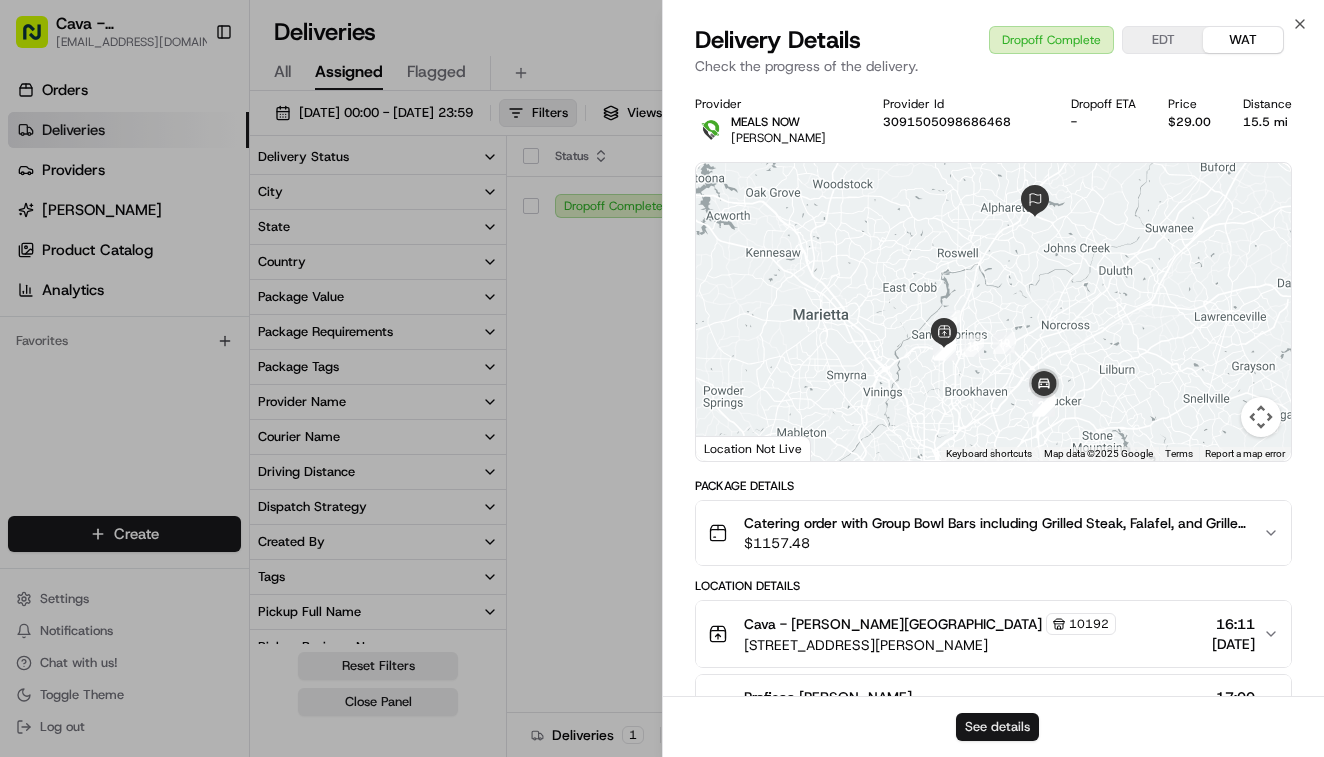 click on "See details" at bounding box center (997, 727) 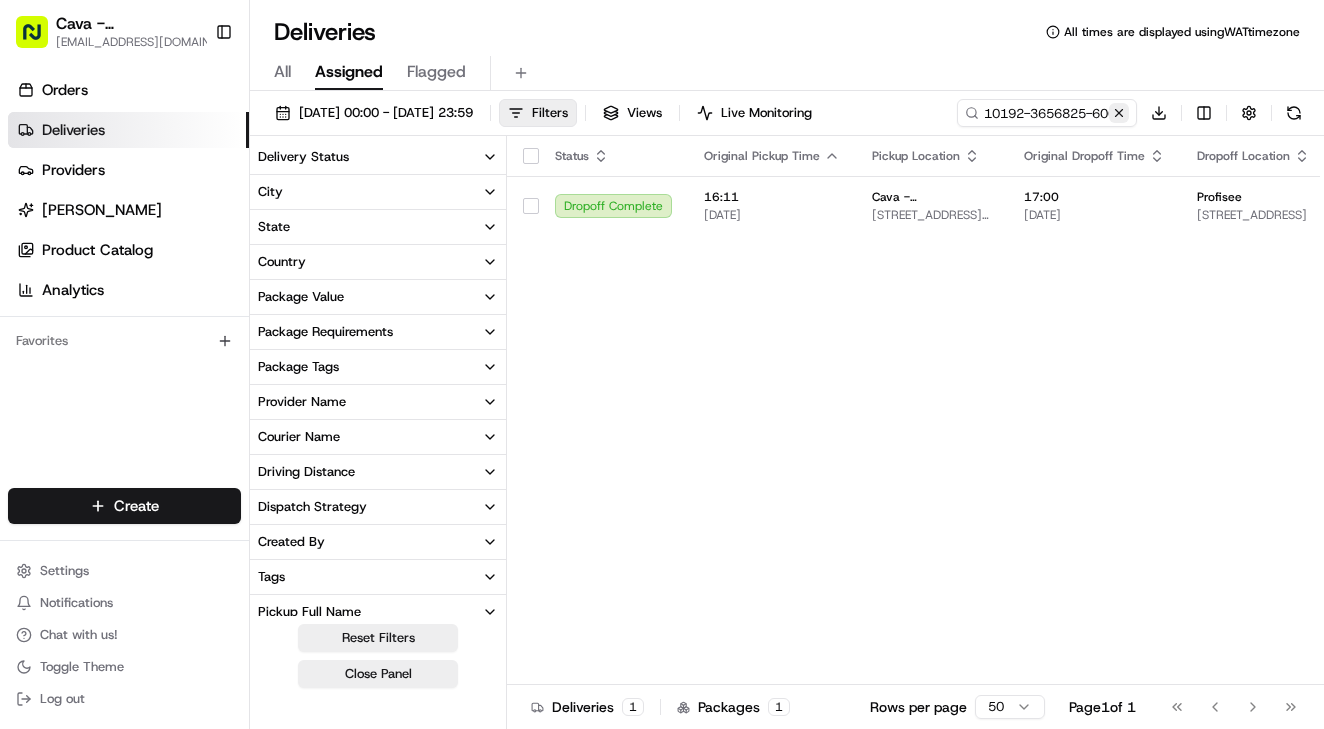 click at bounding box center (1119, 113) 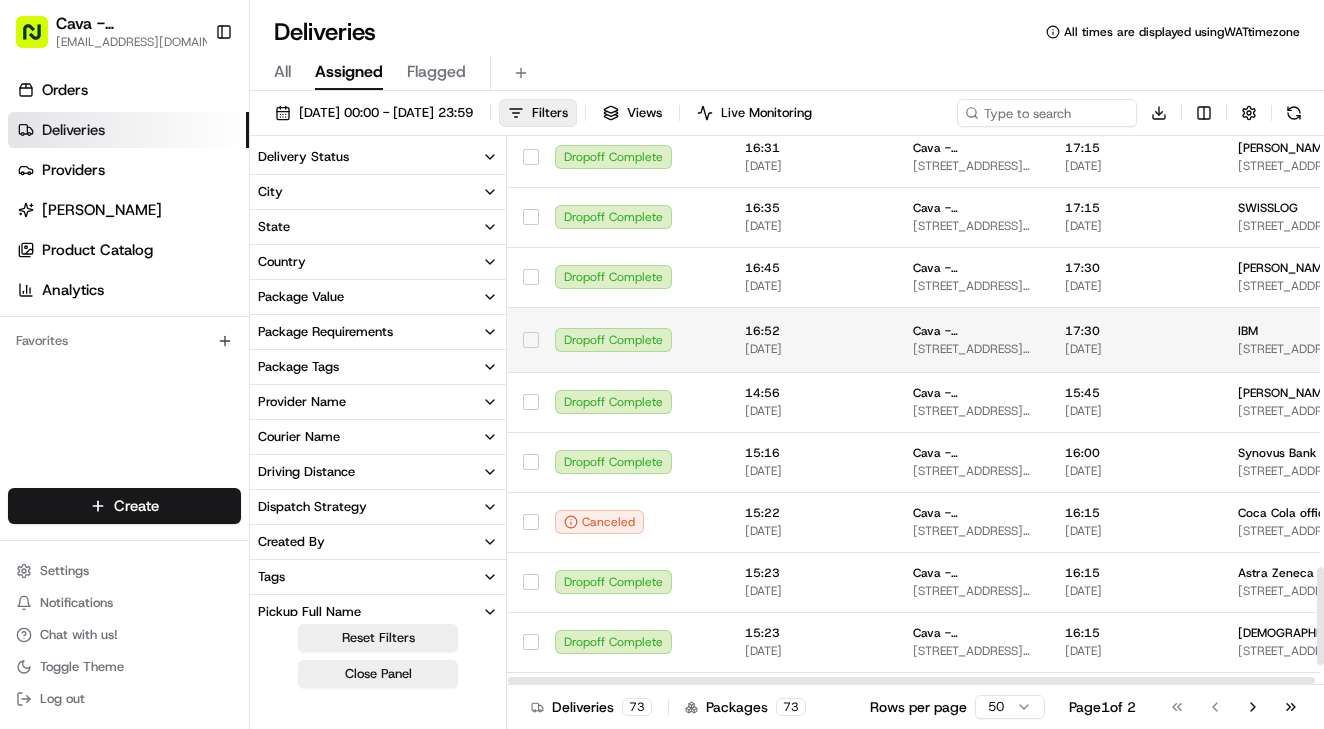 scroll, scrollTop: 2403, scrollLeft: 0, axis: vertical 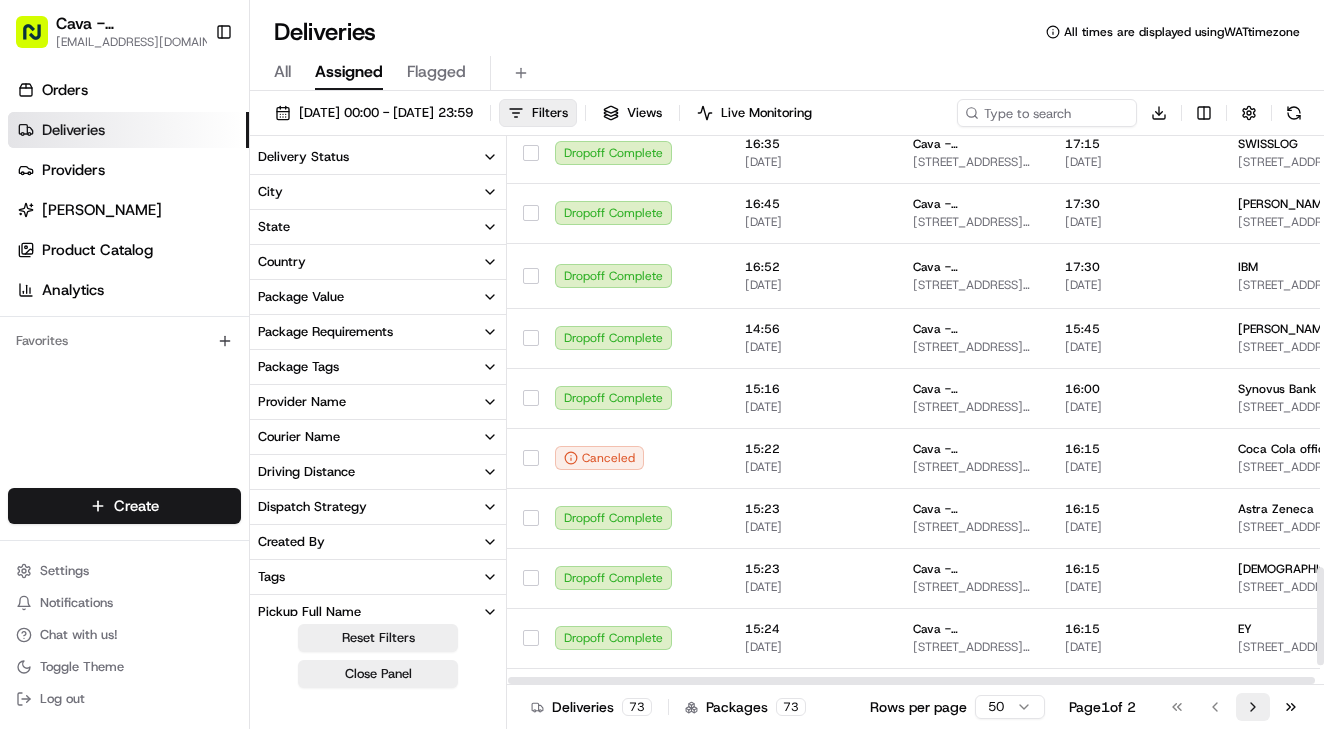 click on "Go to next page" at bounding box center [1253, 707] 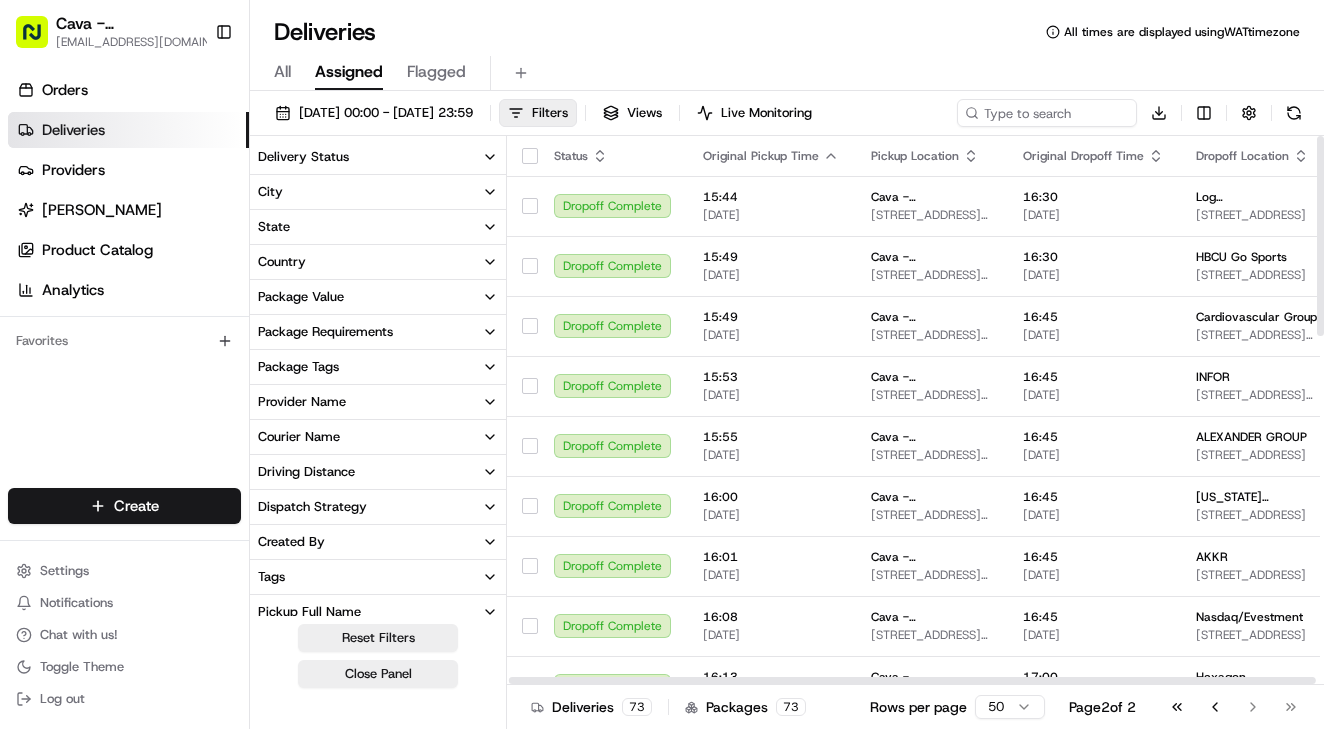 scroll, scrollTop: 0, scrollLeft: 1, axis: horizontal 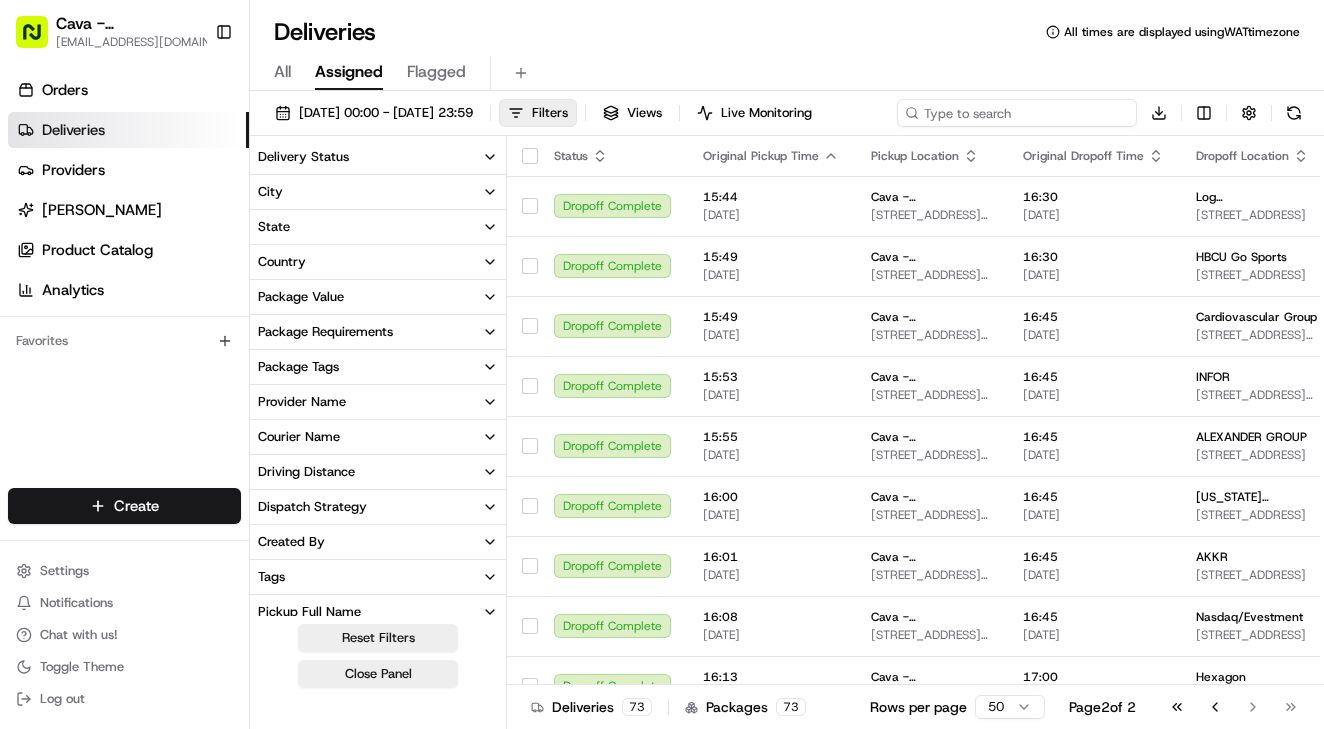 click at bounding box center (1017, 113) 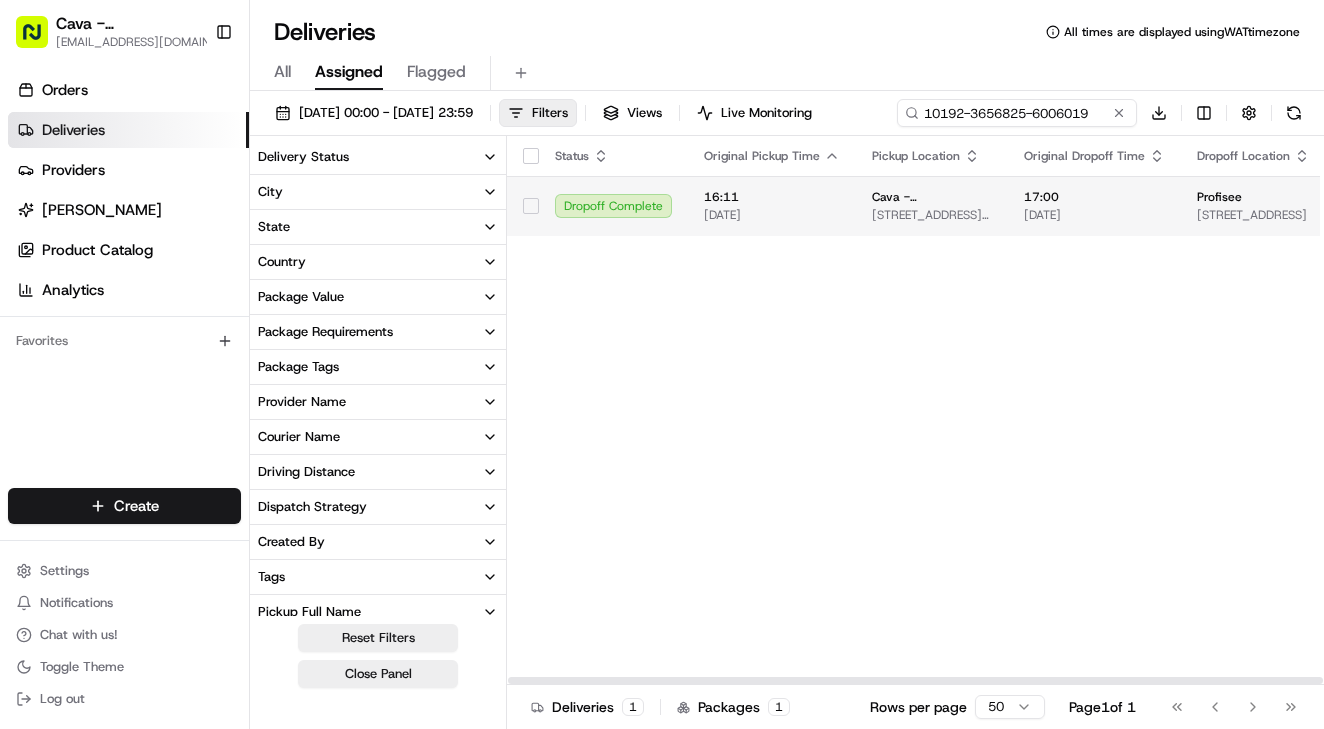 type on "10192-3656825-6006019" 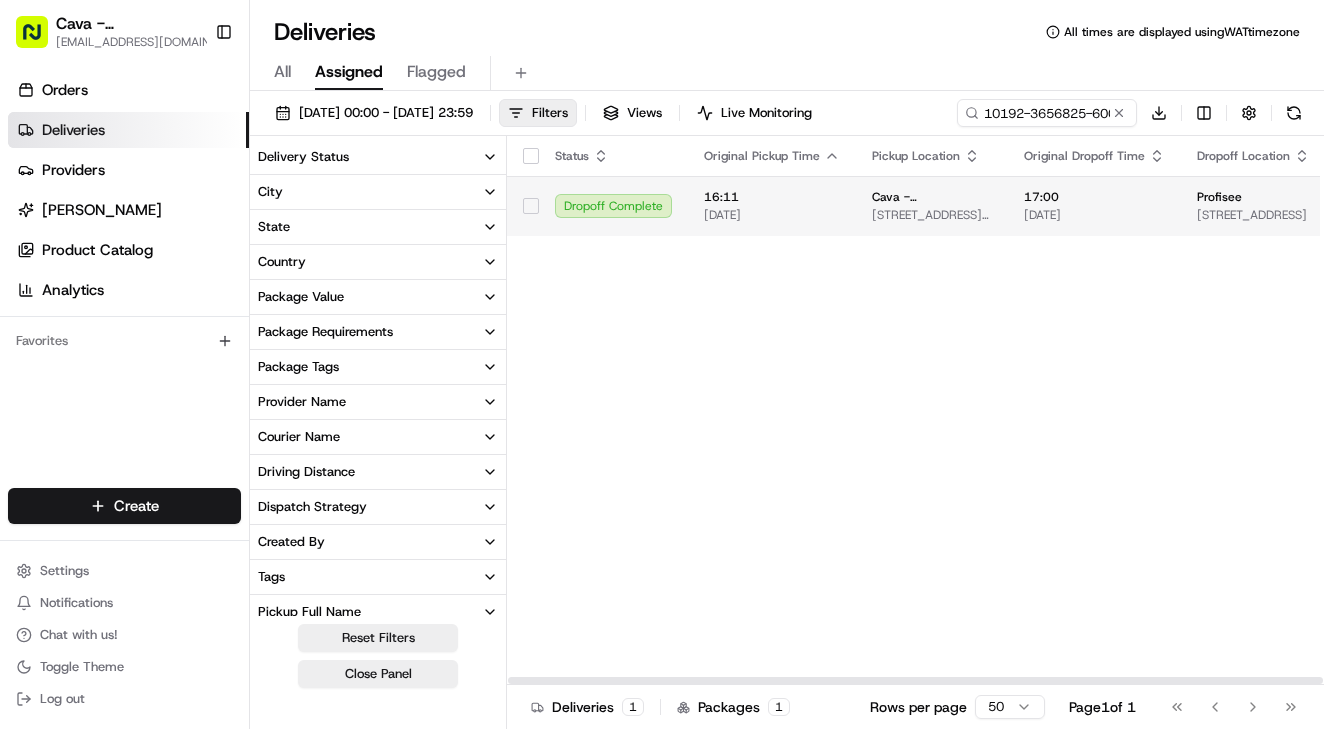 click on "Status Original Pickup Time Pickup Location Original Dropoff Time Dropoff Location Provider Action Dropoff Complete 16:11 08/07/2025 Cava - Sandy Springs 5840 Roswell Rd, Sandy Springs, GA 30328, USA 17:00 08/07/2025 Profisee 3655 Brookside Pkwy #175, Alpharetta, GA 30022, USA MEALS NOW Jennifer Hopkins" at bounding box center [1033, 410] 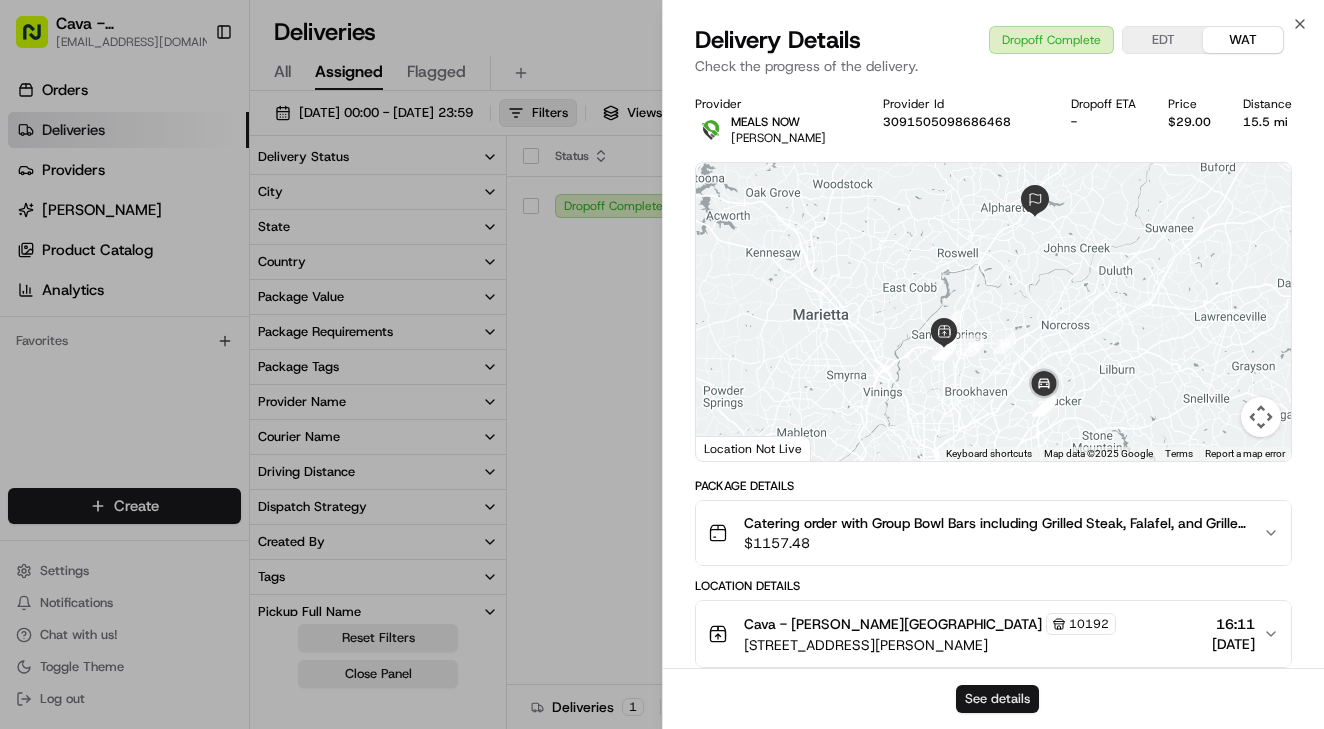 click on "See details" at bounding box center [997, 699] 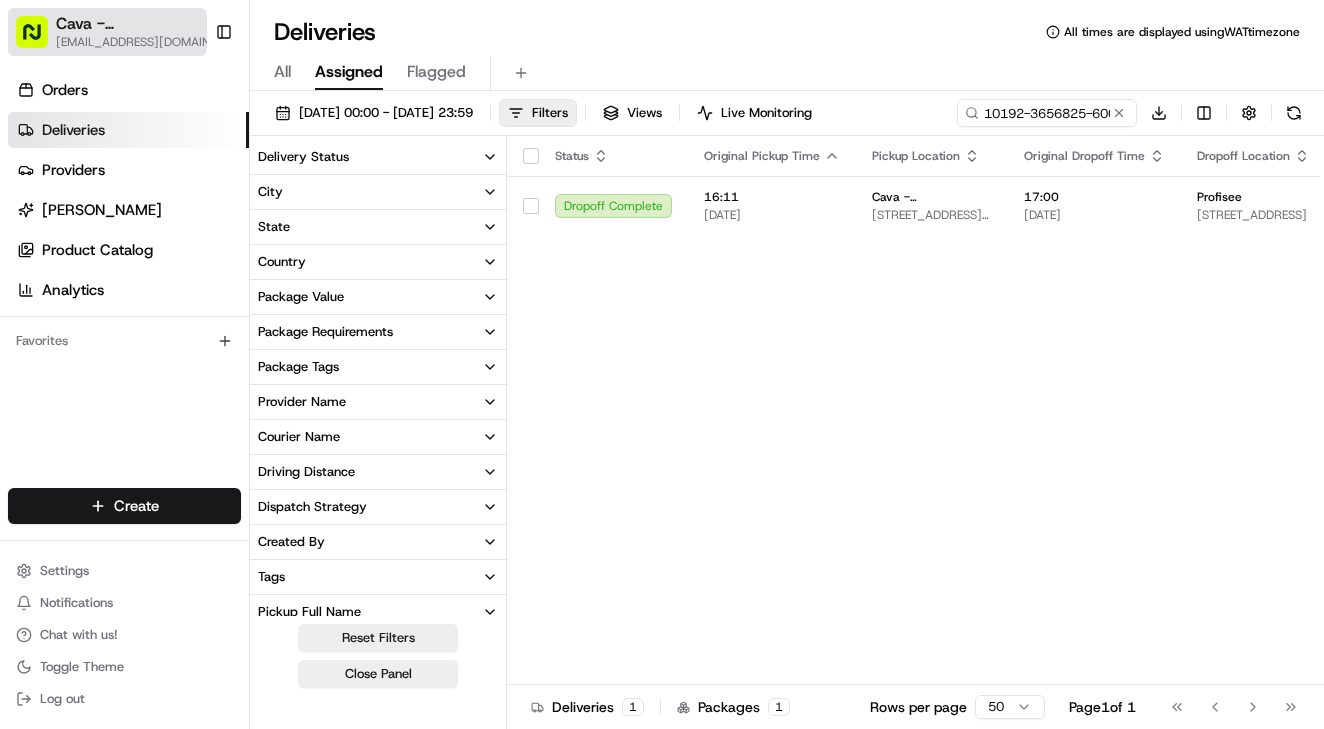 click on "Cava - Sandy Springs" at bounding box center [137, 24] 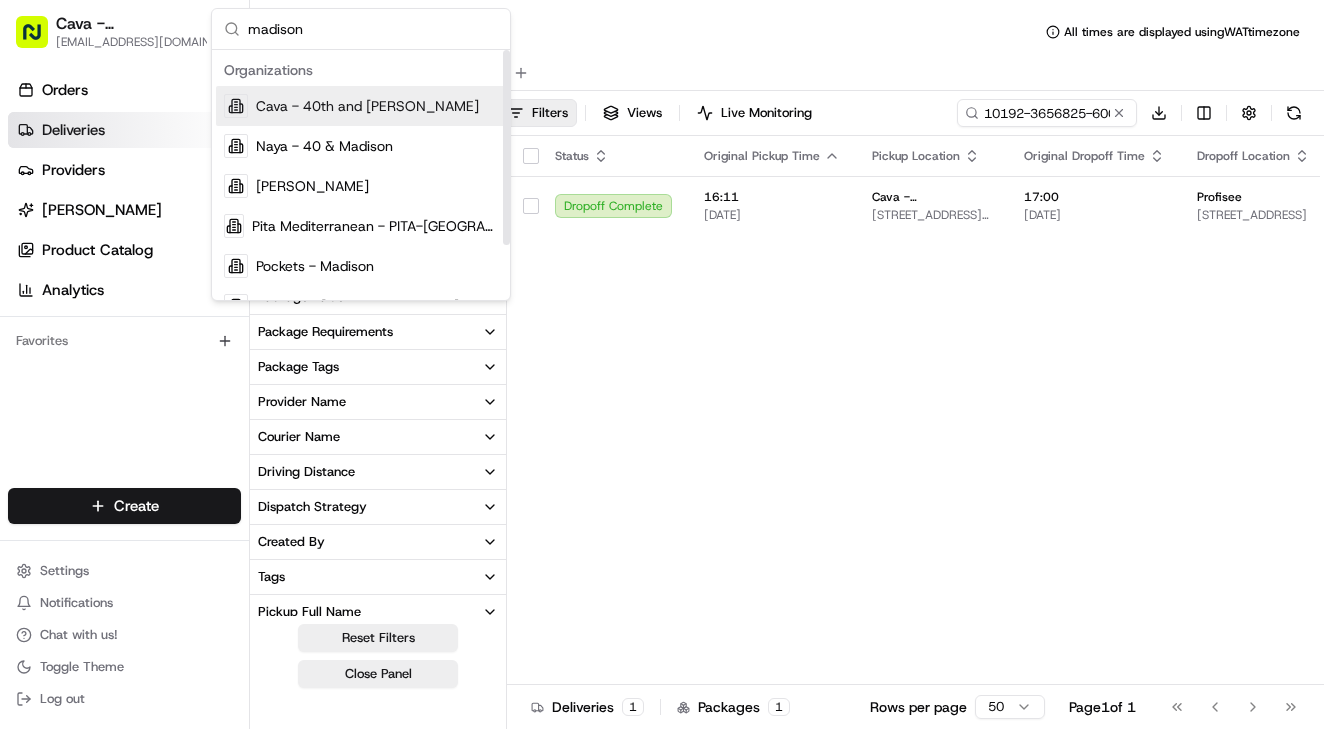 type on "madison" 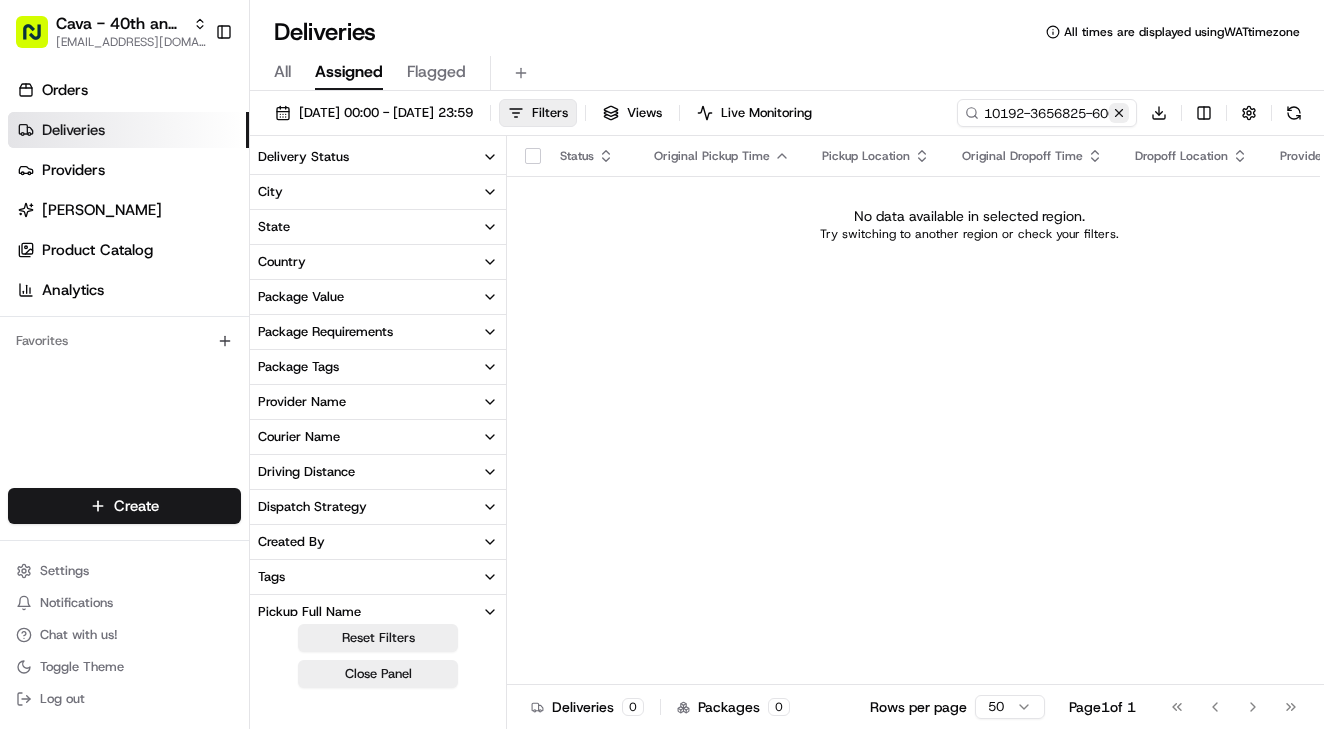 click at bounding box center (1119, 113) 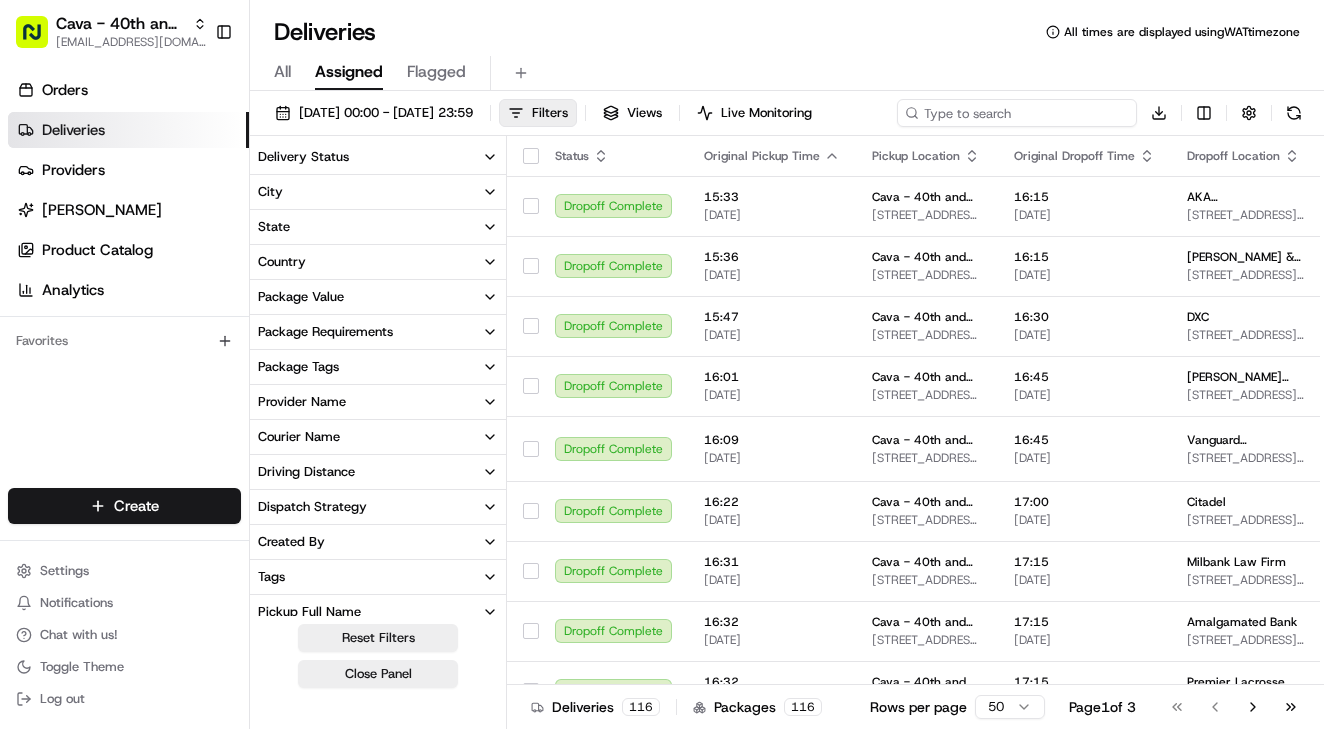 click at bounding box center (1017, 113) 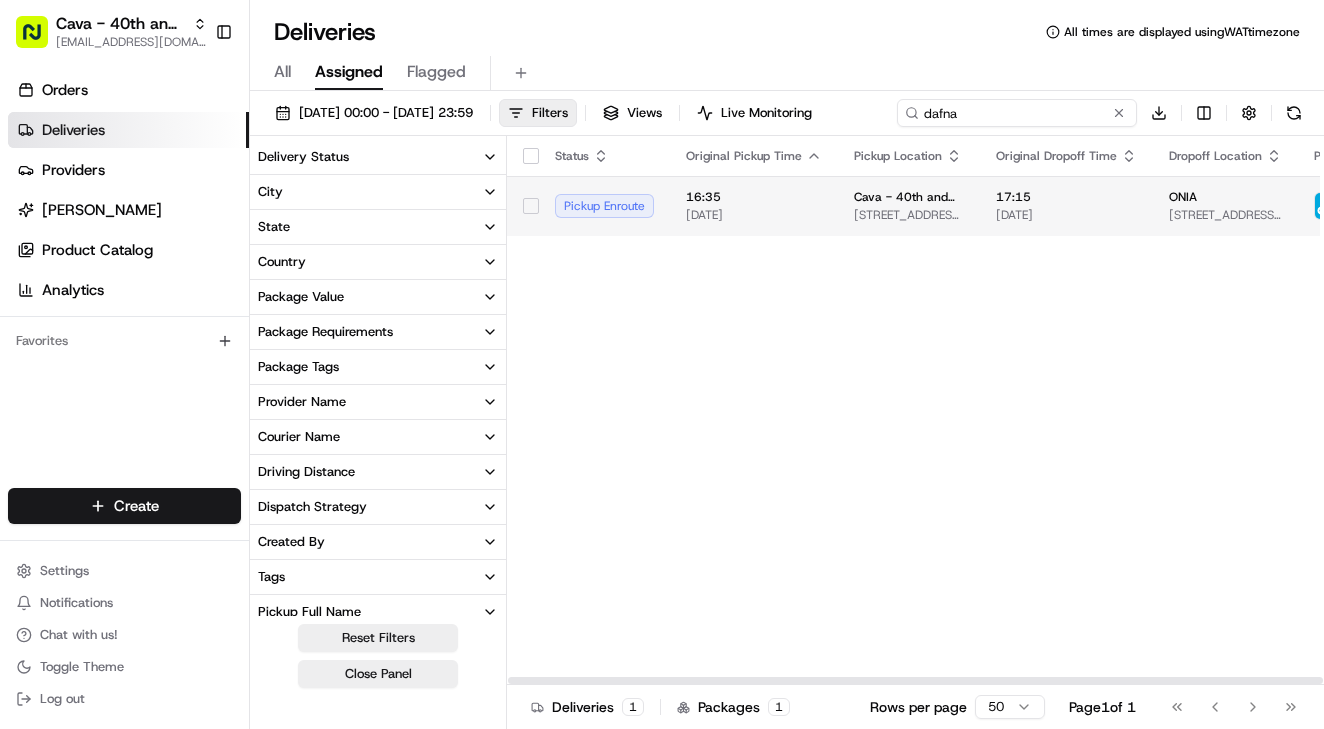 type on "dafna" 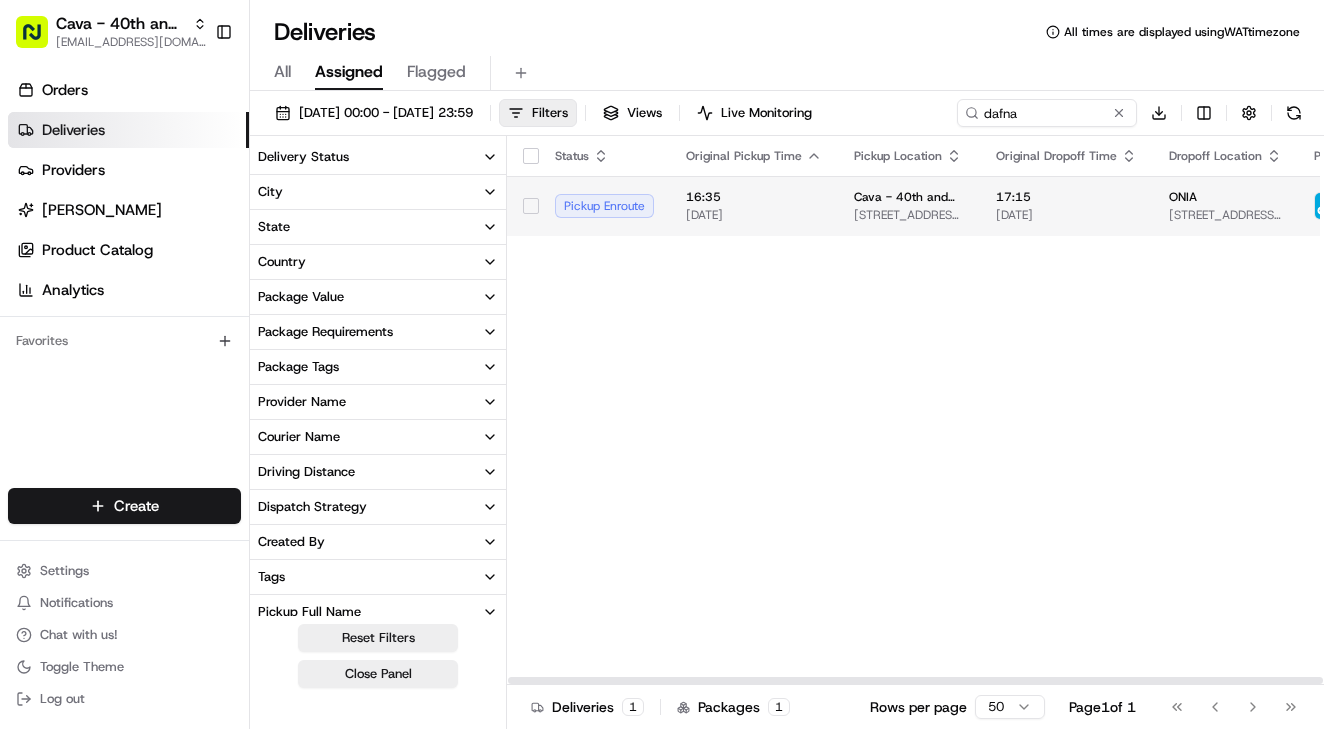 click on "Cava - 40th and Madison 280 Madison Ave, New York, NY 10016, USA" at bounding box center (909, 206) 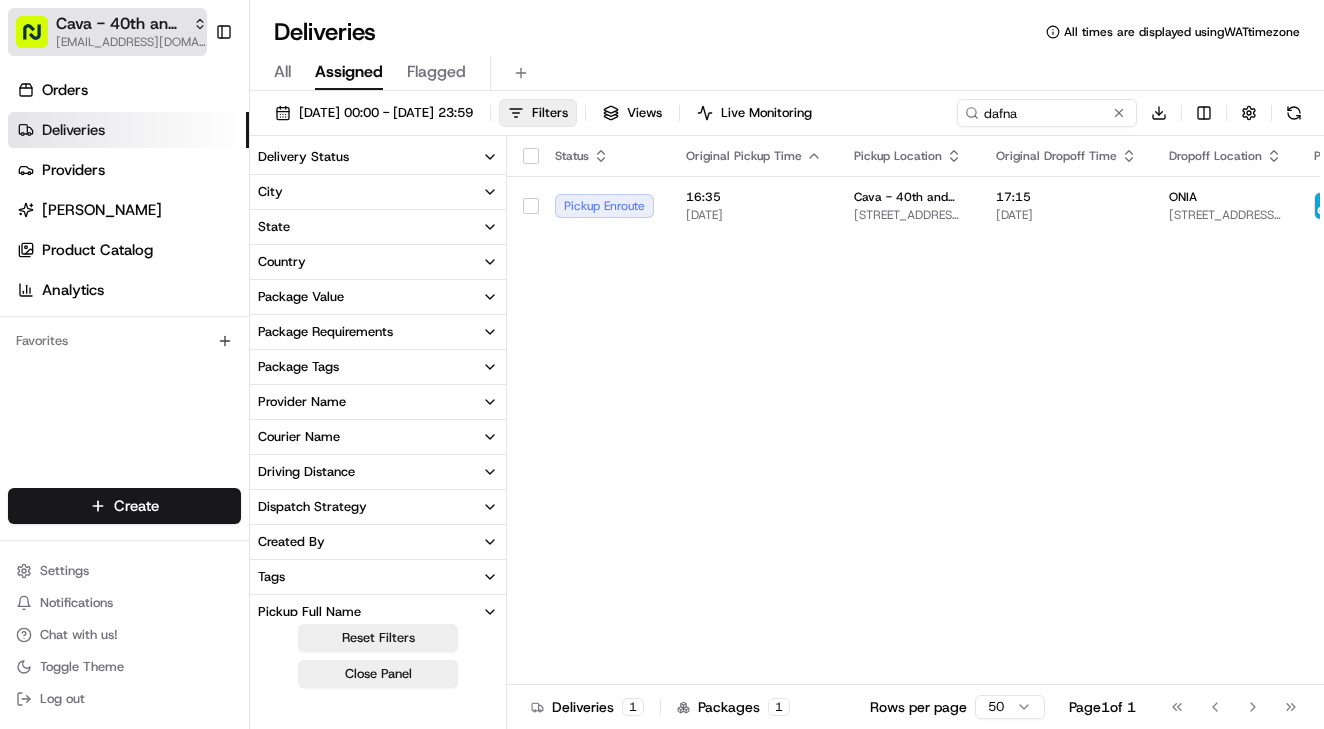 click on "Cava - 40th and Madison" at bounding box center [120, 24] 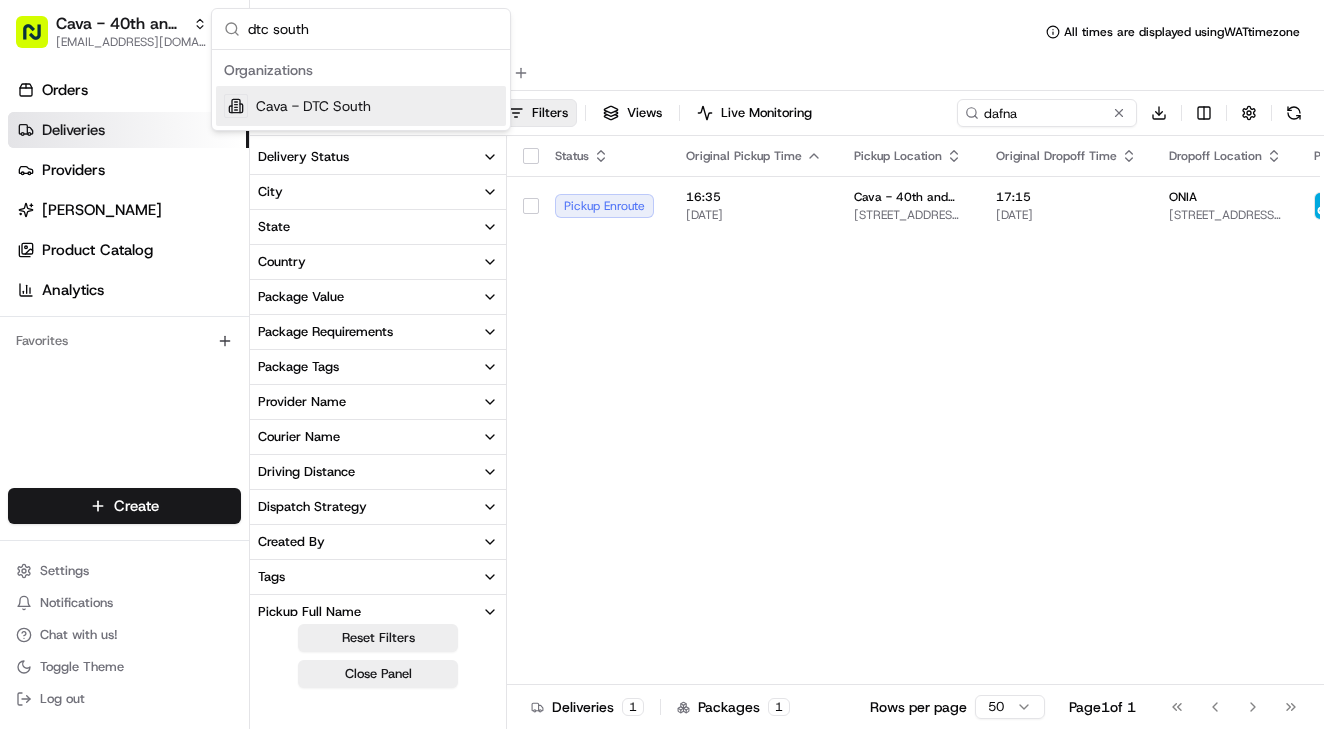 type on "dtc south" 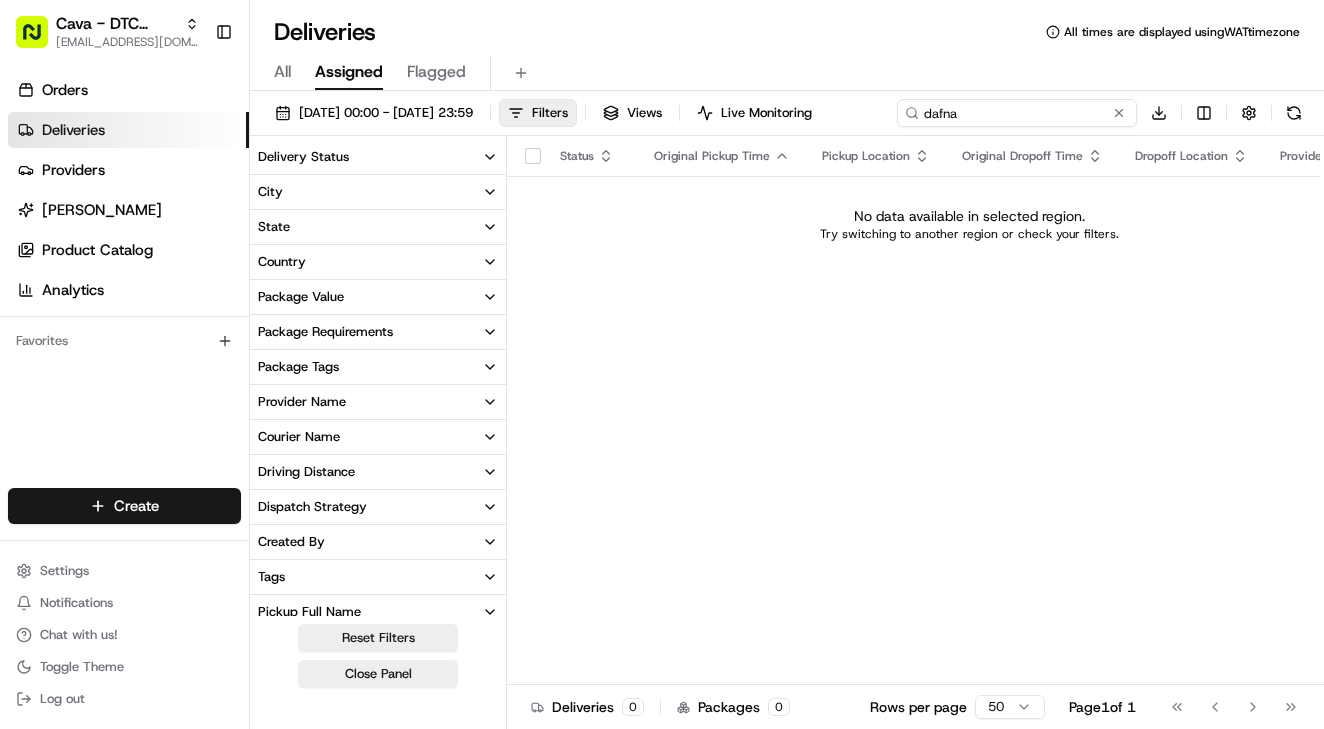 click on "dafna" at bounding box center [1017, 113] 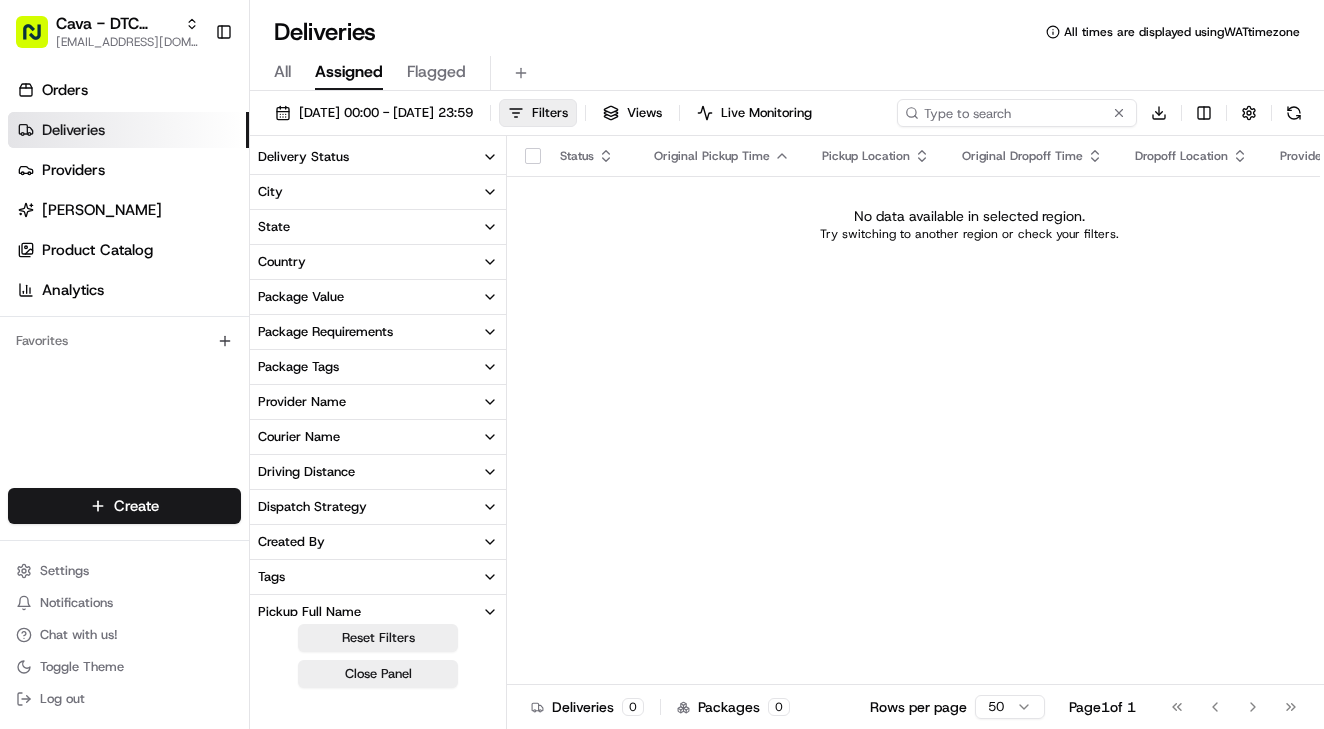 paste on "Madison" 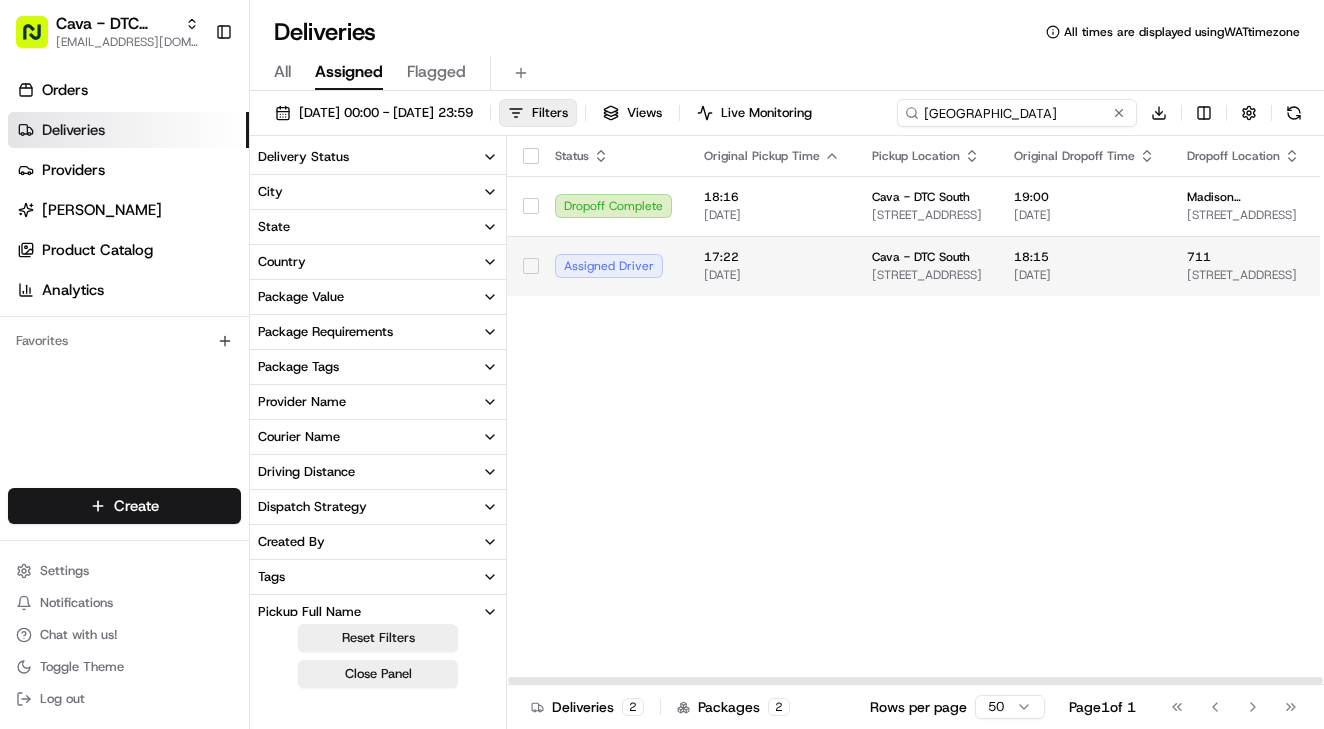 scroll, scrollTop: 0, scrollLeft: 0, axis: both 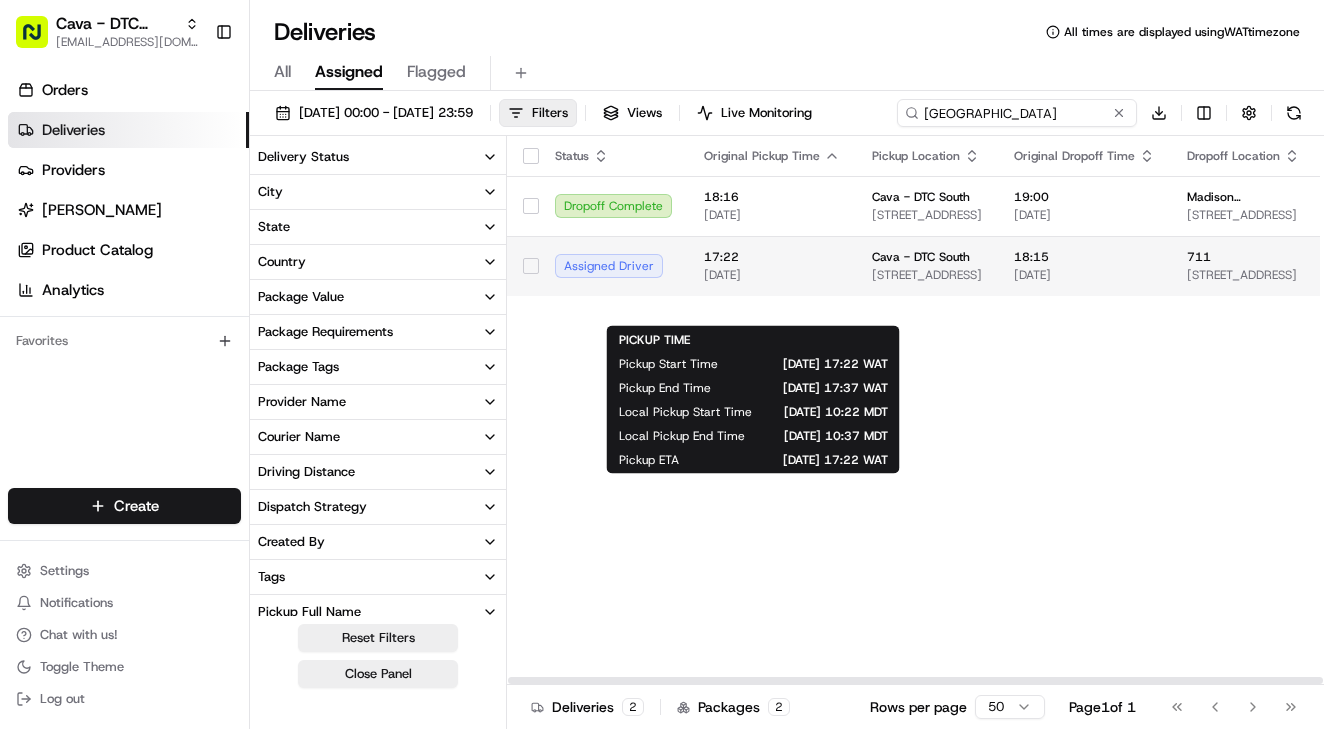 type on "Madison" 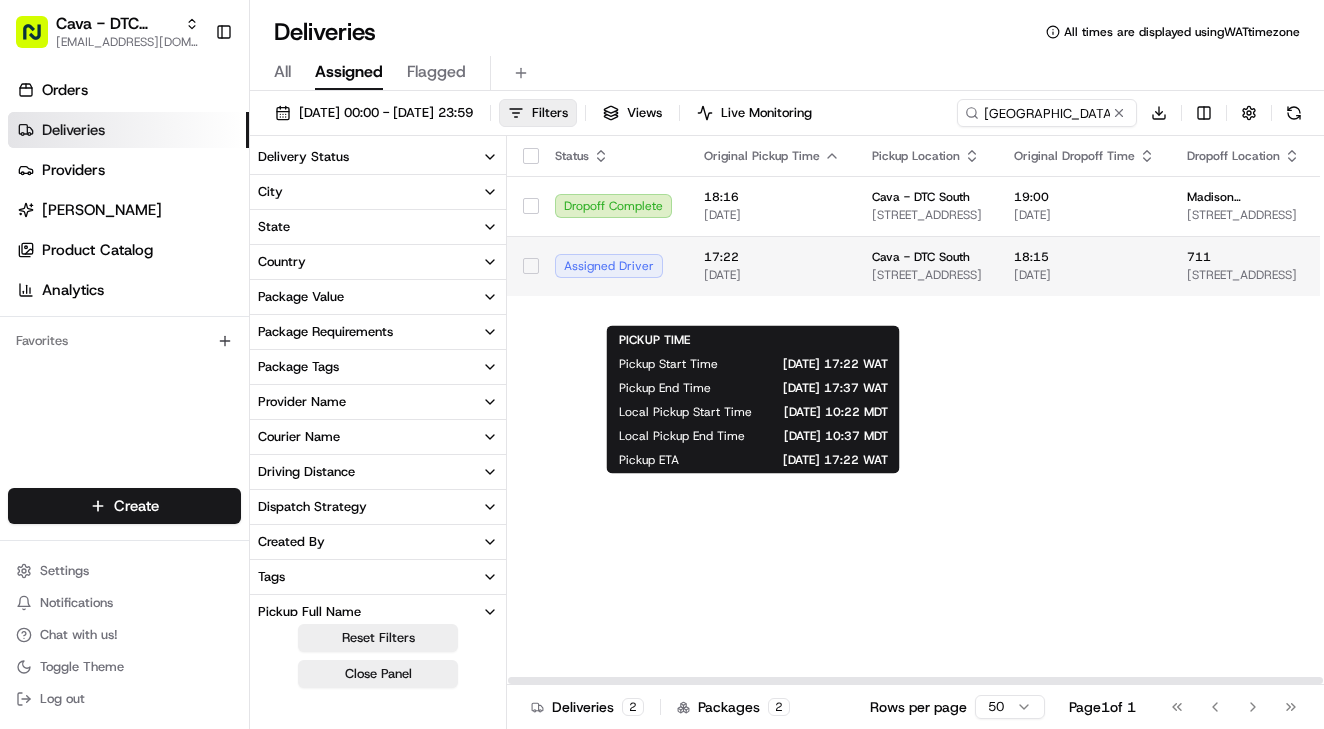 click on "Cava - DTC South wisdom@usenash.com Toggle Sidebar Orders Deliveries Providers Nash AI Product Catalog Analytics Favorites Main Menu Members & Organization Organization Users Roles Preferences Customization Portal Tracking Orchestration Automations Dispatch Strategy Optimization Strategy Shipping Labels Manifest Locations Pickup Locations Dropoff Locations Billing Billing Refund Requests Integrations Notification Triggers Webhooks API Keys Request Logs Other Feature Flags Create Settings Notifications Chat with us! Toggle Theme Log out Deliveries All times are displayed using  WAT  timezone All Assigned Flagged 01/07/2025 00:00 - 10/07/2025 23:59 Filters Views Live Monitoring Madison Download Delivery Status City State Country Package Value Package Requirements Package Tags Provider Name Courier Name Driving Distance Dispatch Strategy Created By Tags Pickup Full Name Pickup Business Name Pickup Address Pickup Store Location Dropoff Full Name Dropoff Business Name Dropoff Address Flag Status Status" at bounding box center [662, 364] 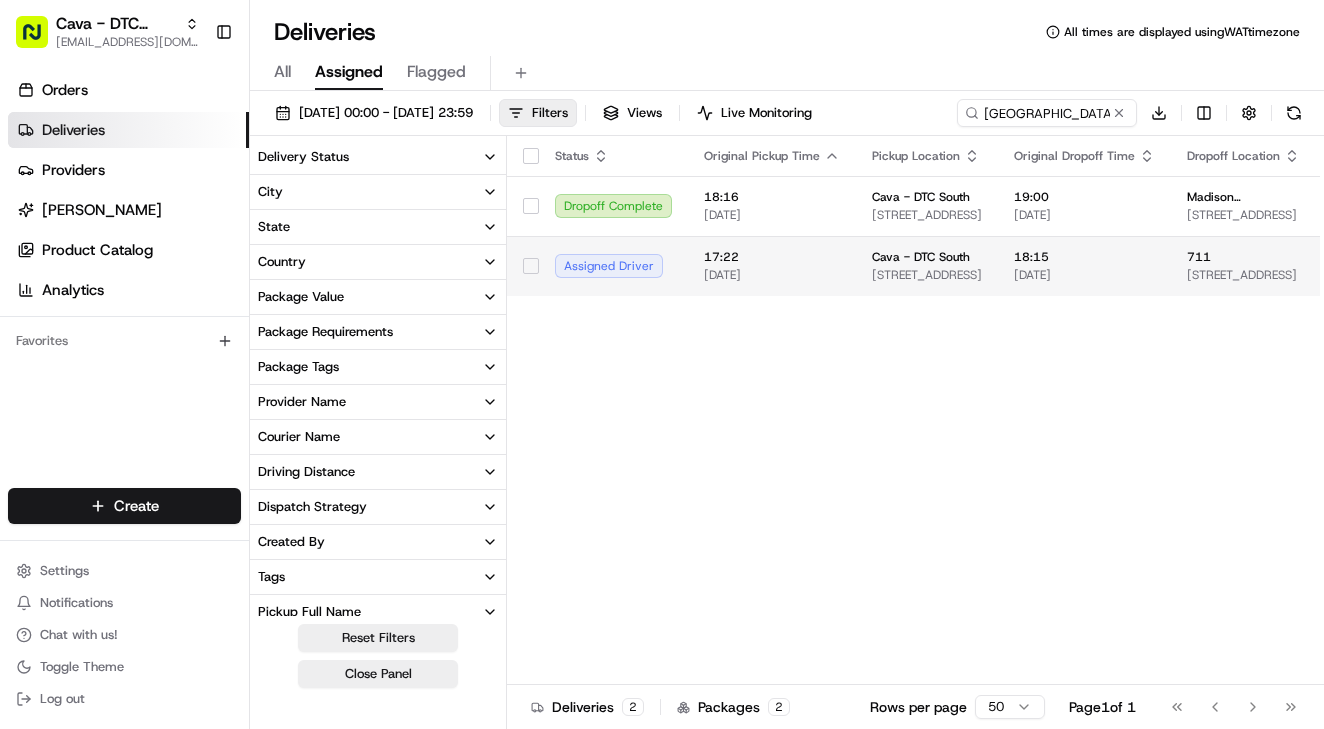 click on "[DATE]" at bounding box center (772, 275) 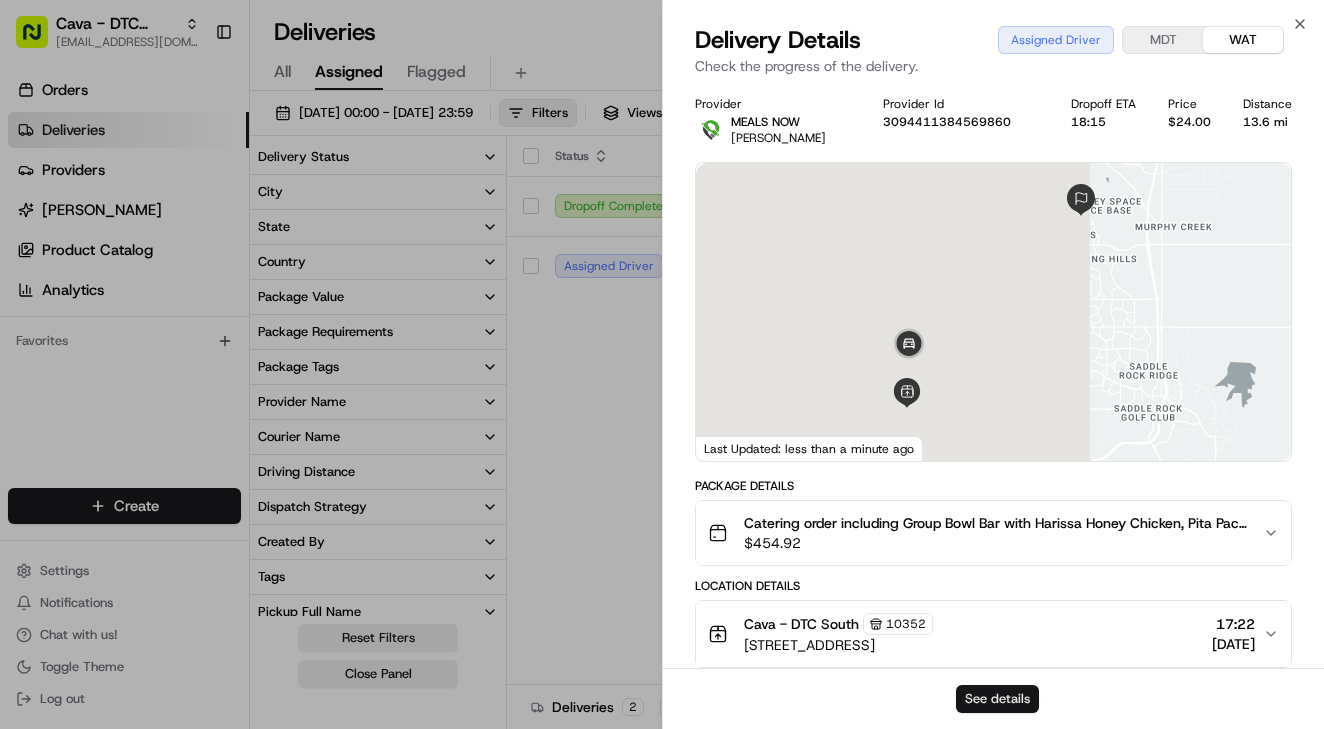 click on "See details" at bounding box center [997, 699] 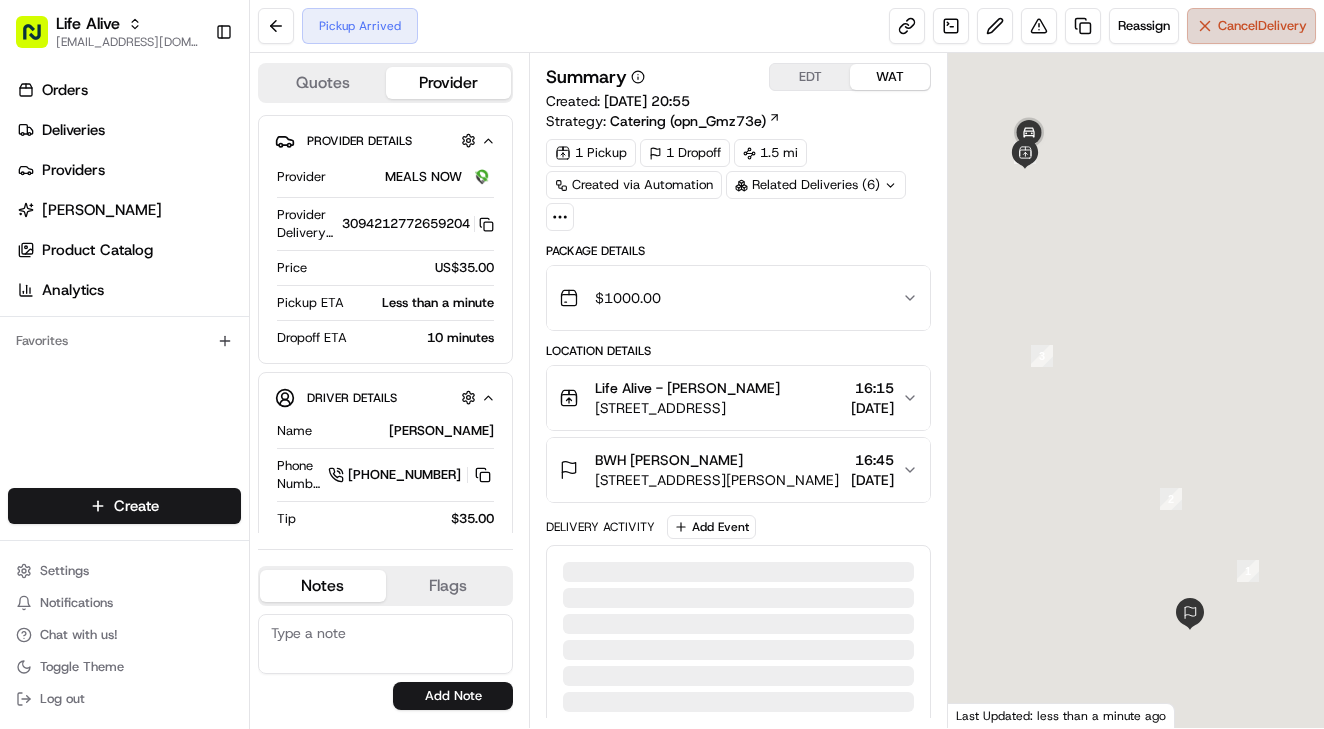 scroll, scrollTop: 0, scrollLeft: 0, axis: both 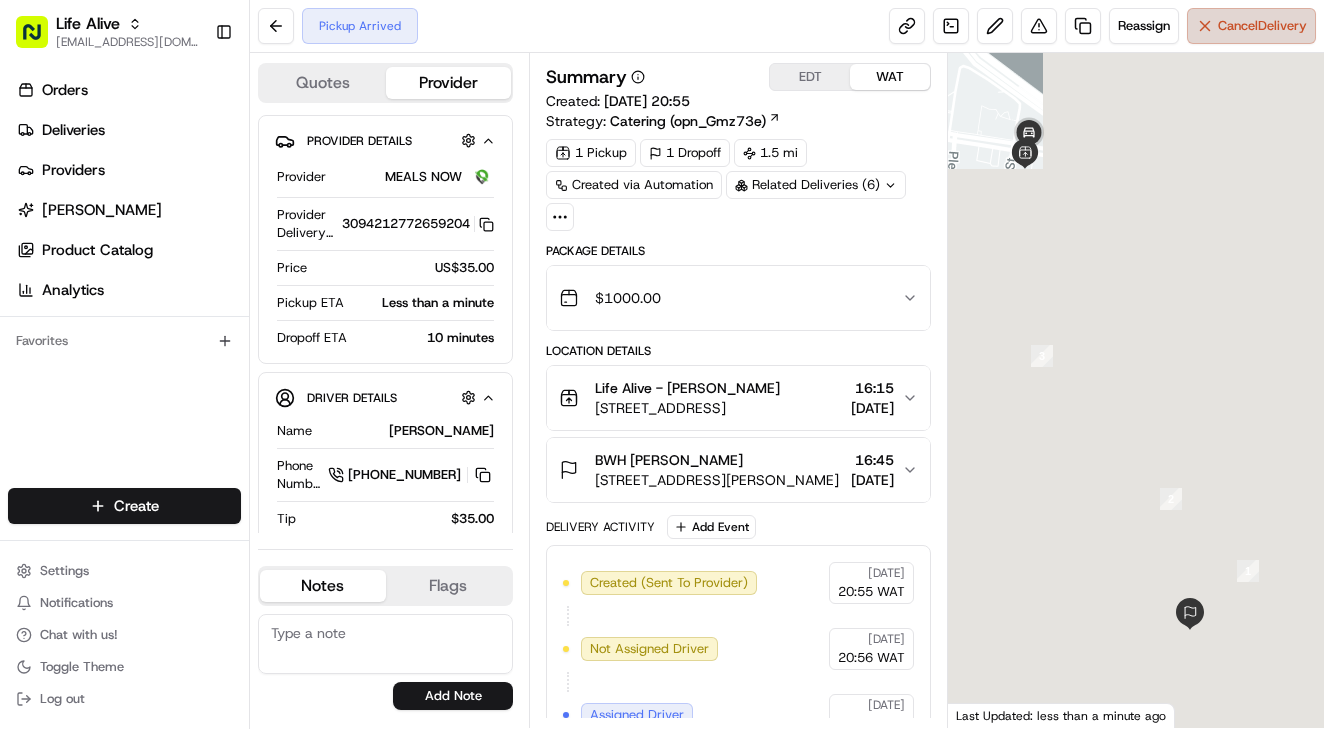 click on "Cancel  Delivery" at bounding box center (1262, 26) 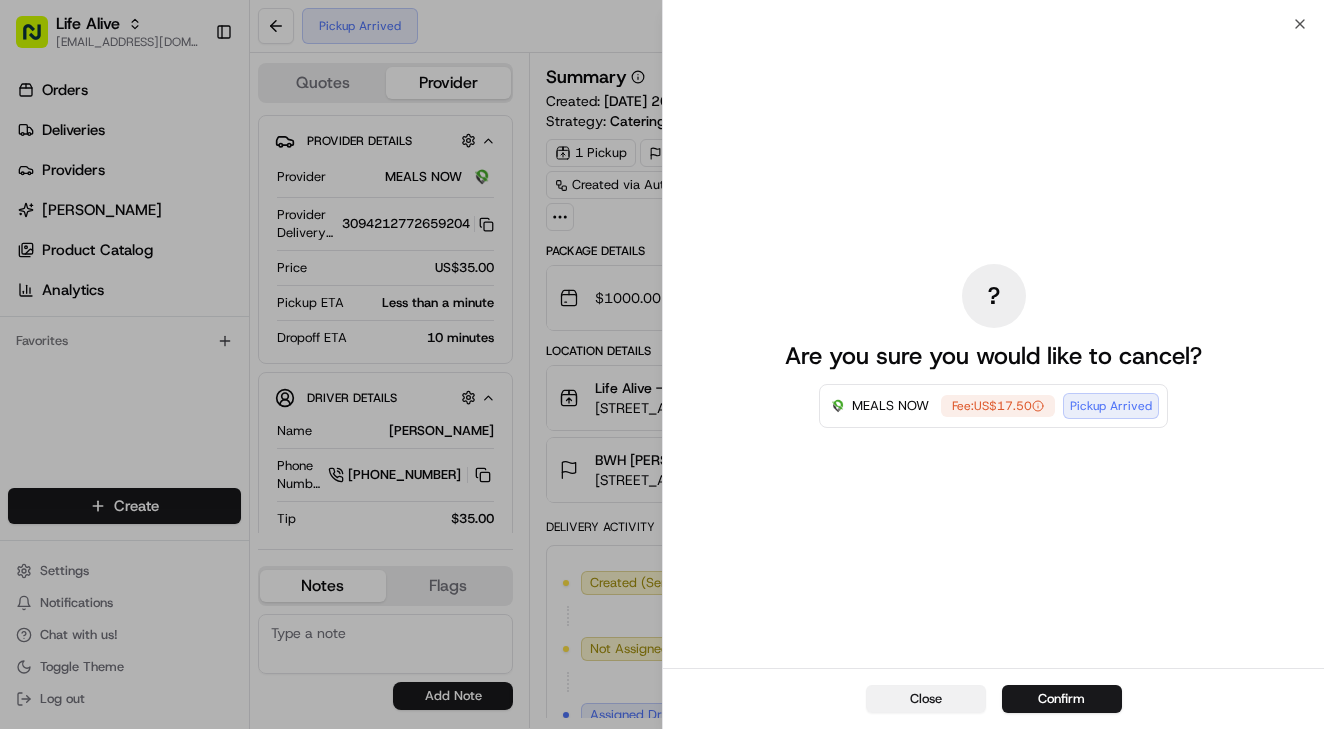 click on "Close" at bounding box center [926, 699] 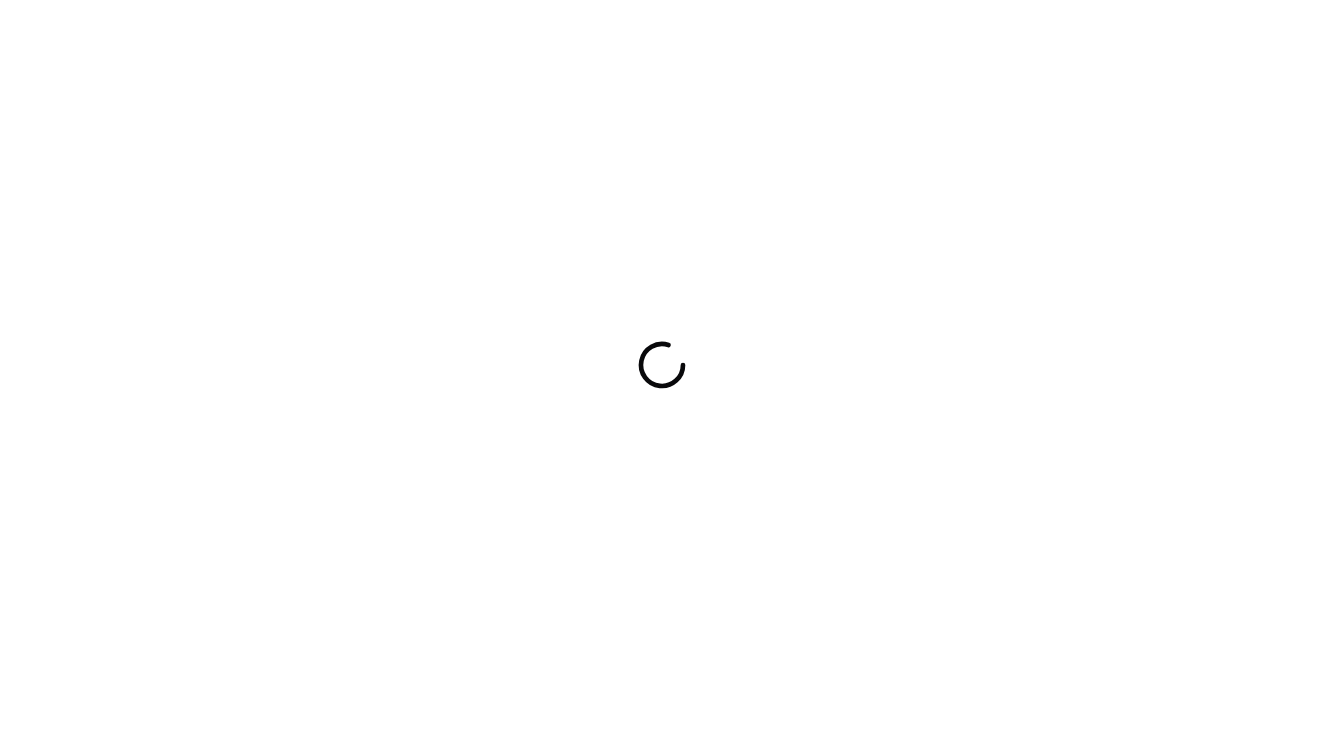 scroll, scrollTop: 0, scrollLeft: 0, axis: both 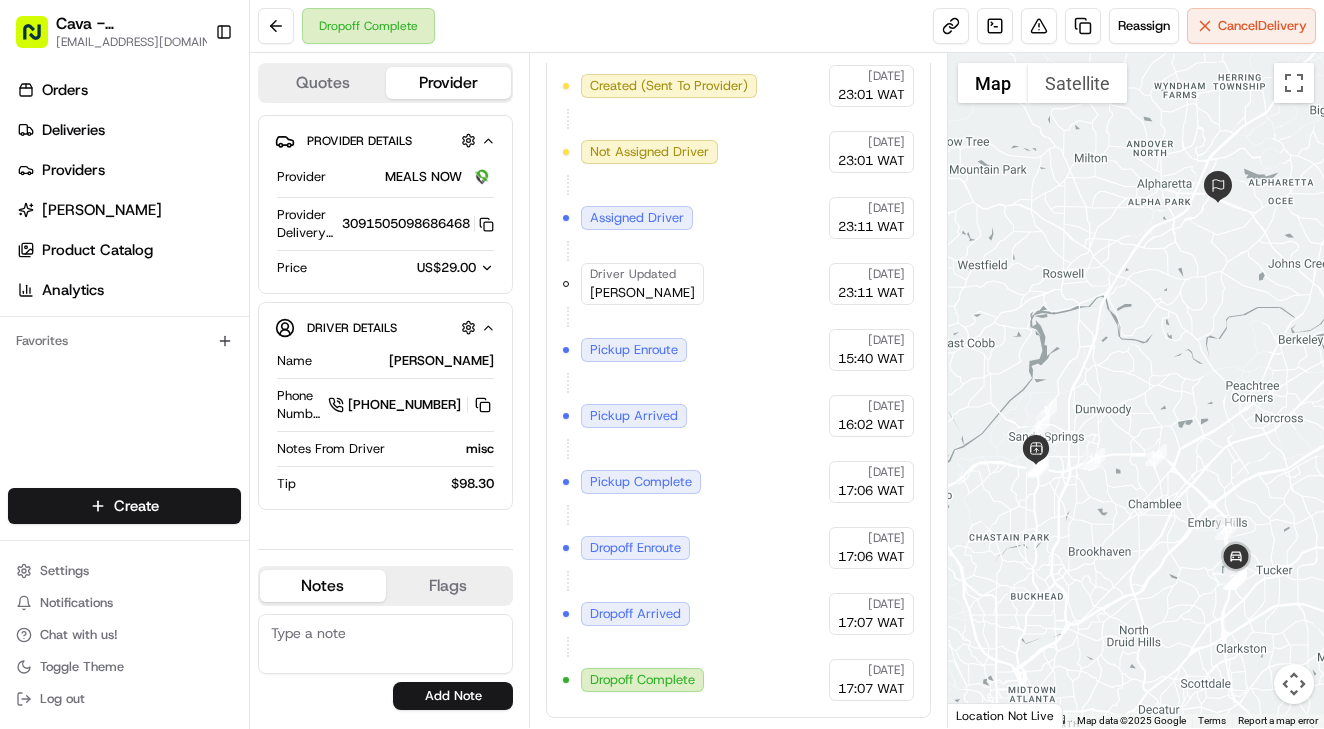 click 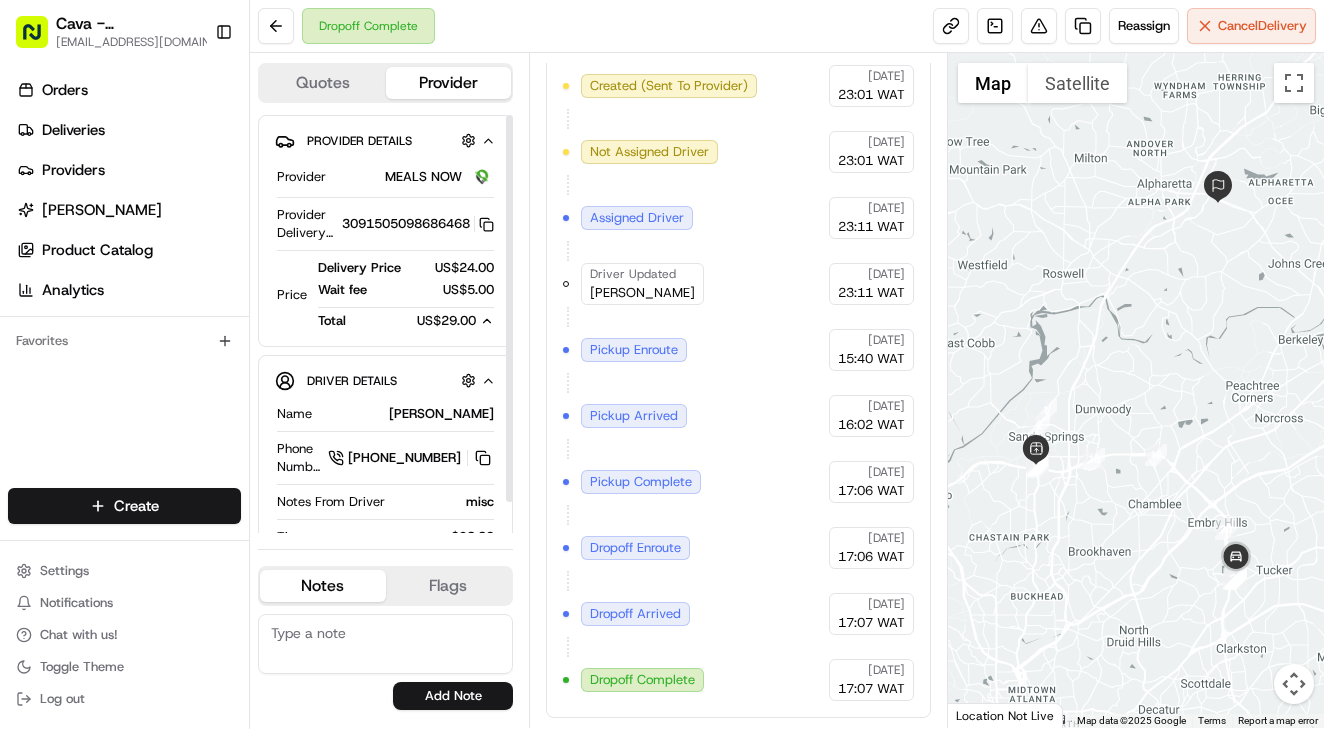click 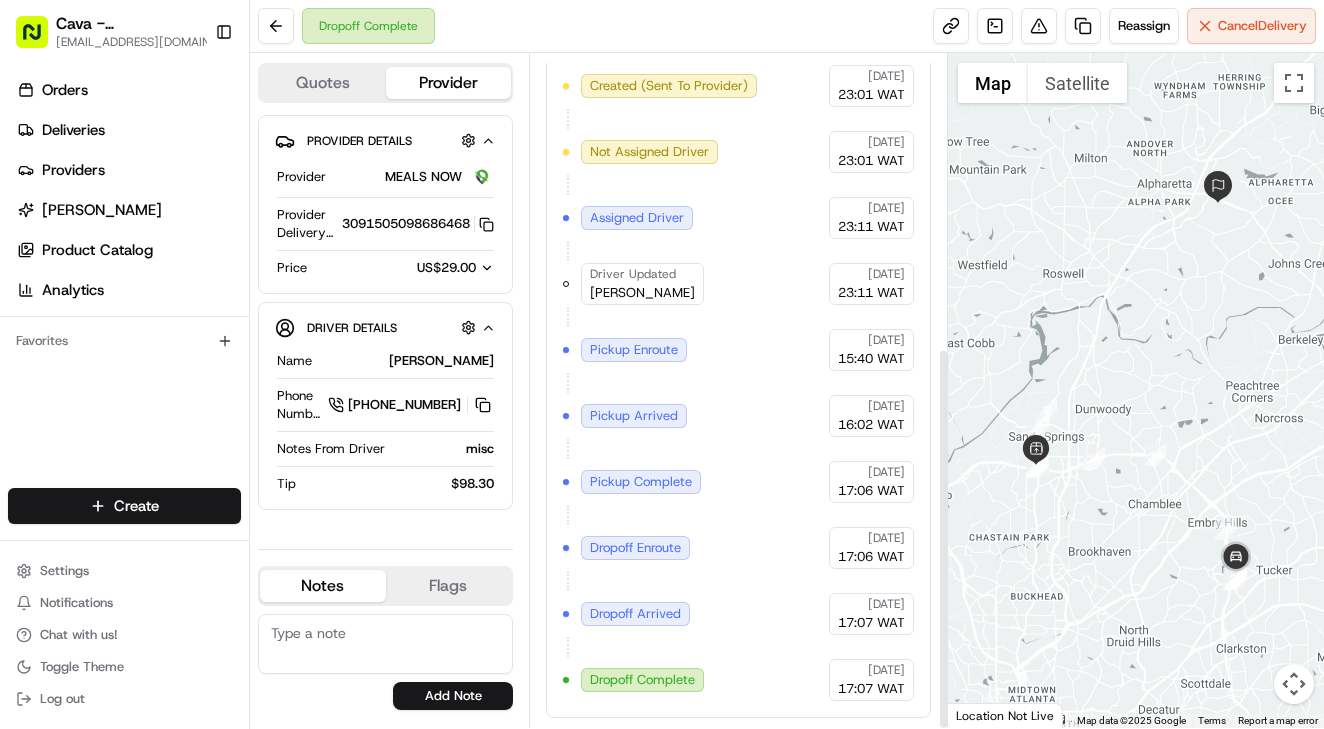 scroll, scrollTop: 517, scrollLeft: 0, axis: vertical 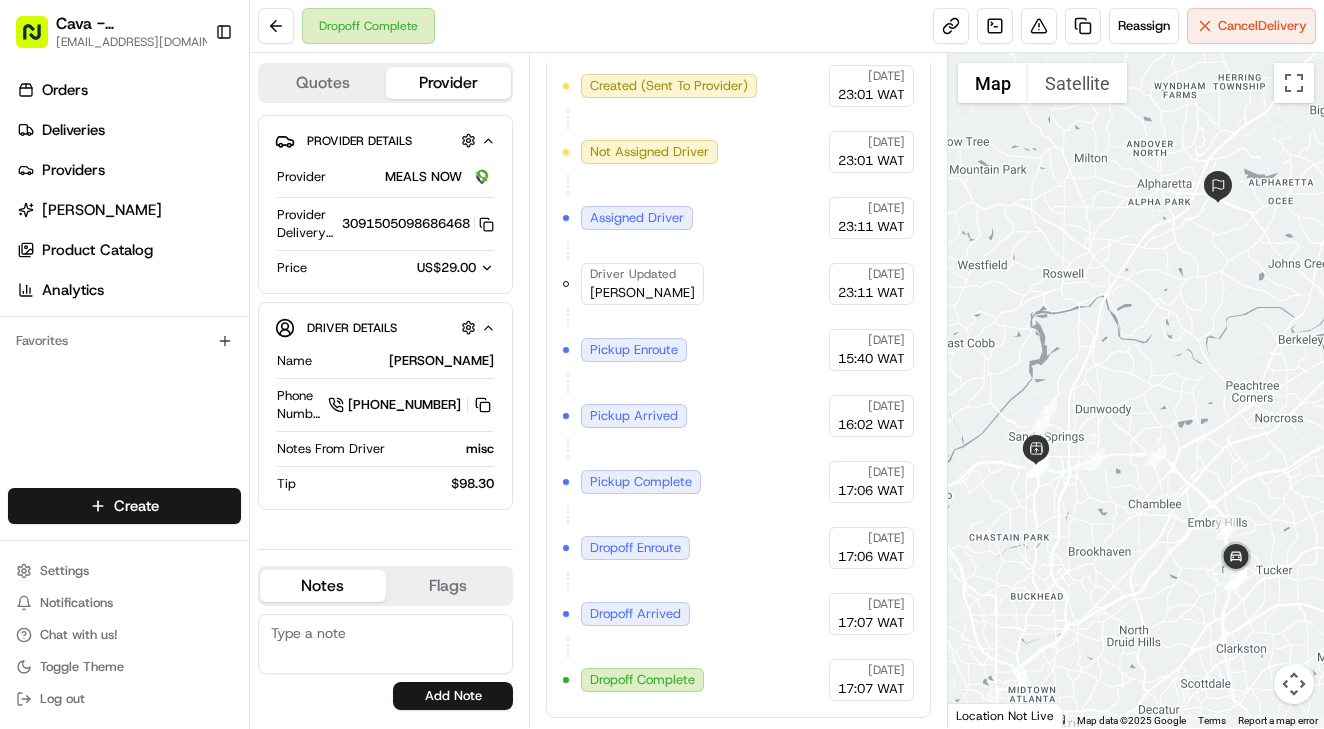 click 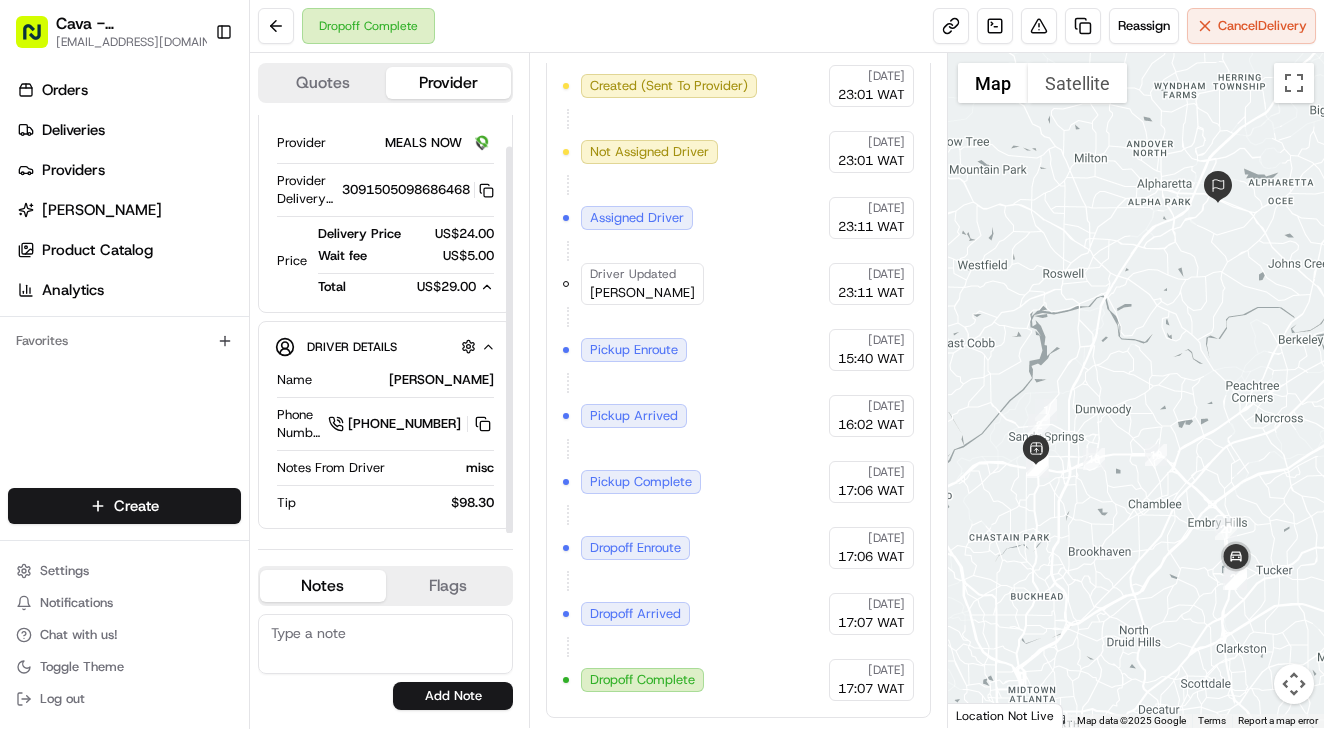 scroll, scrollTop: 34, scrollLeft: 0, axis: vertical 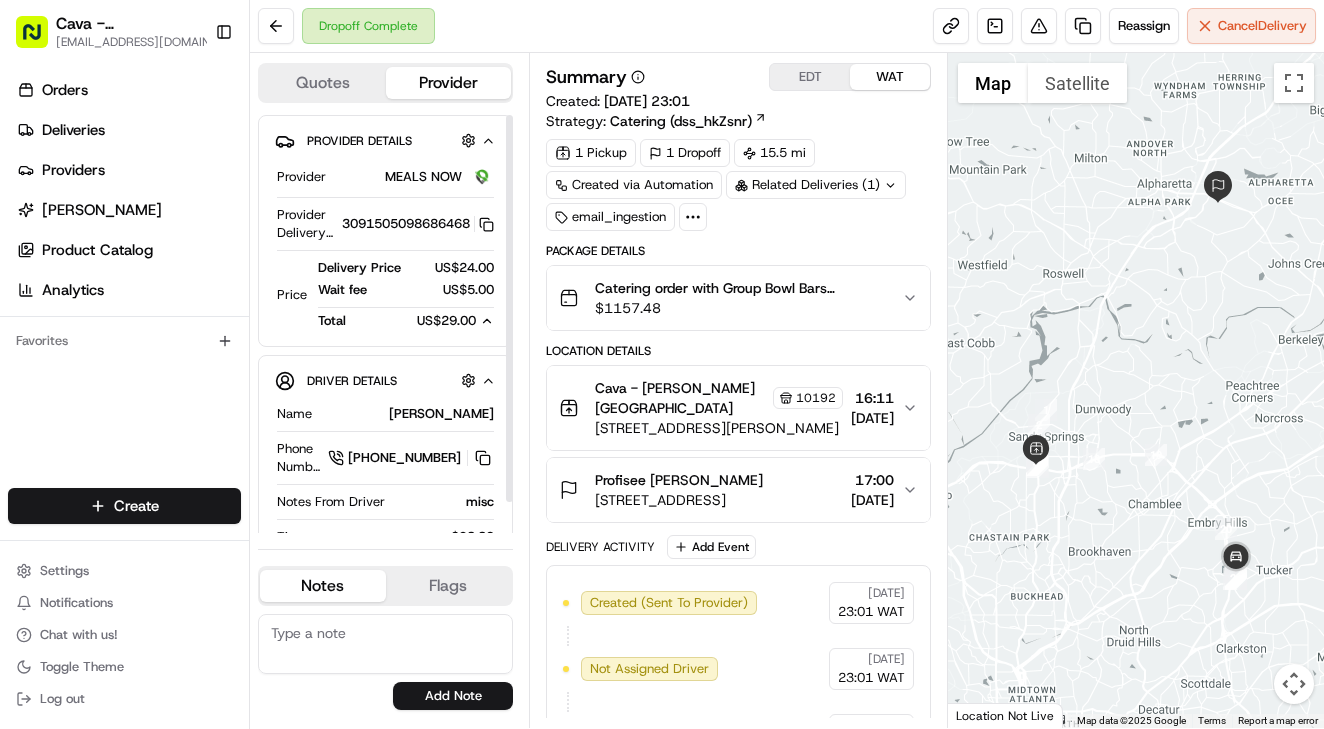 click 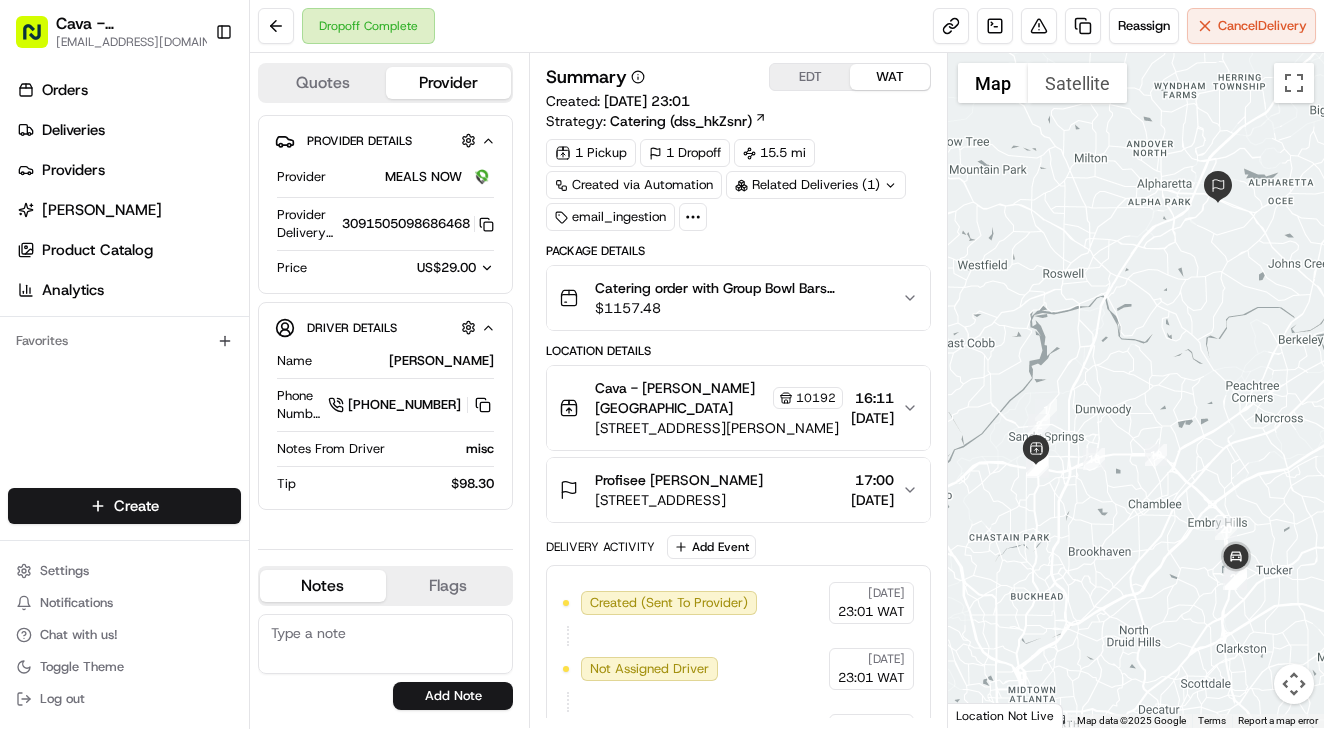 scroll, scrollTop: 0, scrollLeft: 0, axis: both 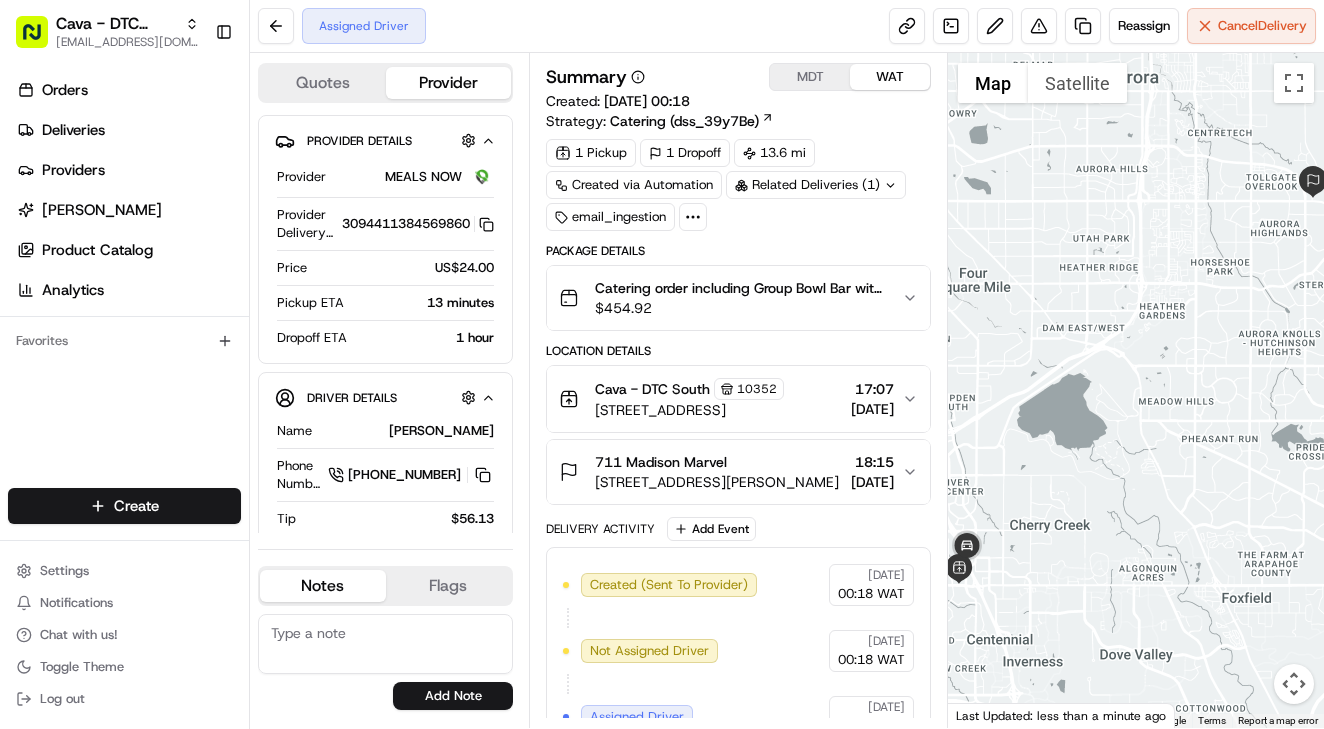 click on "[STREET_ADDRESS][PERSON_NAME]" at bounding box center [717, 482] 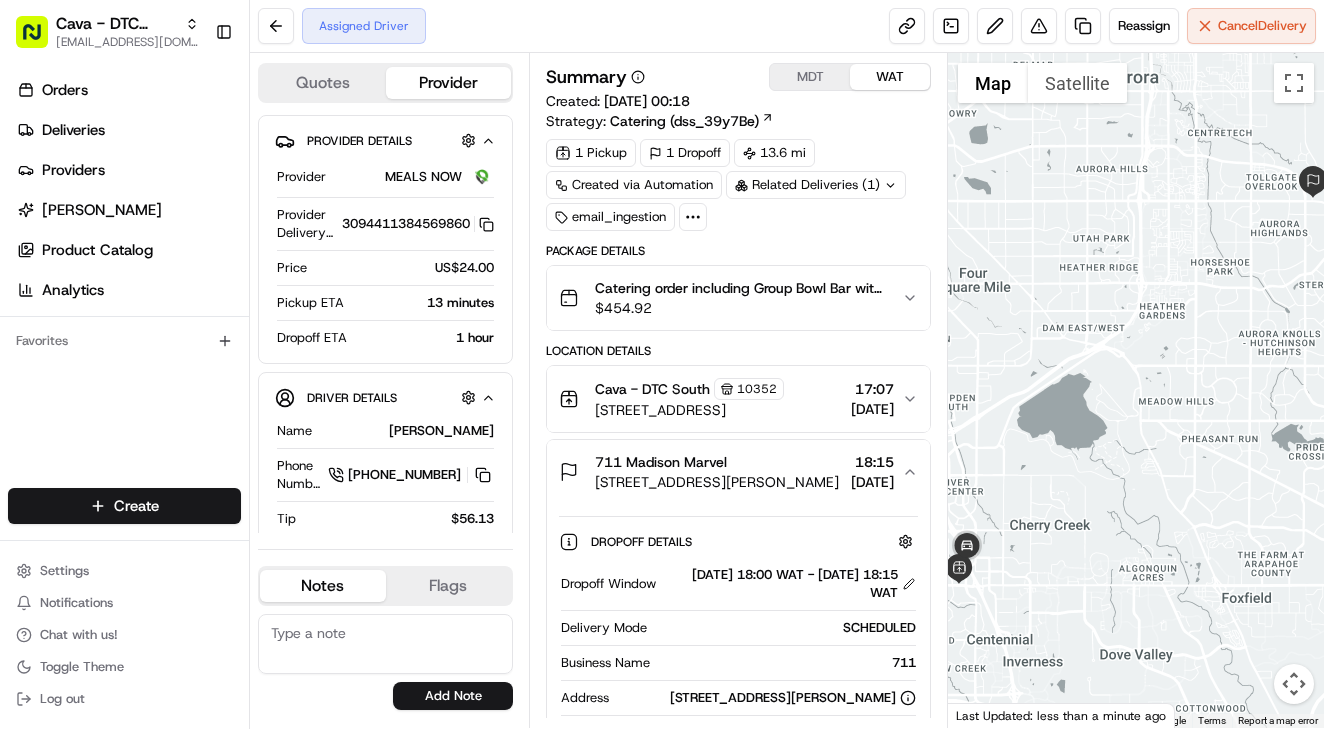 scroll, scrollTop: 160, scrollLeft: 0, axis: vertical 